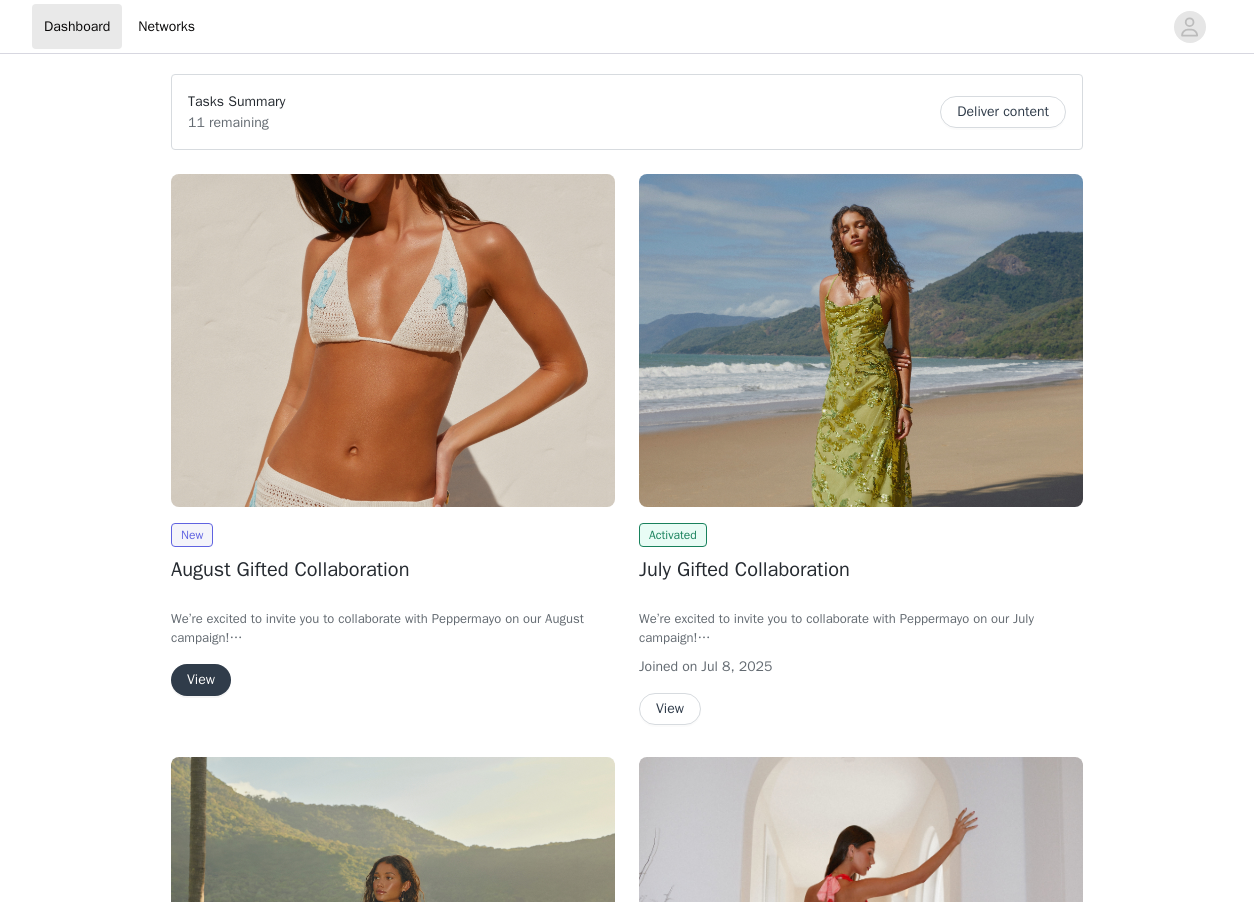 scroll, scrollTop: 0, scrollLeft: 0, axis: both 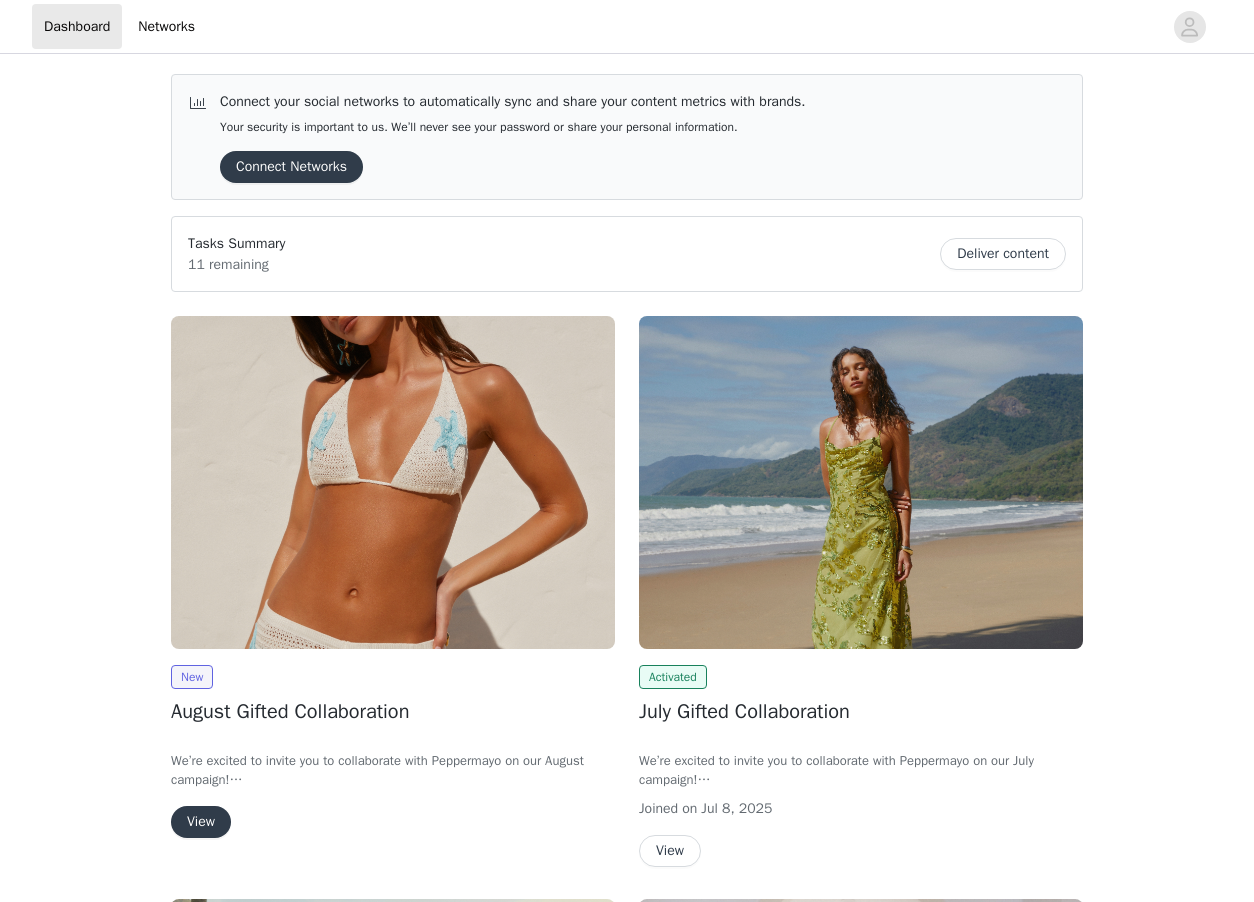 click on "View" at bounding box center [201, 822] 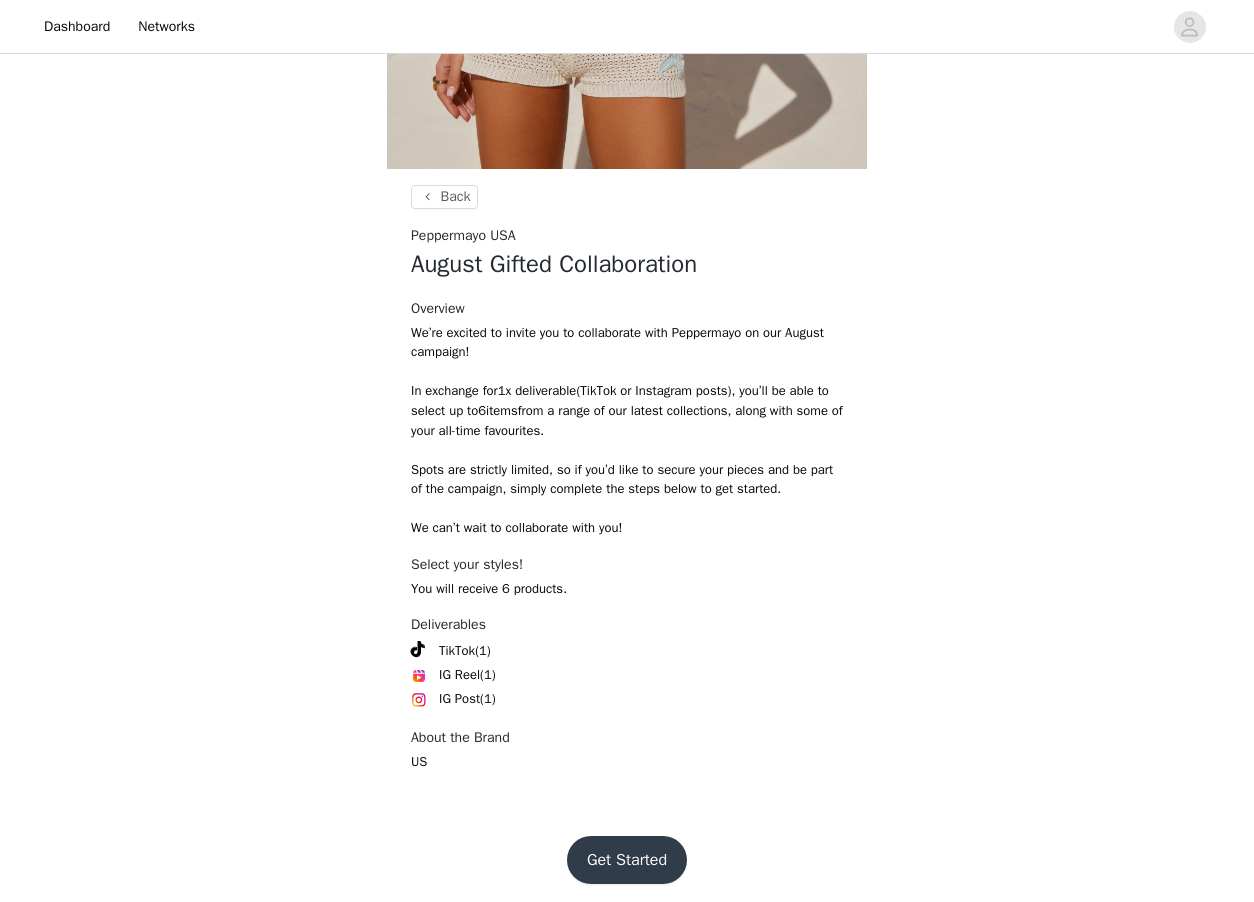 scroll, scrollTop: 608, scrollLeft: 0, axis: vertical 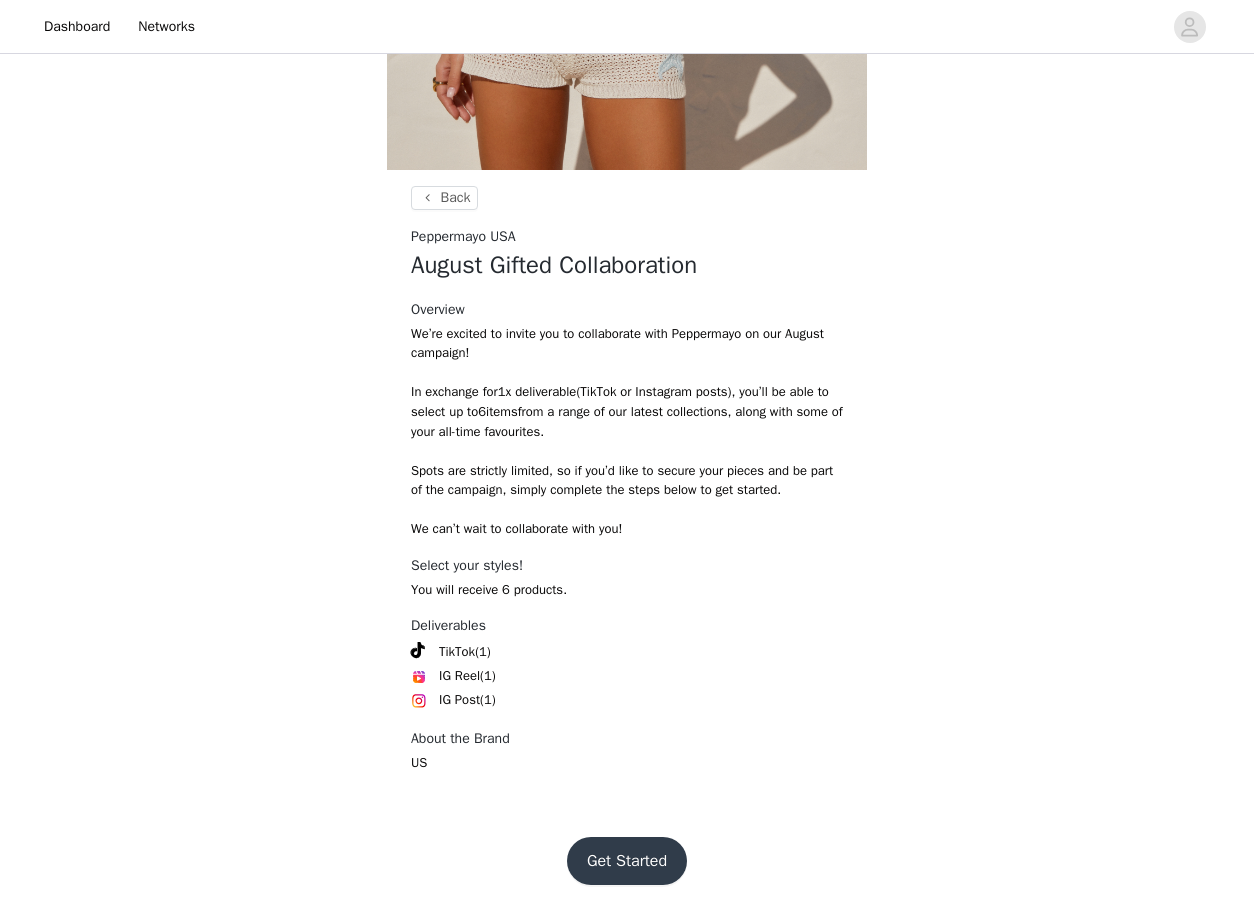 click on "Get Started" at bounding box center [627, 861] 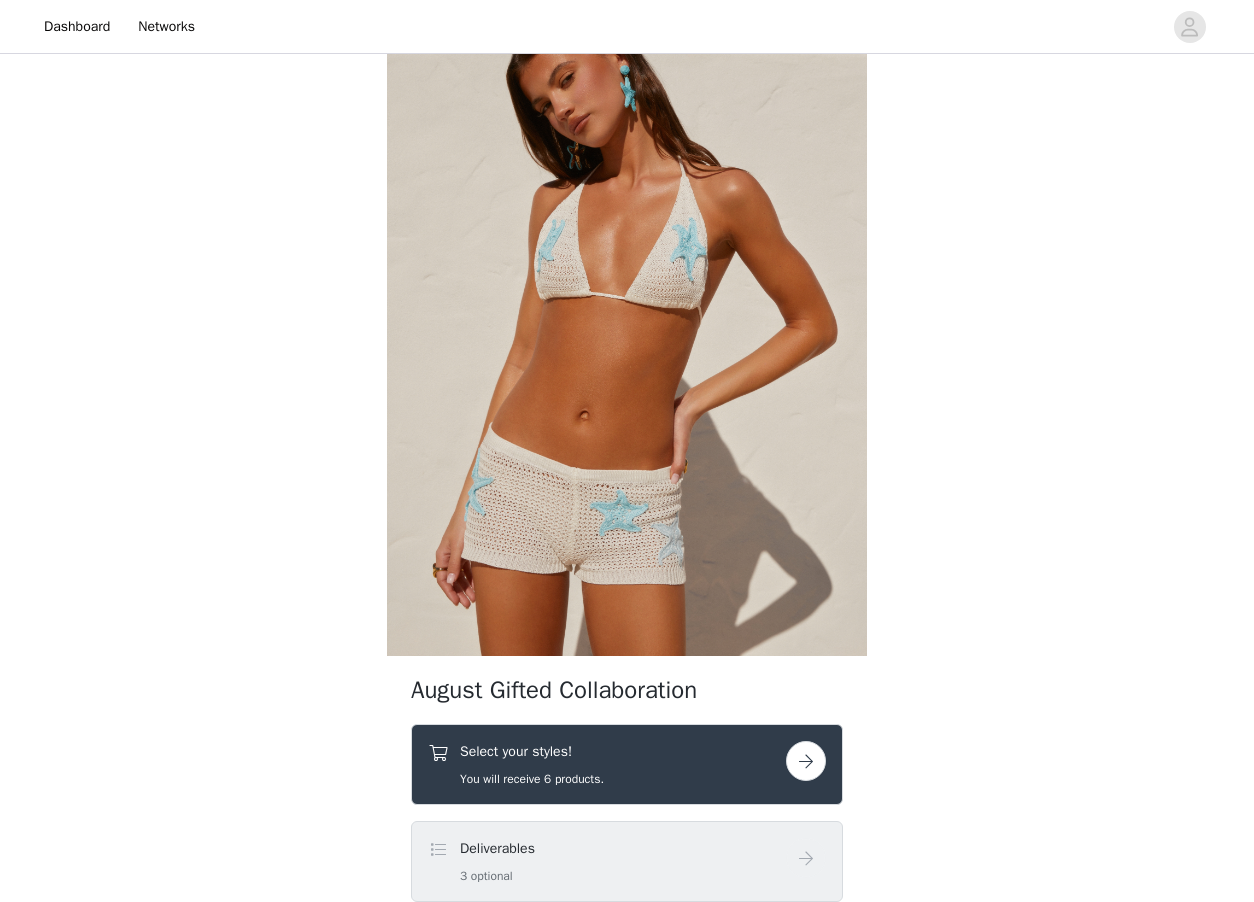 scroll, scrollTop: 152, scrollLeft: 0, axis: vertical 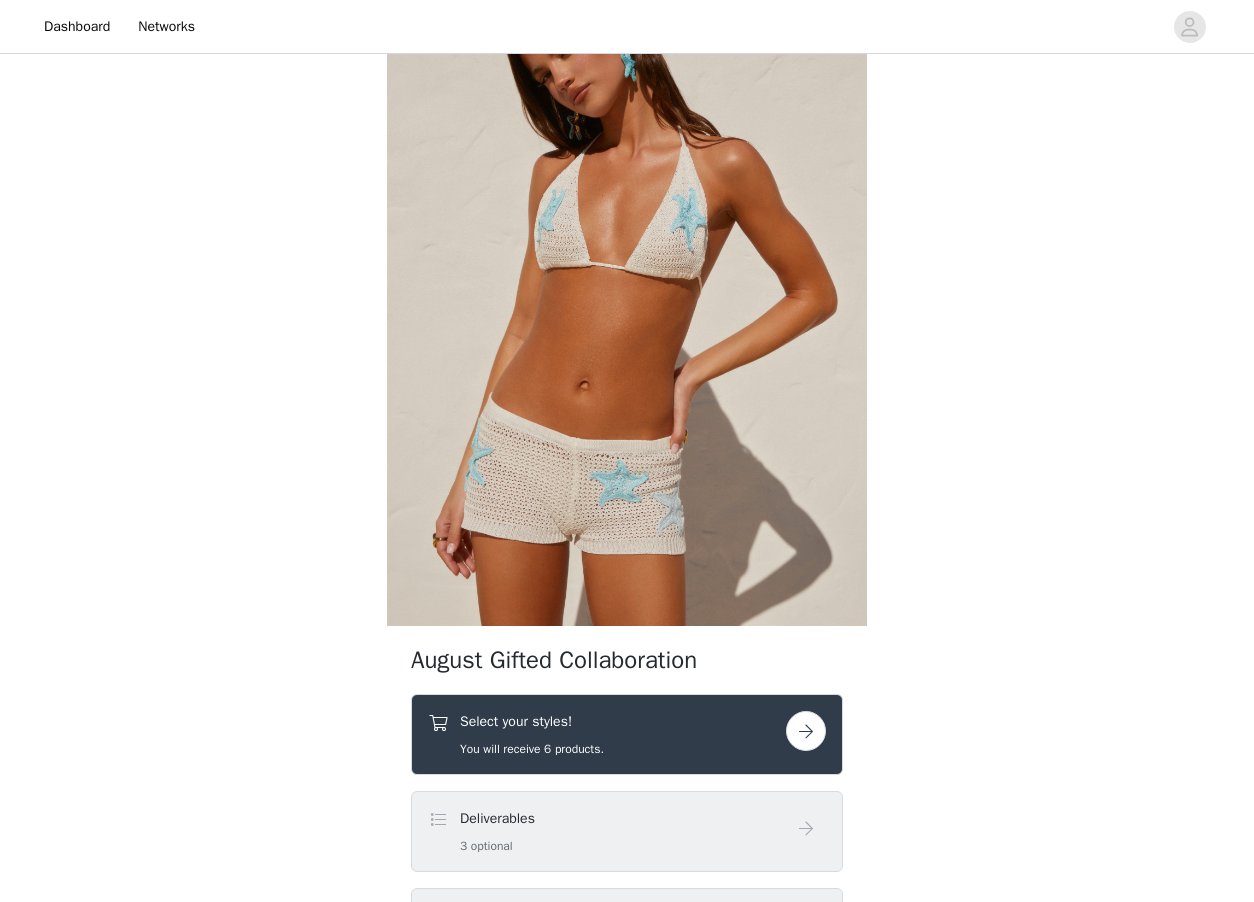 click at bounding box center (806, 731) 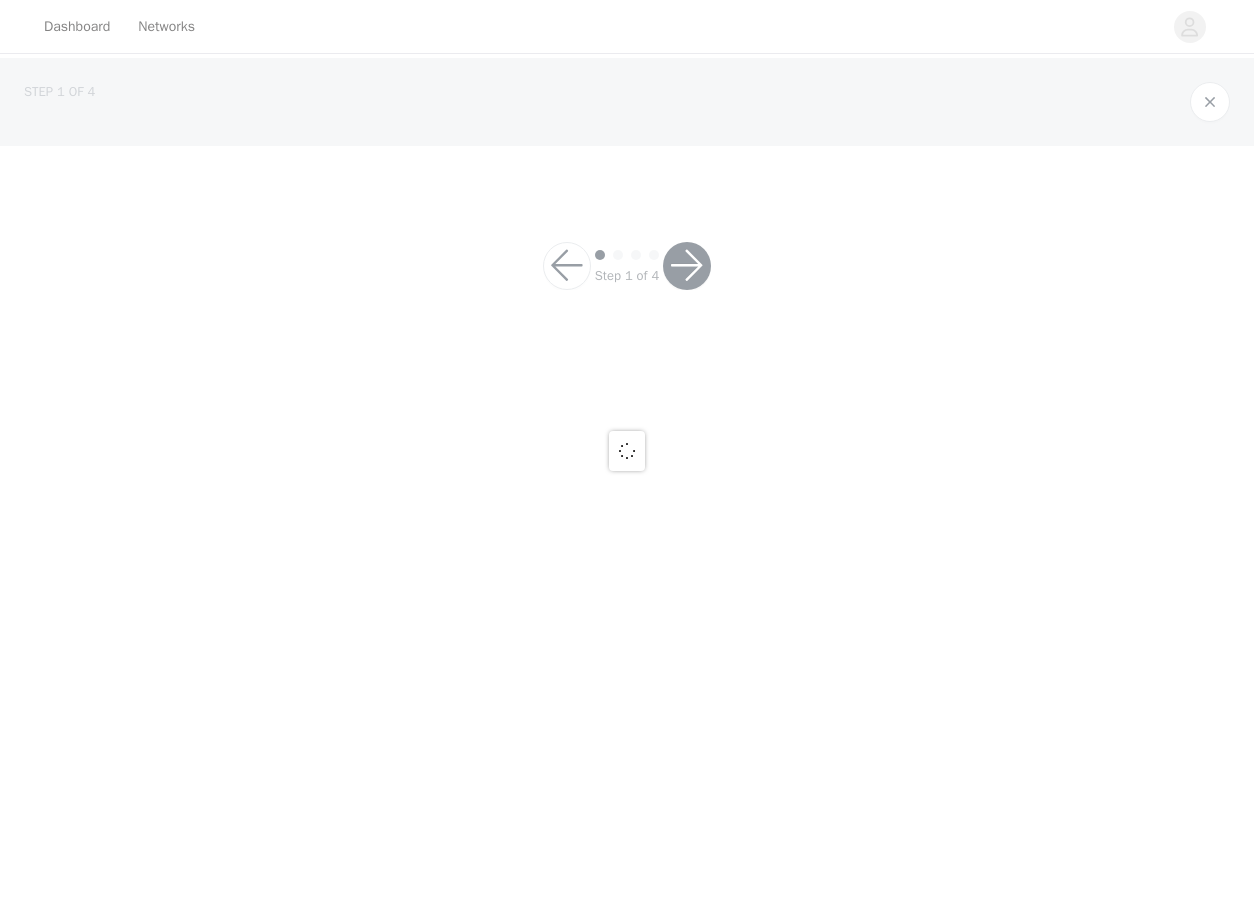 scroll, scrollTop: 0, scrollLeft: 0, axis: both 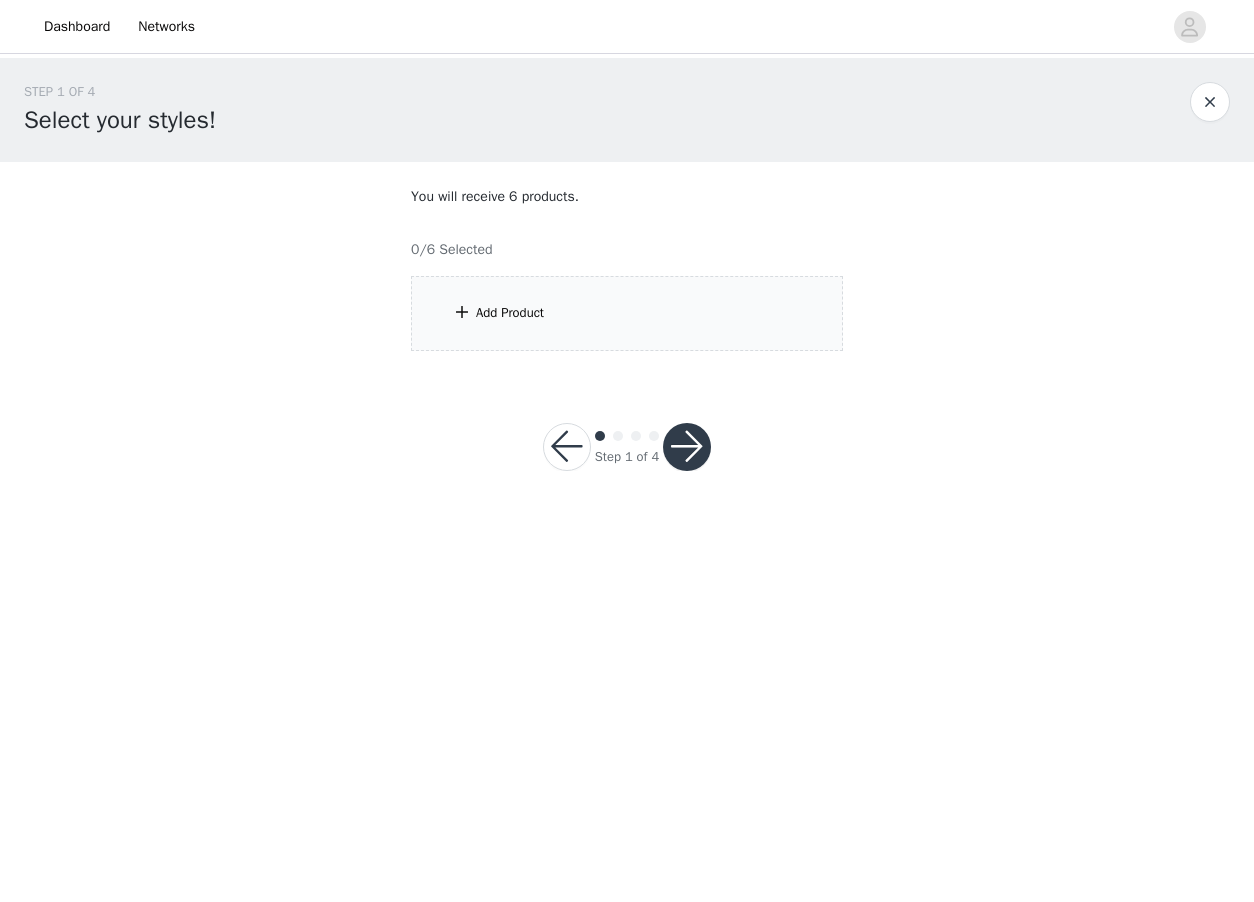 click on "Add Product" at bounding box center [510, 313] 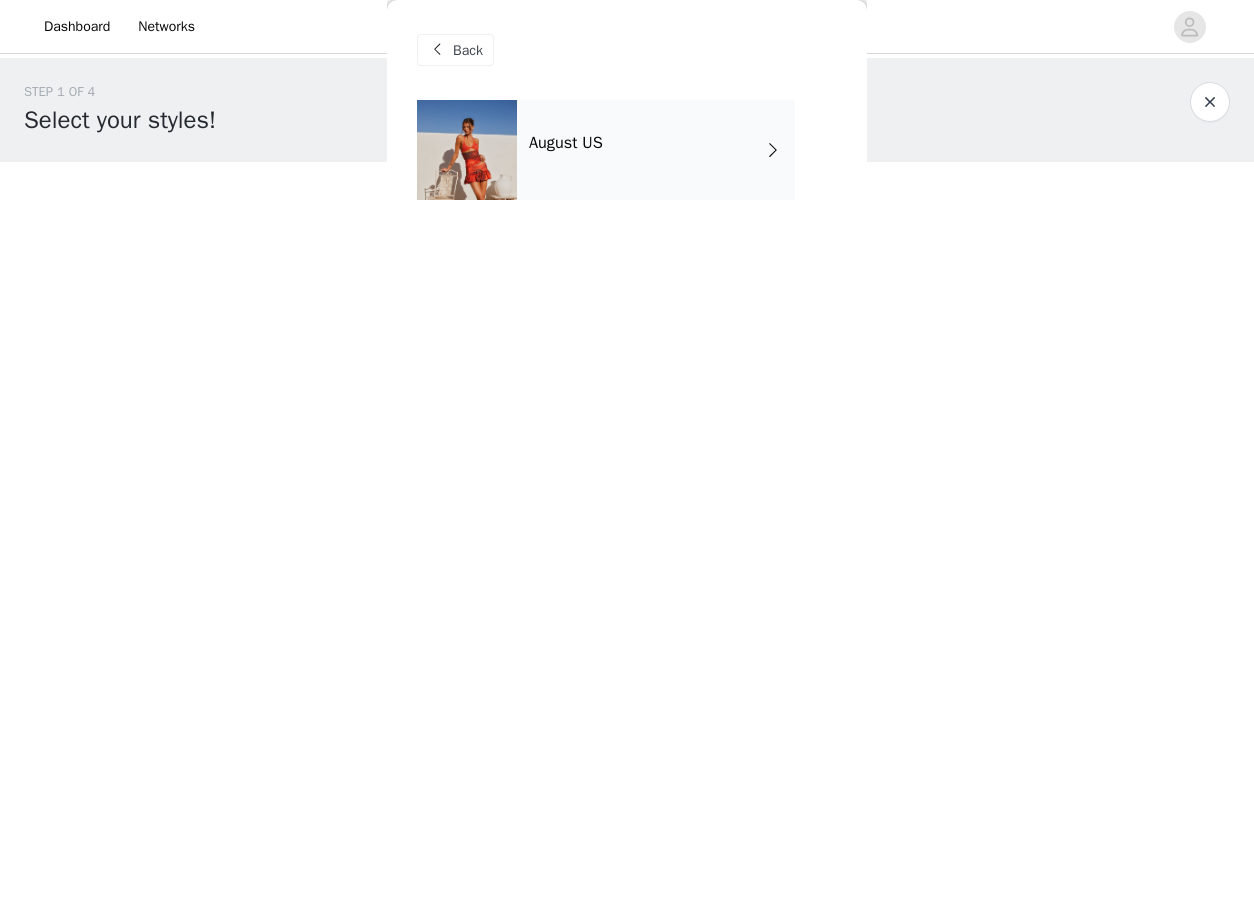 click on "August US" at bounding box center [656, 150] 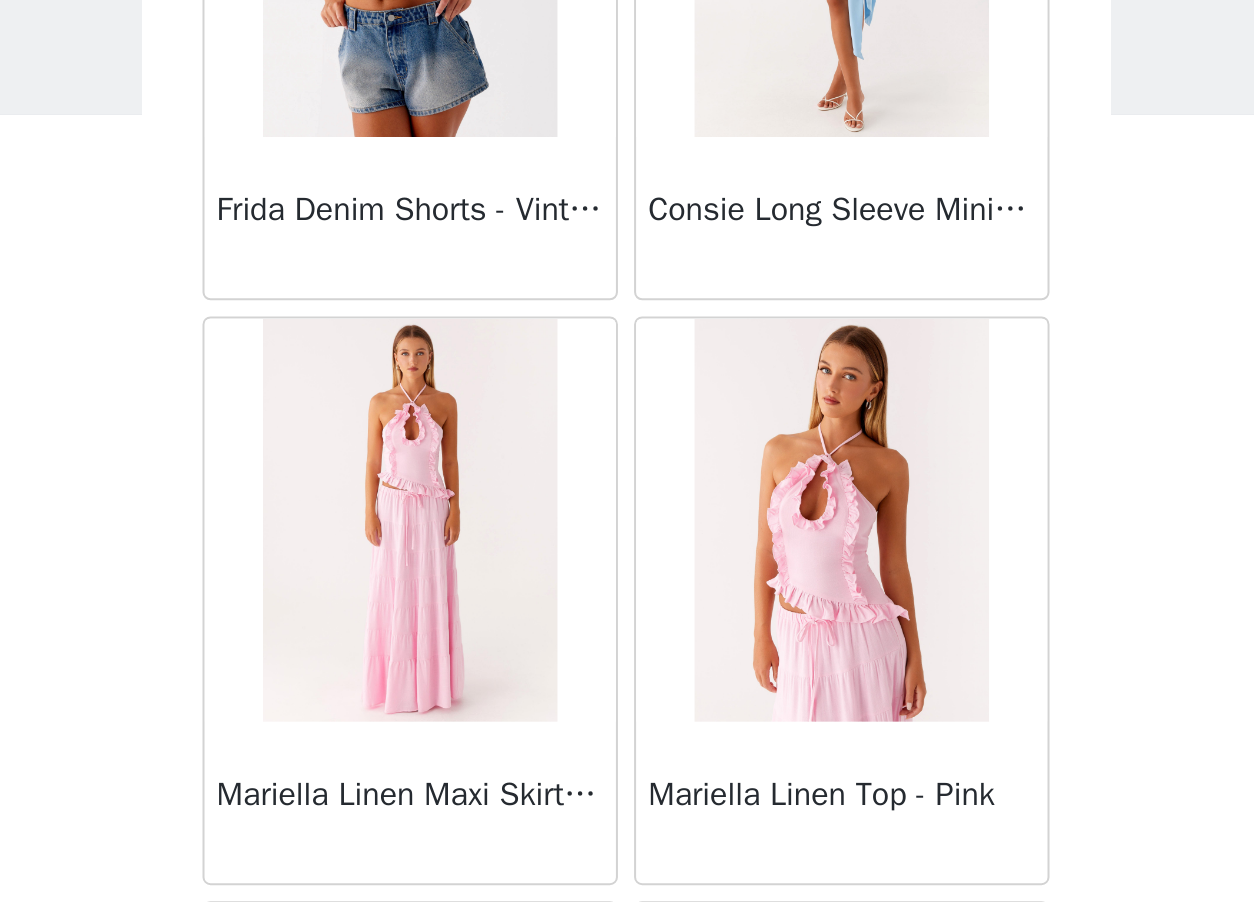scroll, scrollTop: 2158, scrollLeft: 0, axis: vertical 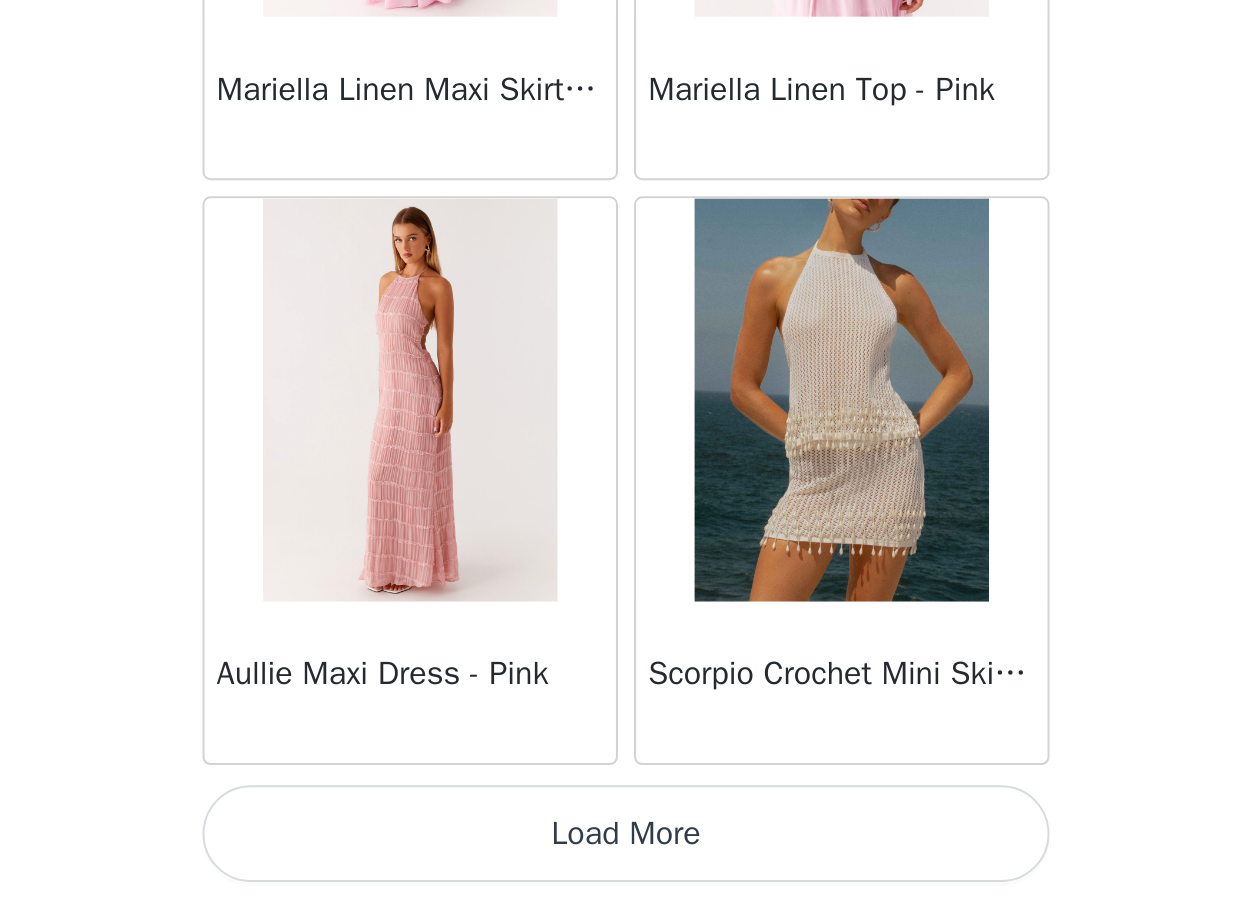 click on "Load More" at bounding box center (627, 868) 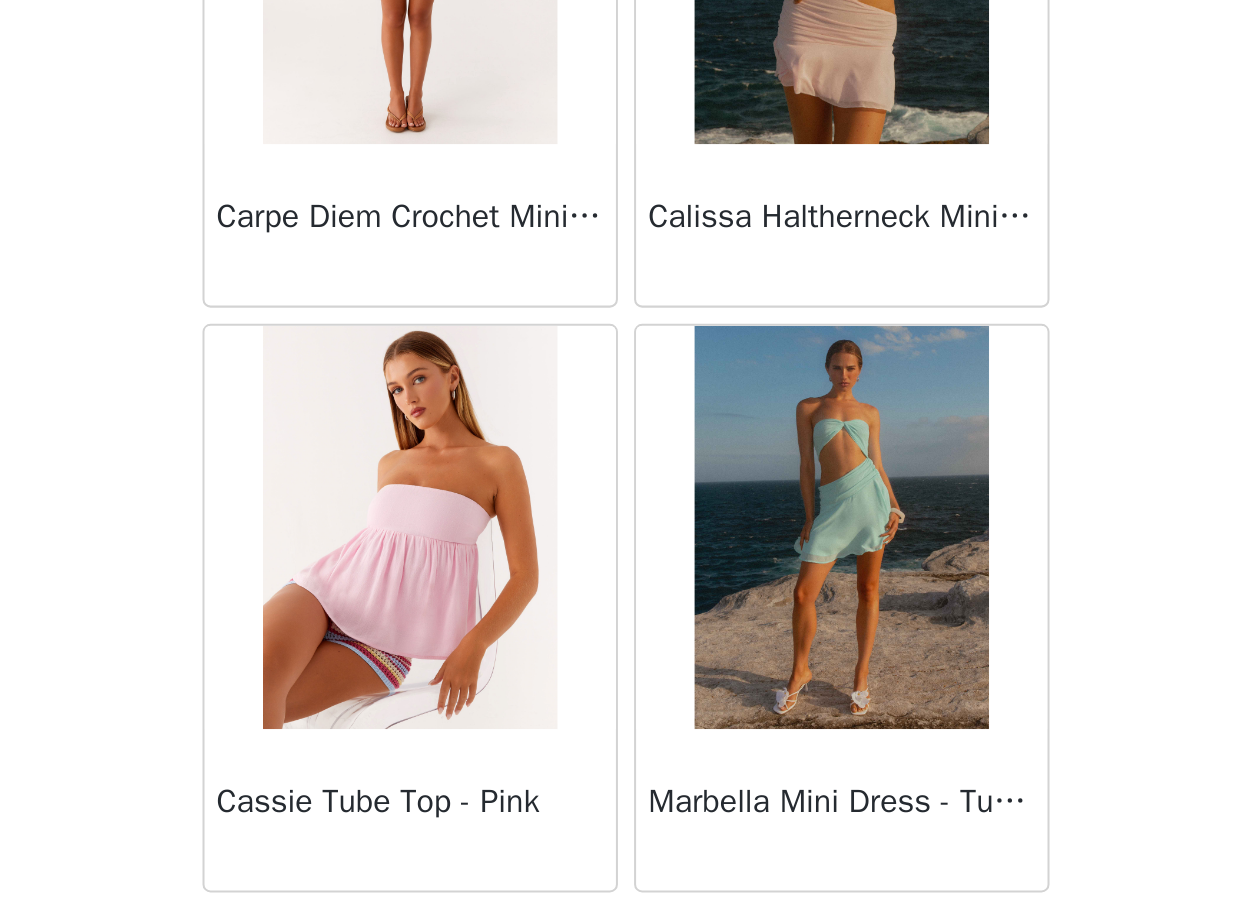 scroll, scrollTop: 3270, scrollLeft: 0, axis: vertical 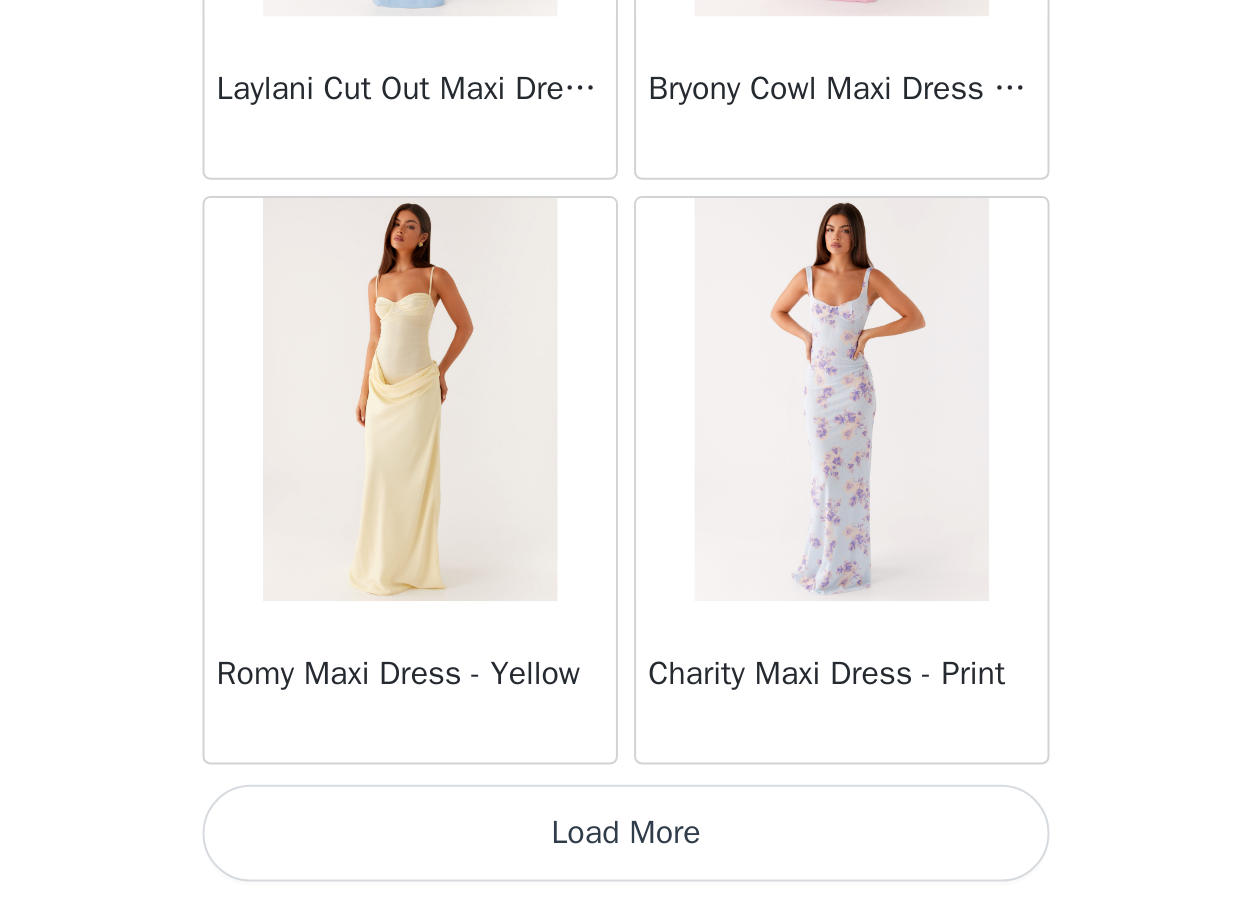 click on "Load More" at bounding box center [627, 868] 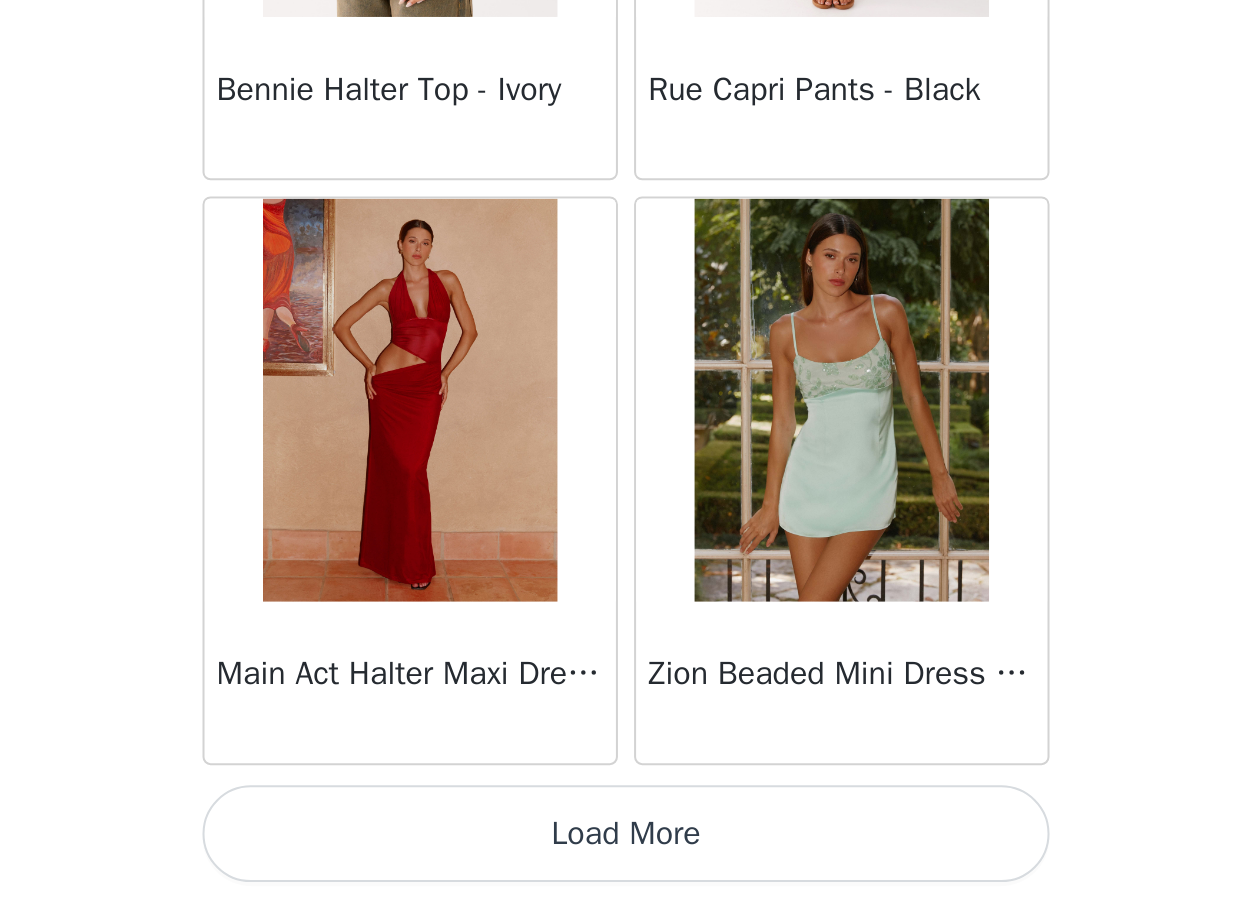 scroll, scrollTop: 7958, scrollLeft: 0, axis: vertical 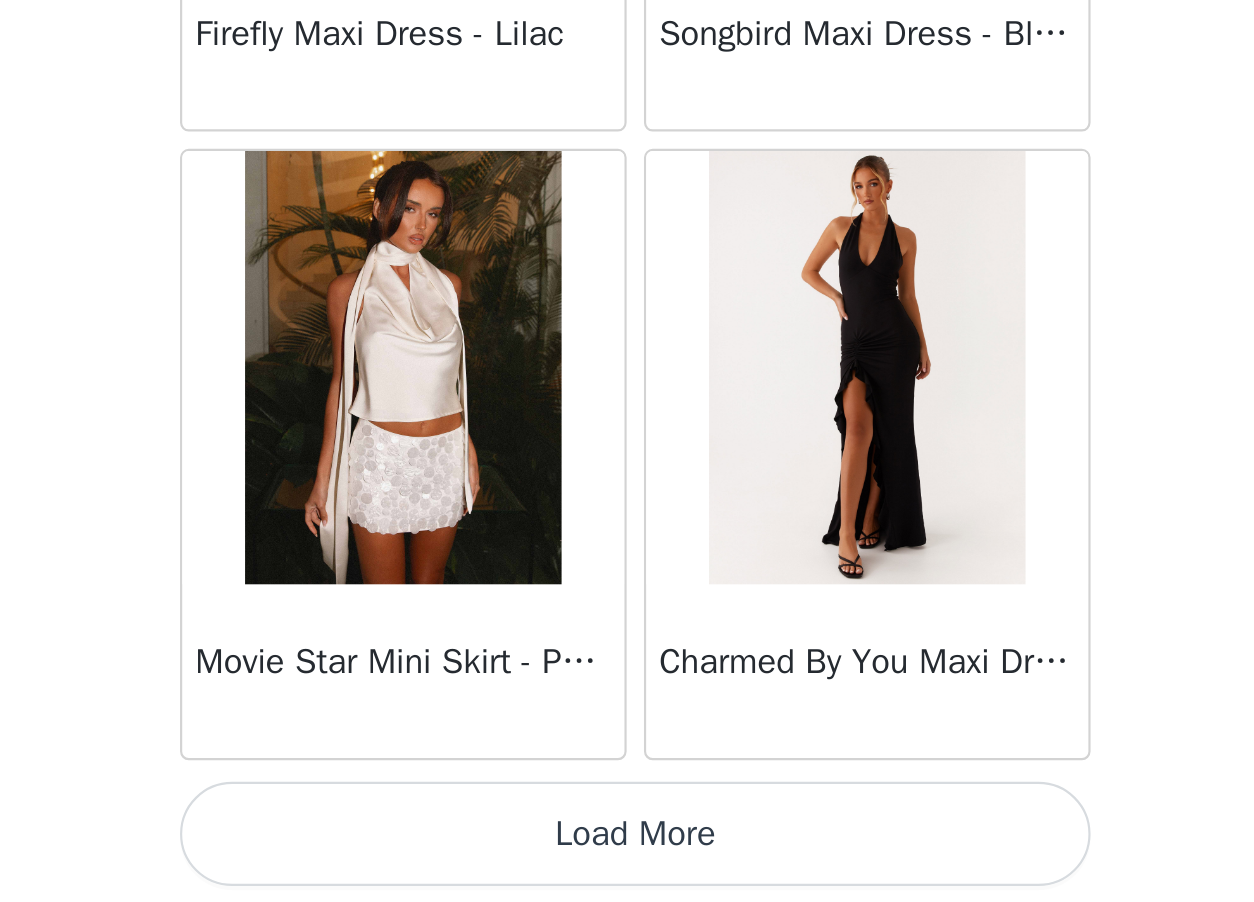 click on "Load More" at bounding box center (627, 868) 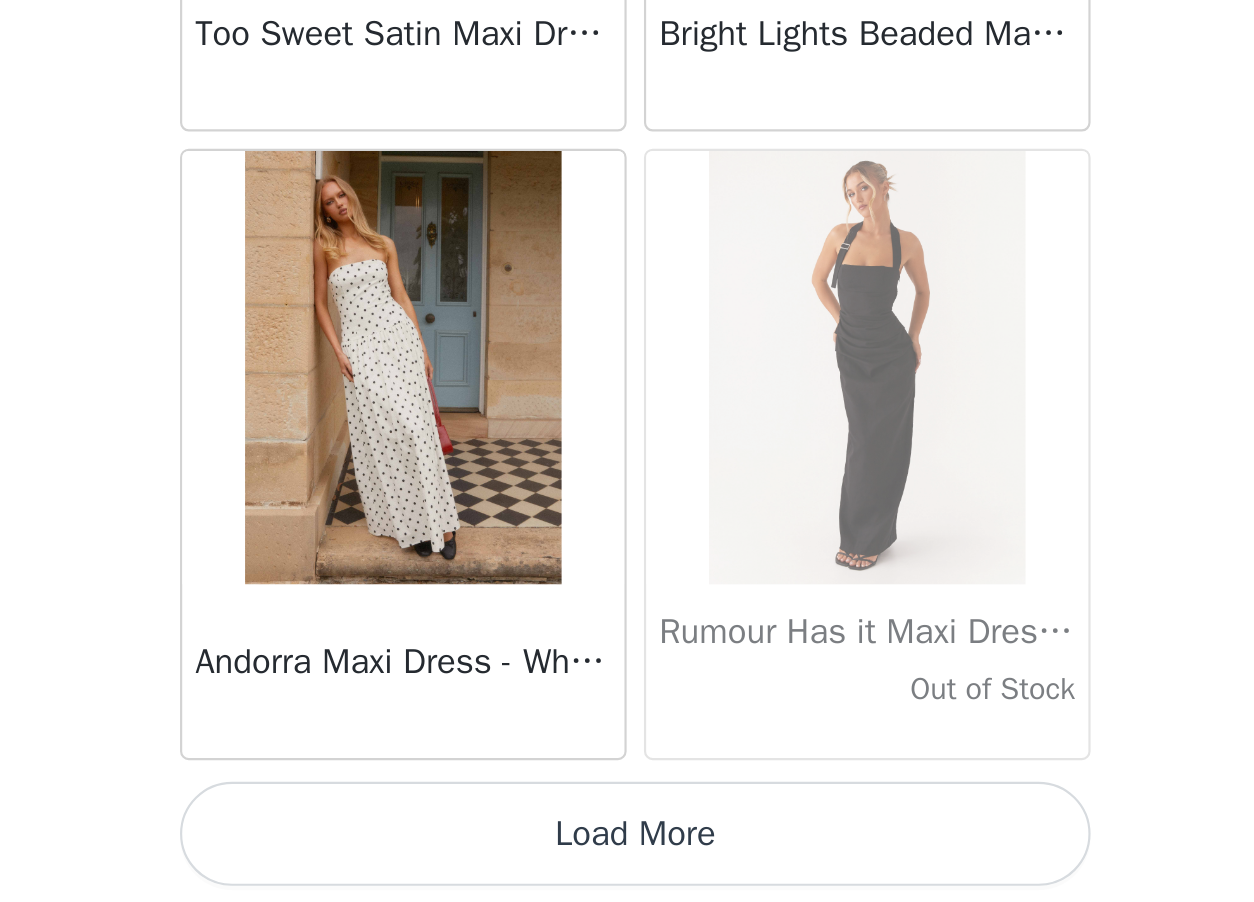scroll, scrollTop: 13758, scrollLeft: 0, axis: vertical 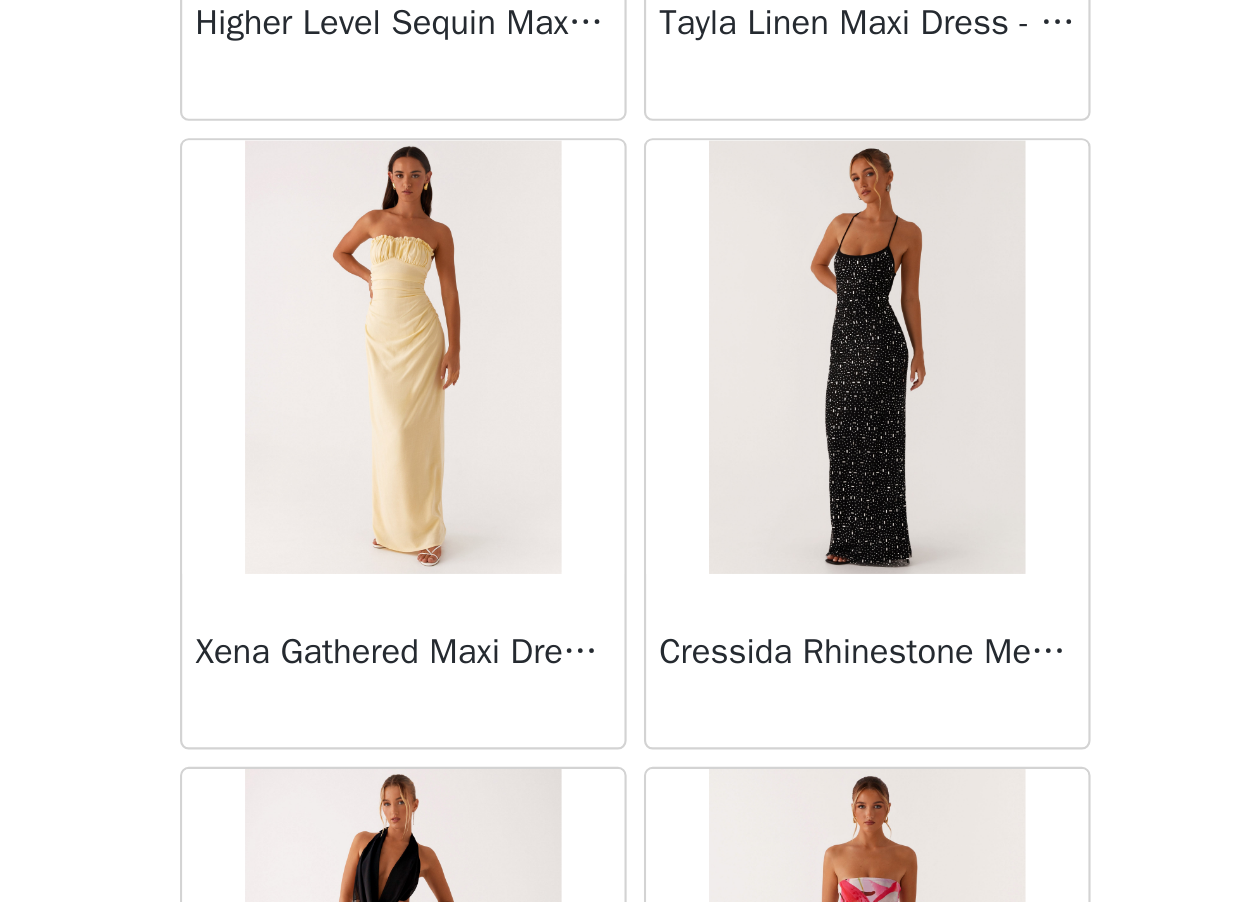 click at bounding box center [733, 648] 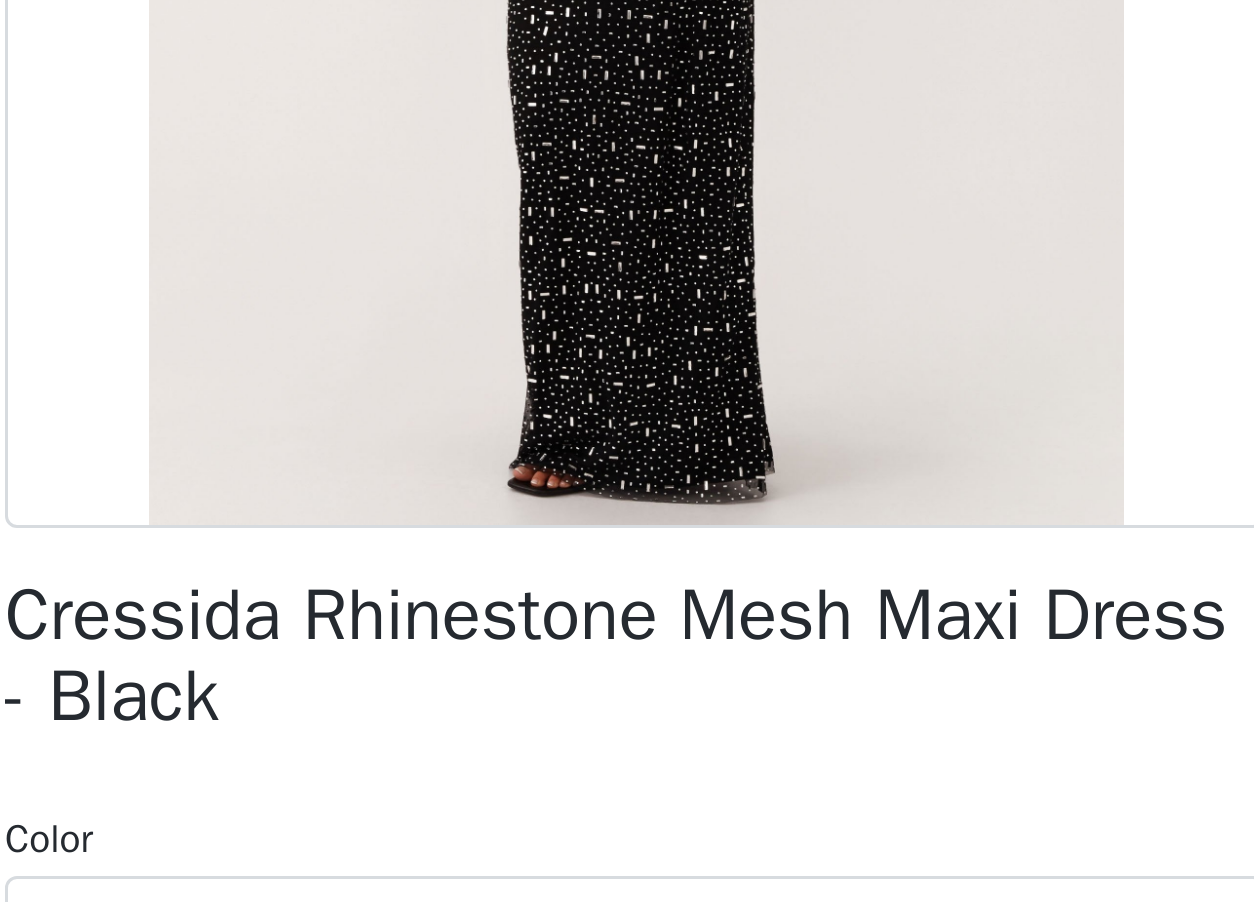 scroll, scrollTop: 199, scrollLeft: 0, axis: vertical 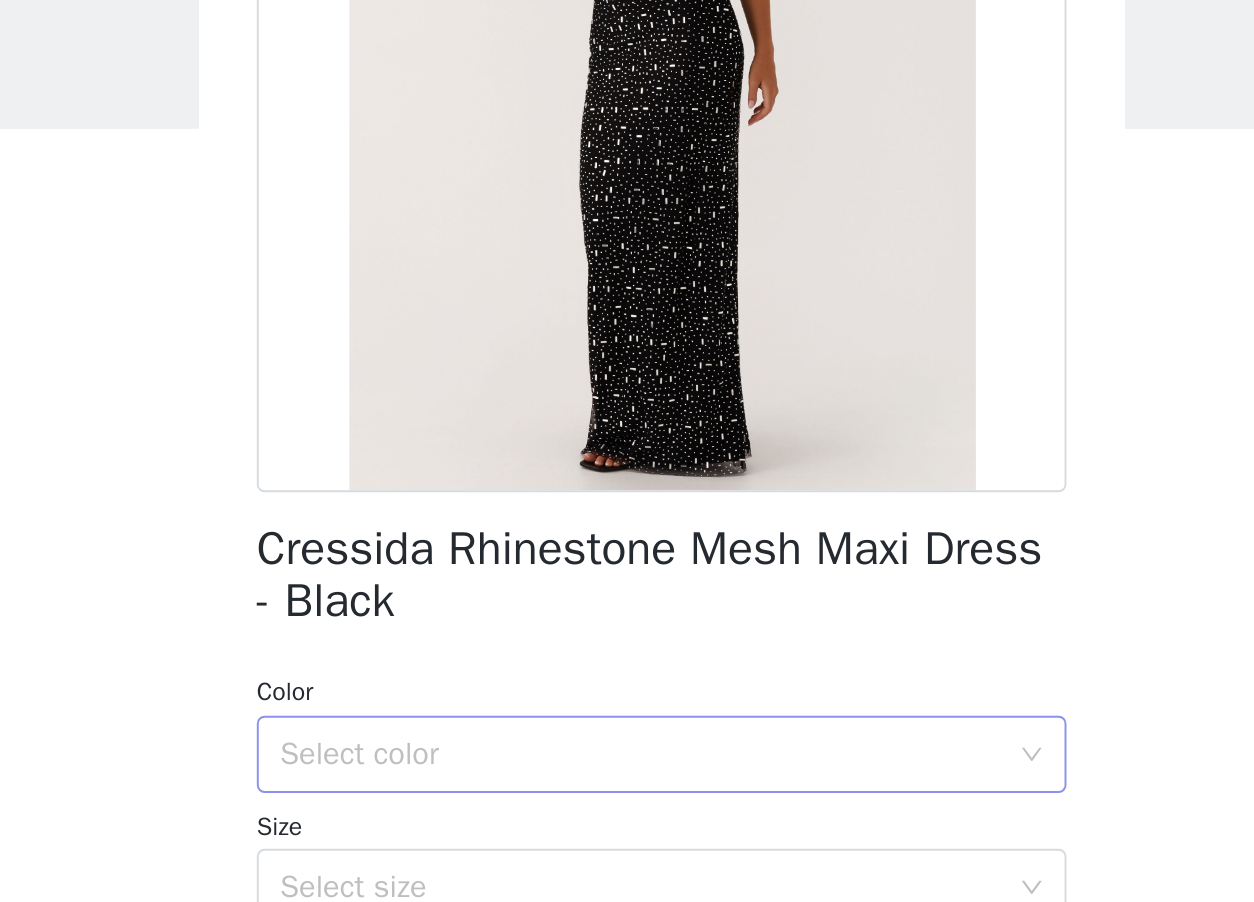 click on "Select color" at bounding box center [616, 487] 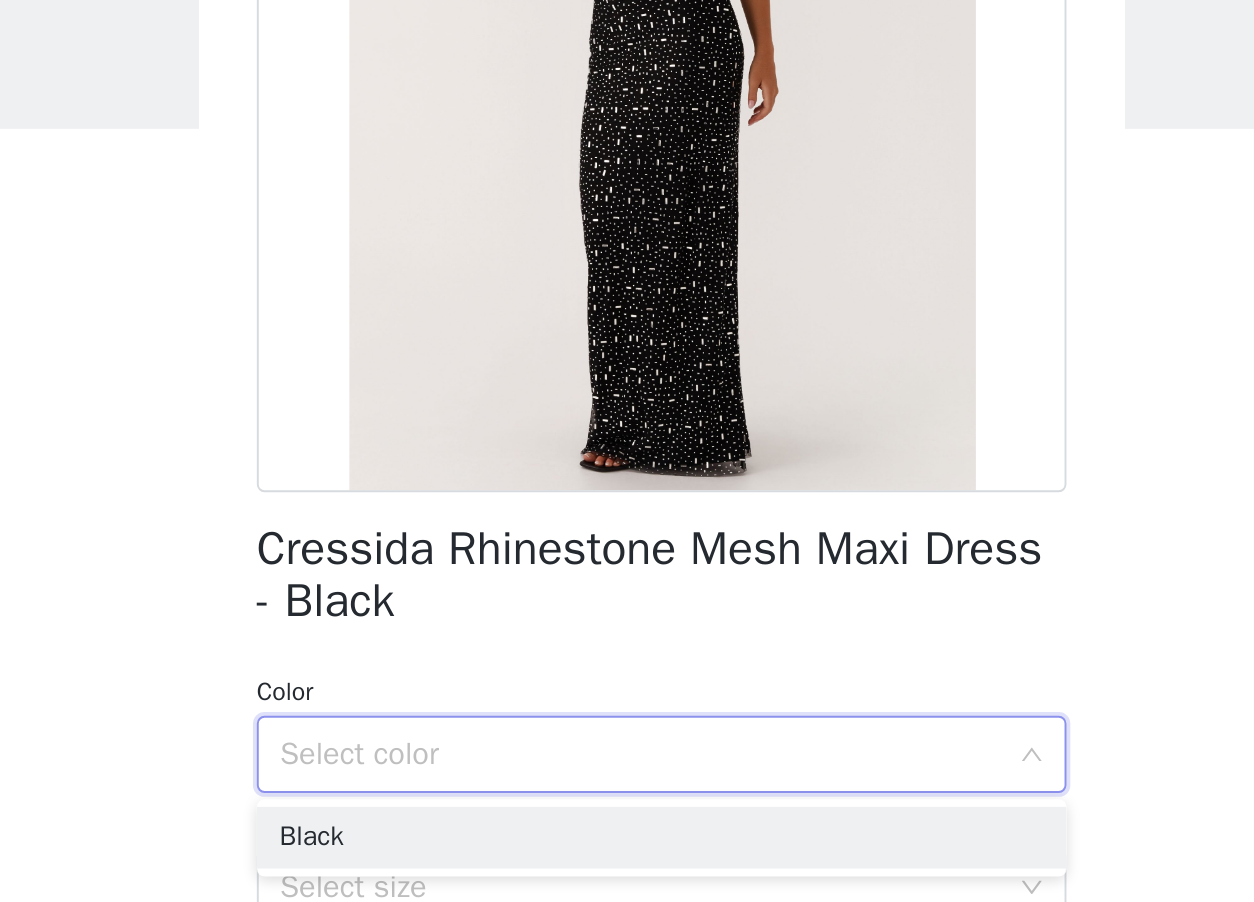 click on "Color   Select color Size   Select size" at bounding box center [627, 510] 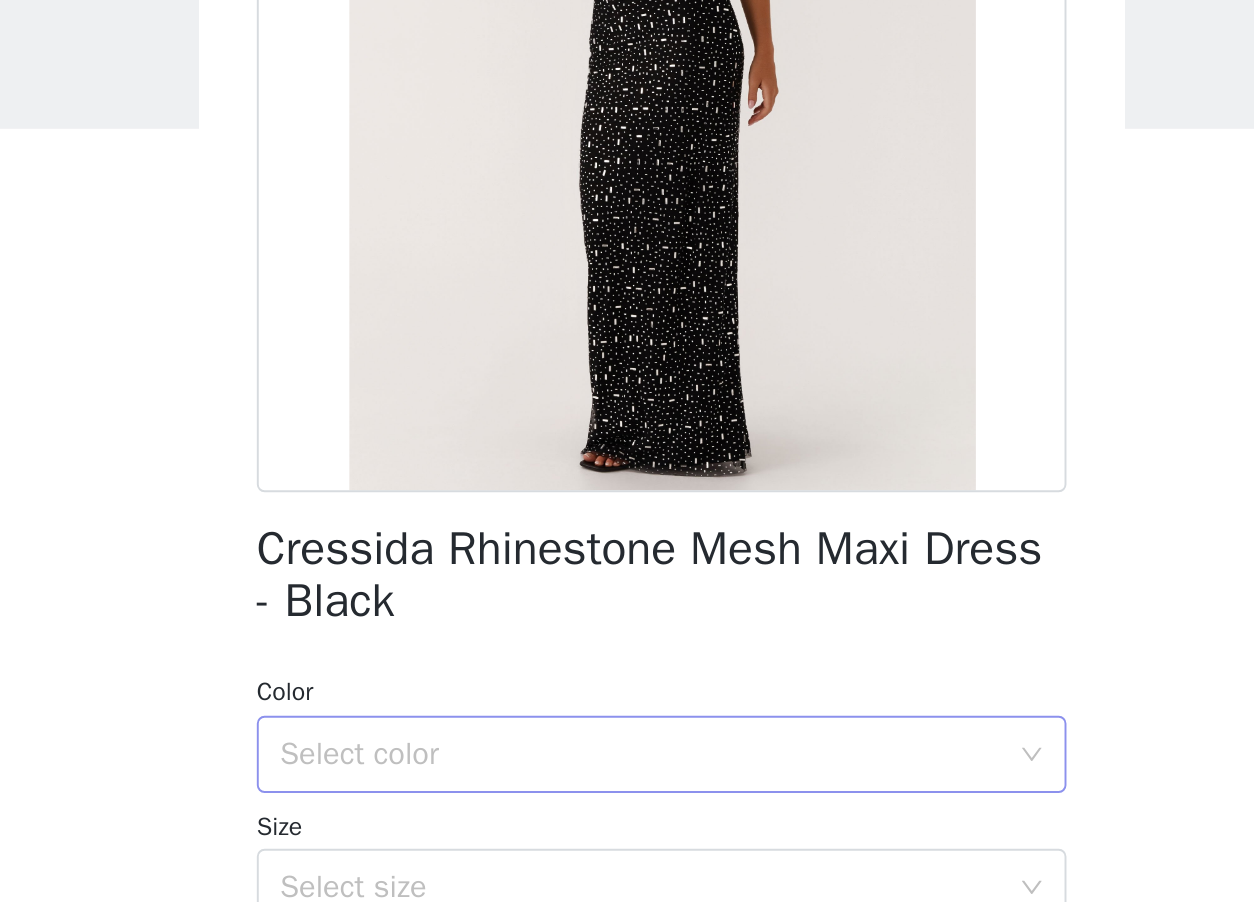 click on "Select color" at bounding box center [627, 487] 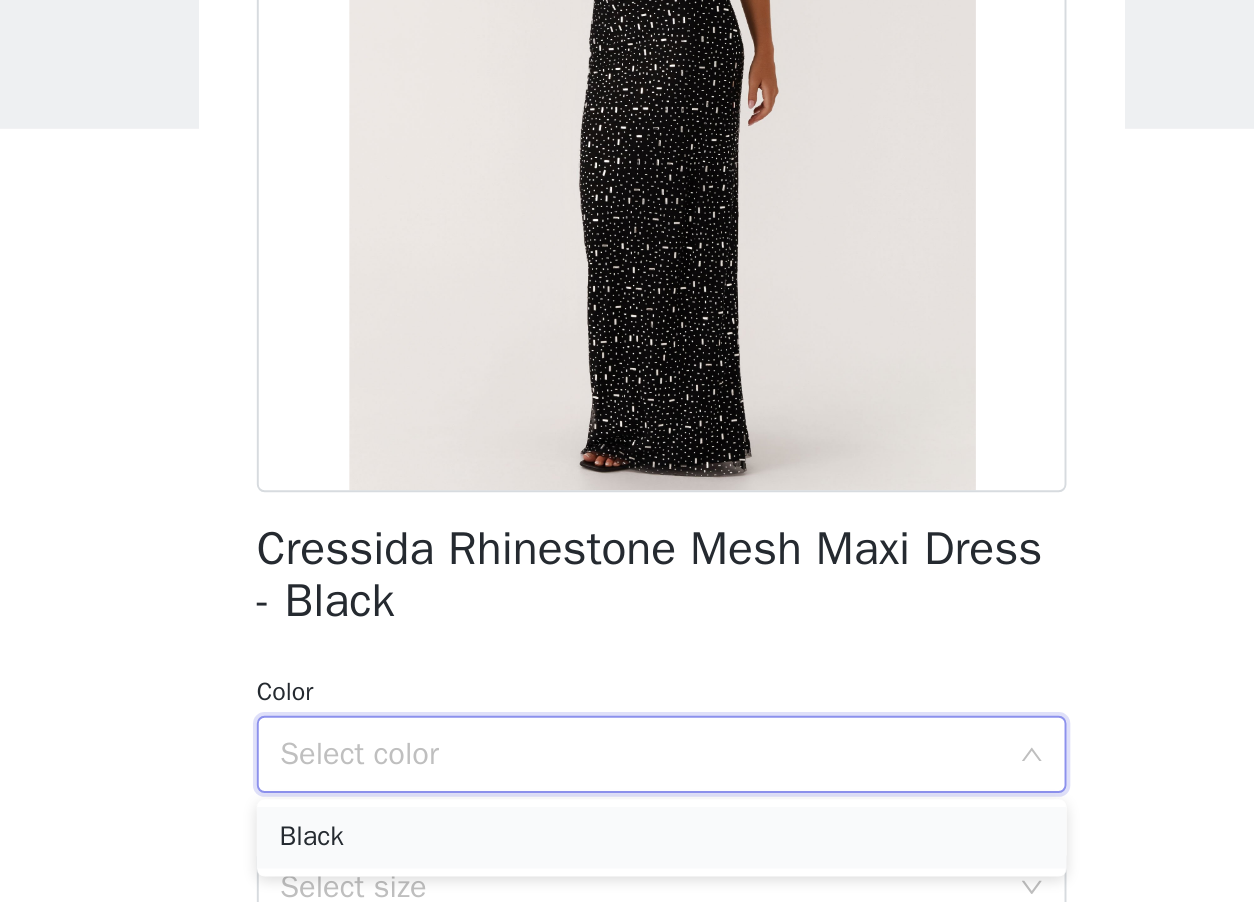 click on "Black" at bounding box center [627, 530] 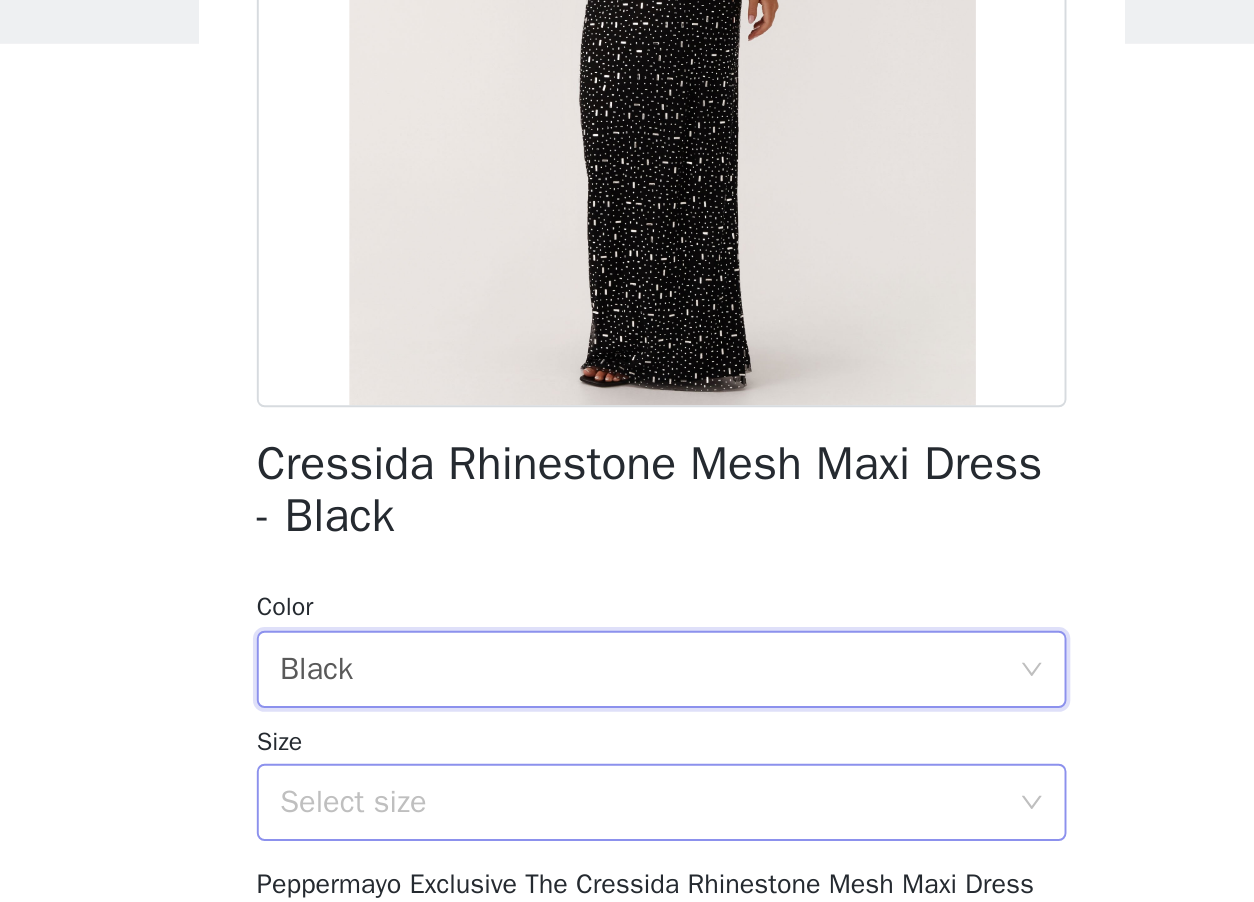 click on "Select size" at bounding box center [616, 556] 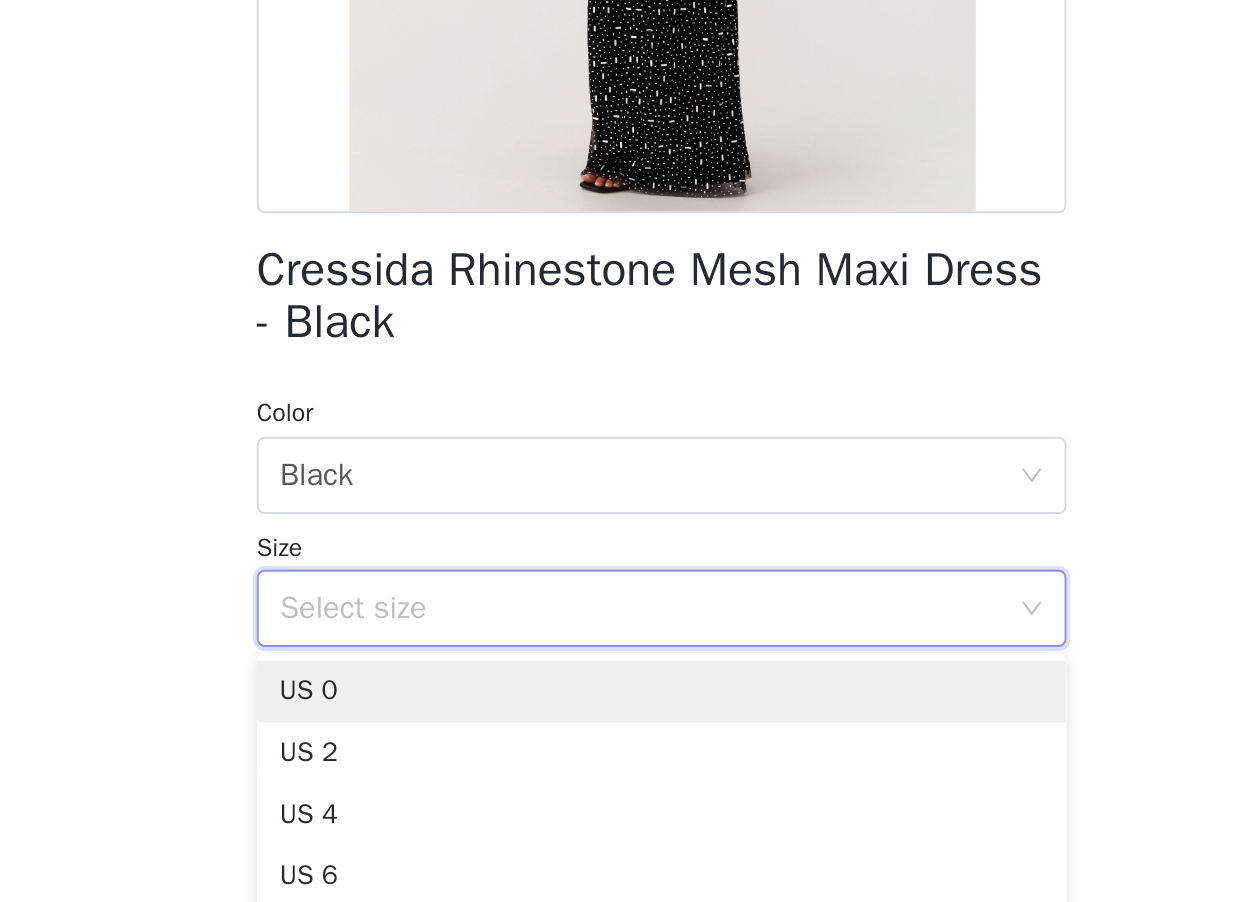 click on "Color   Select color Black Size   Select size" at bounding box center (627, 510) 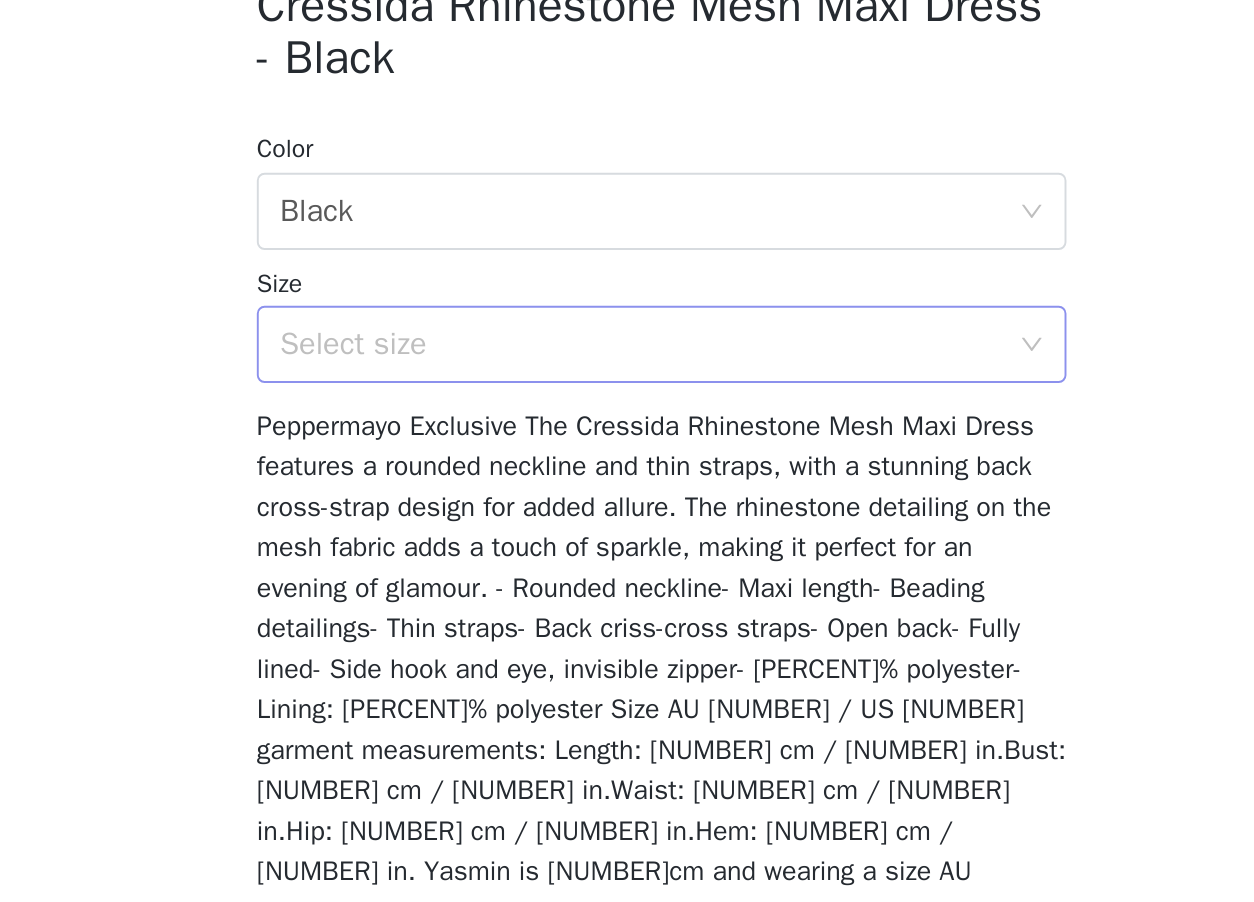 click on "Select size" at bounding box center (616, 556) 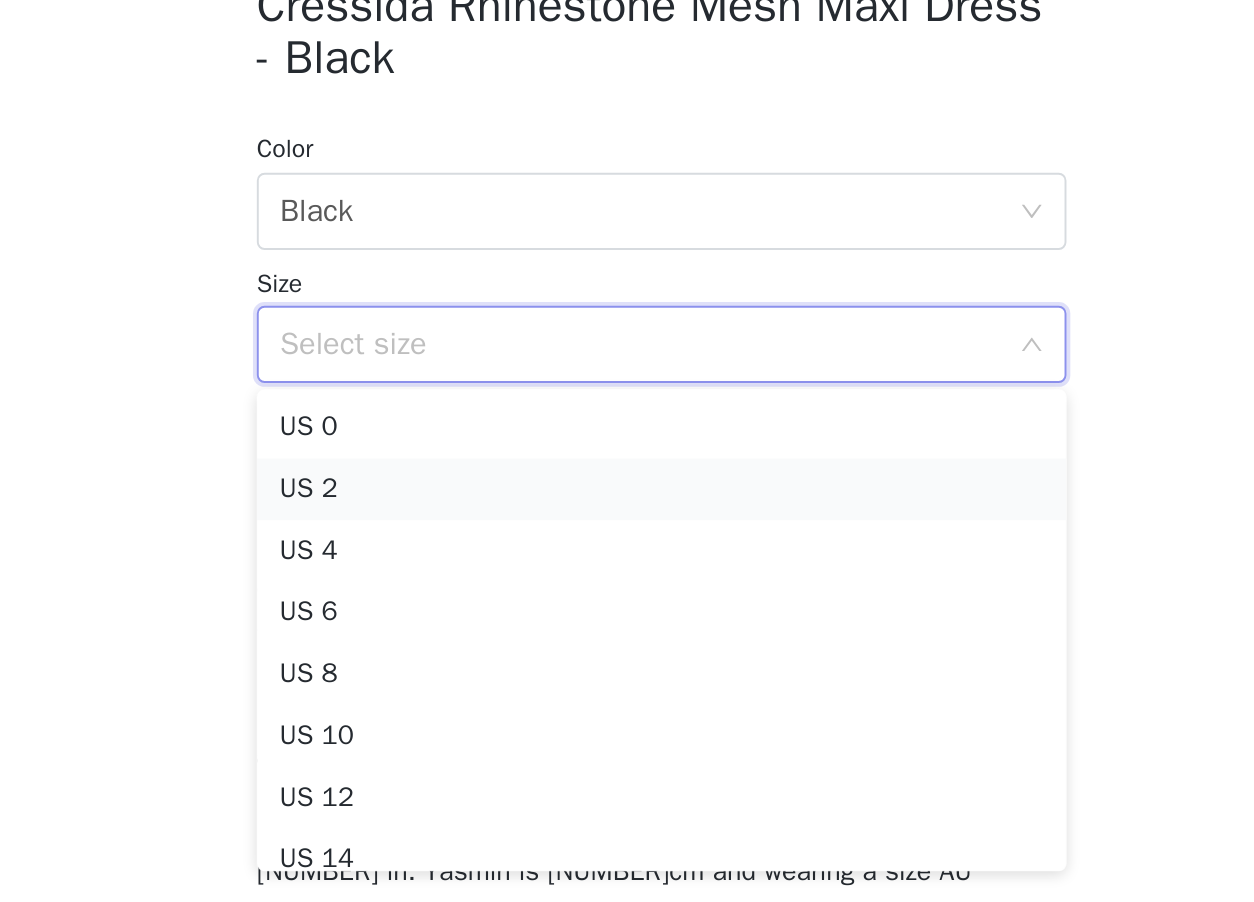 click on "US 2" at bounding box center [627, 631] 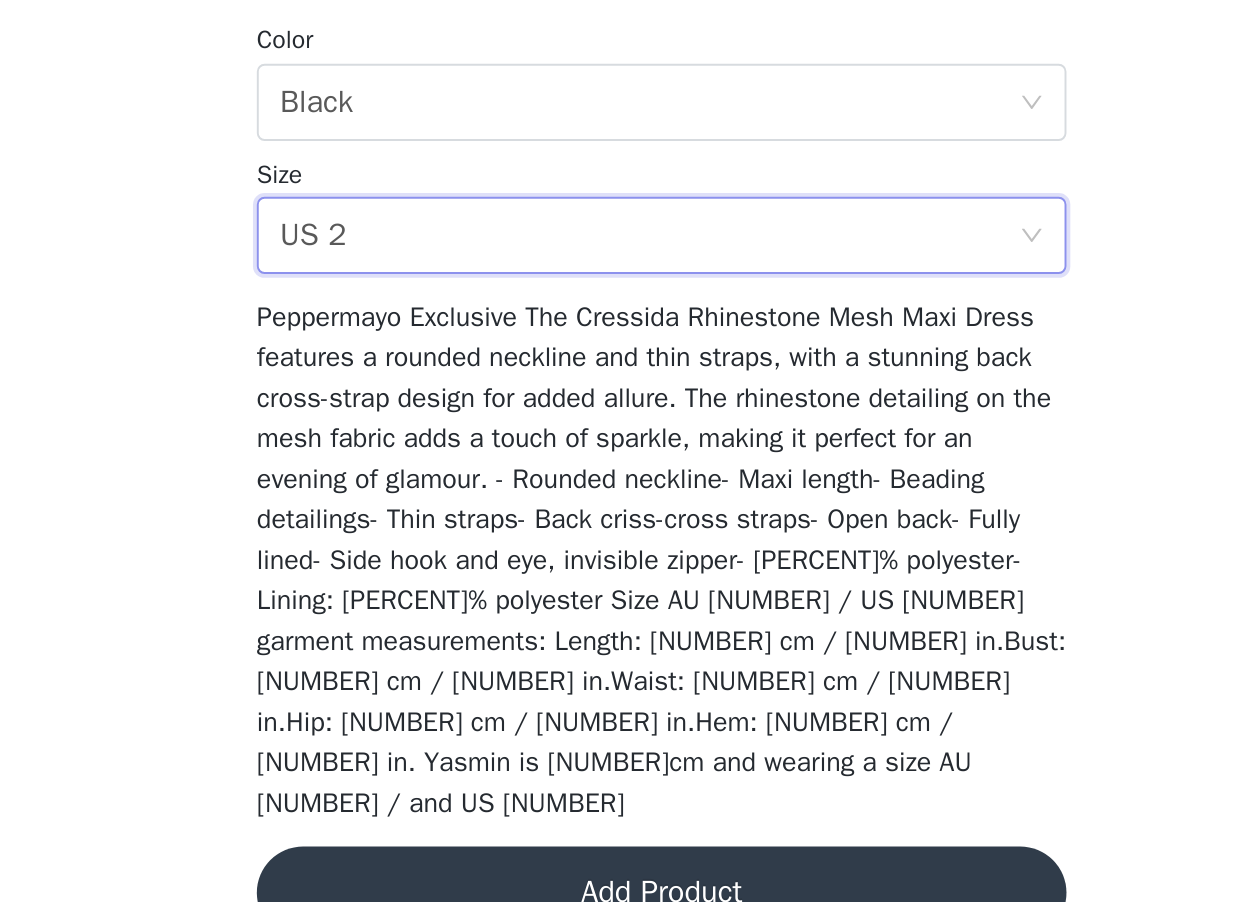 scroll, scrollTop: 0, scrollLeft: 0, axis: both 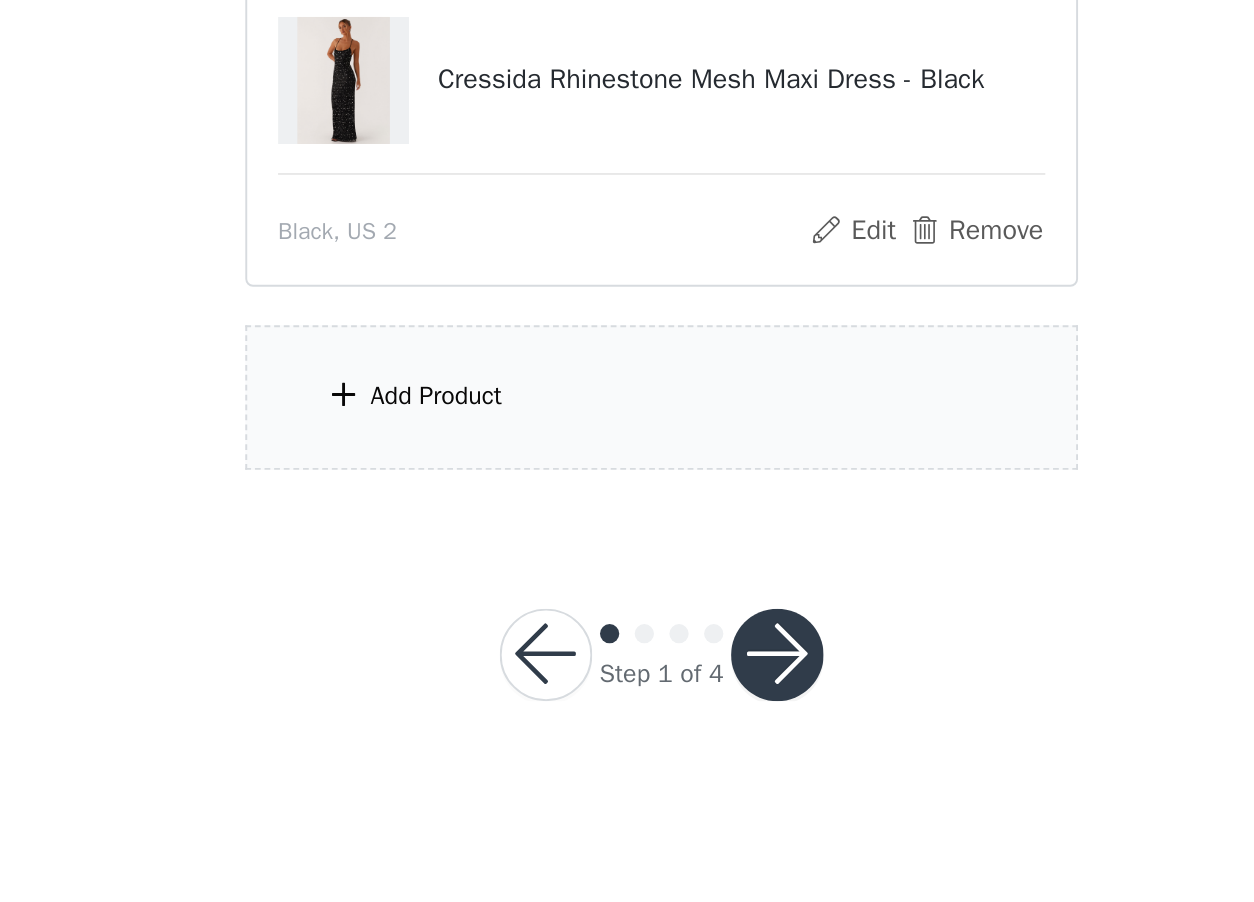 click on "Add Product" at bounding box center [627, 490] 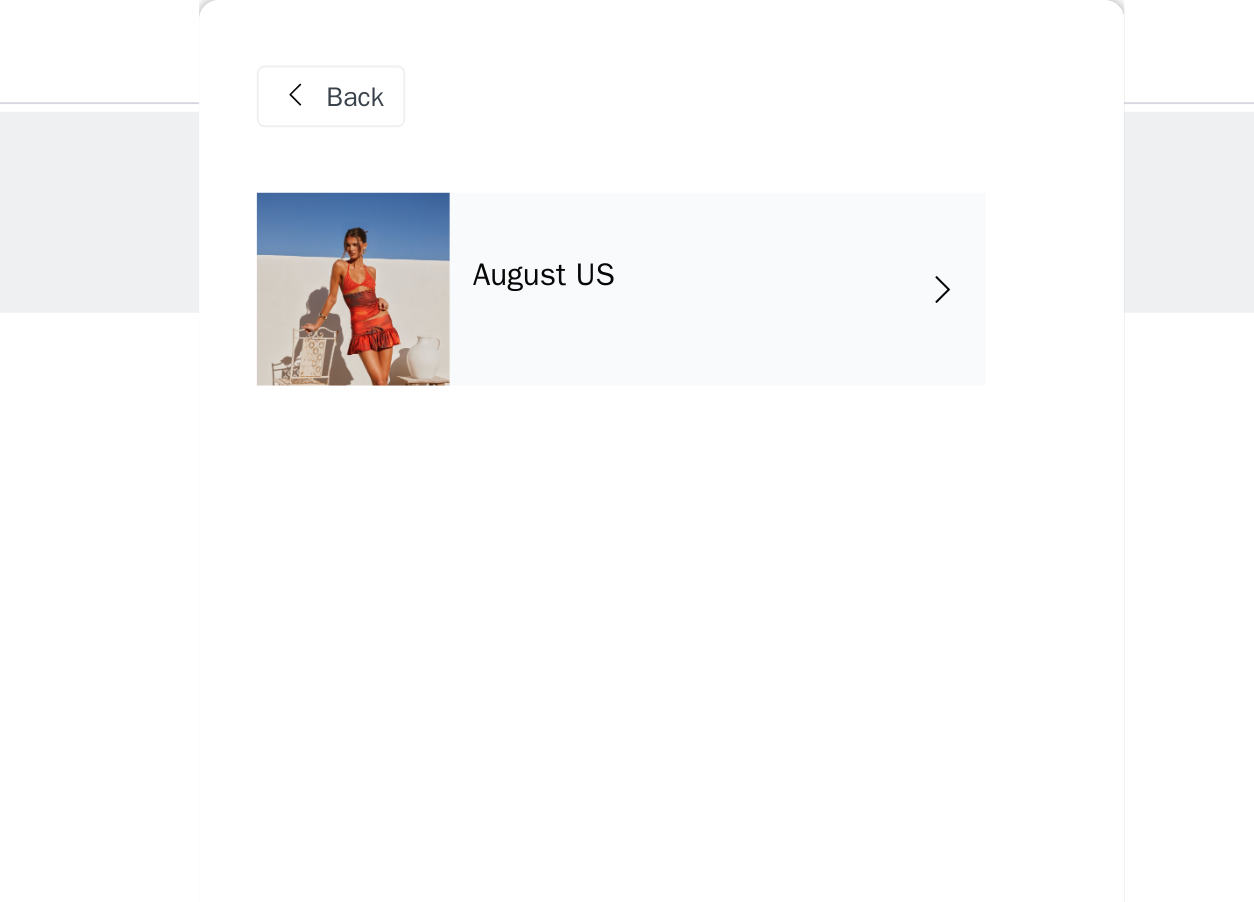 scroll, scrollTop: 0, scrollLeft: 0, axis: both 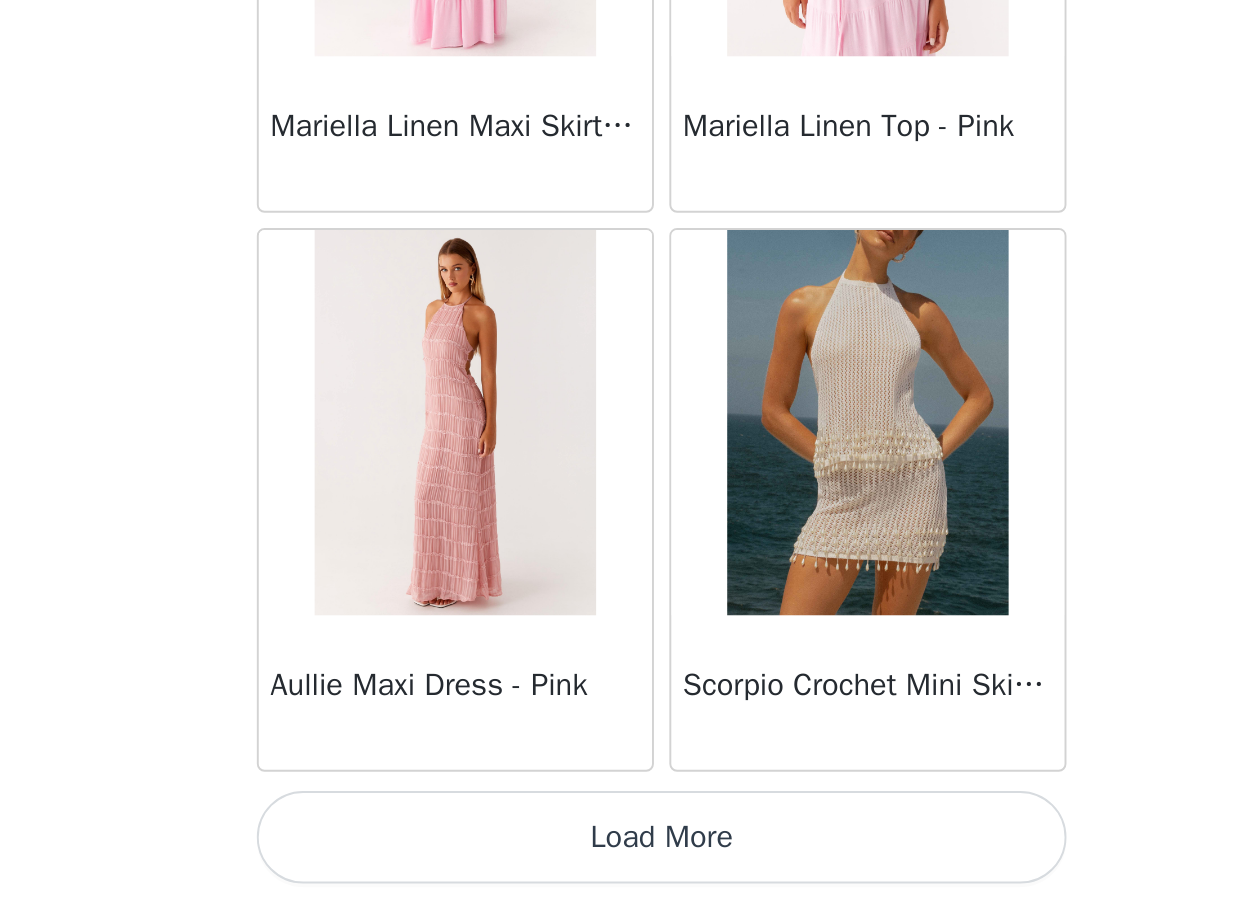 click on "Load More" at bounding box center [627, 868] 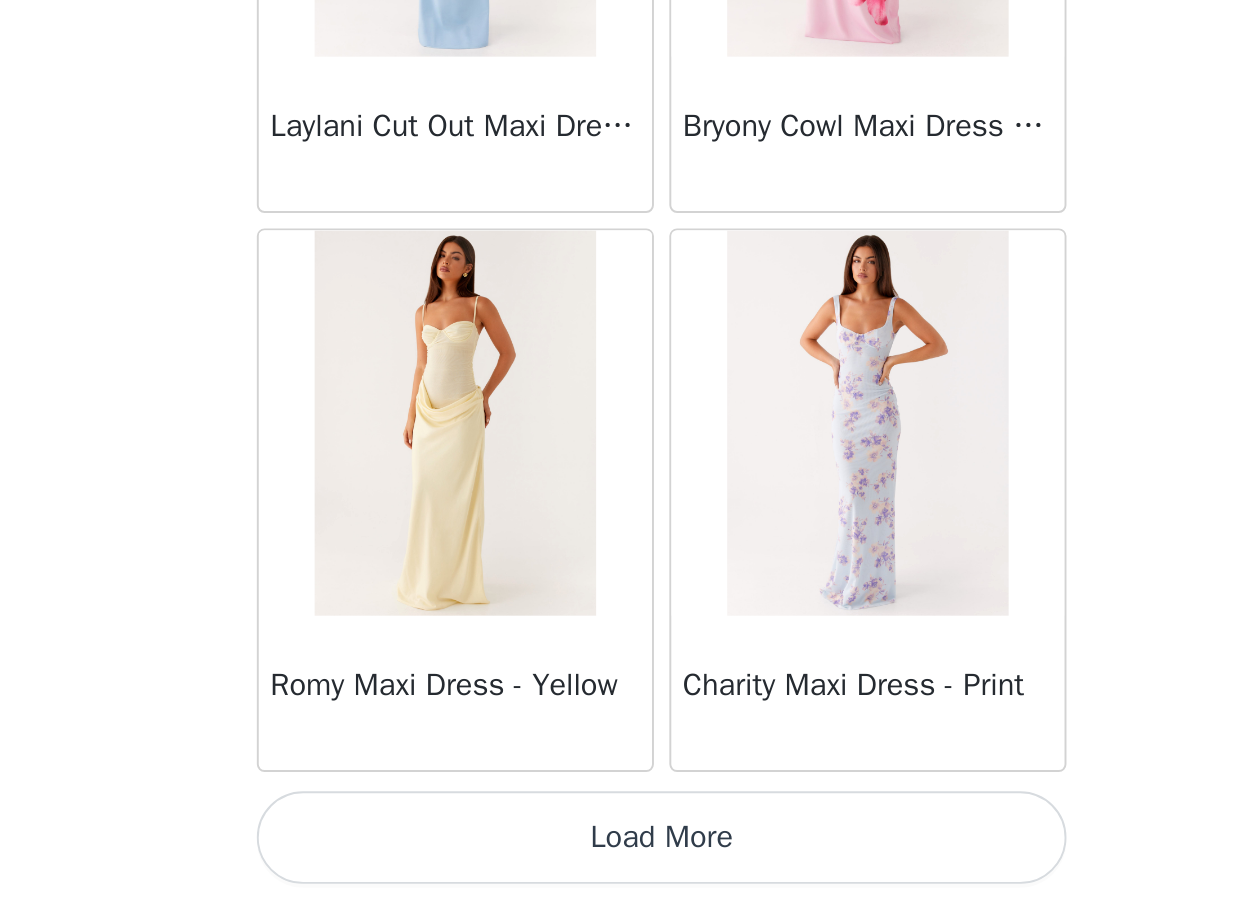 click on "Load More" at bounding box center [627, 868] 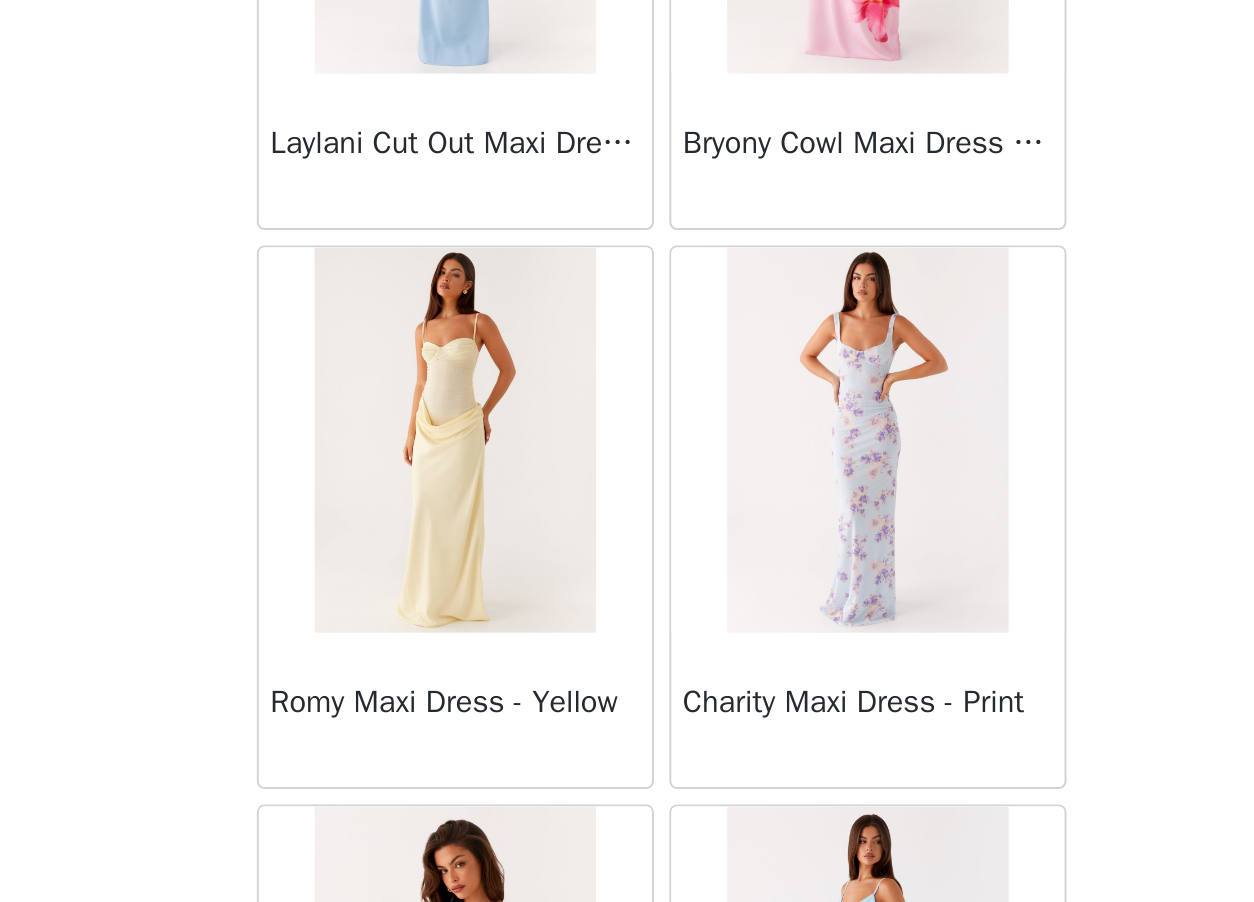 click at bounding box center [519, 662] 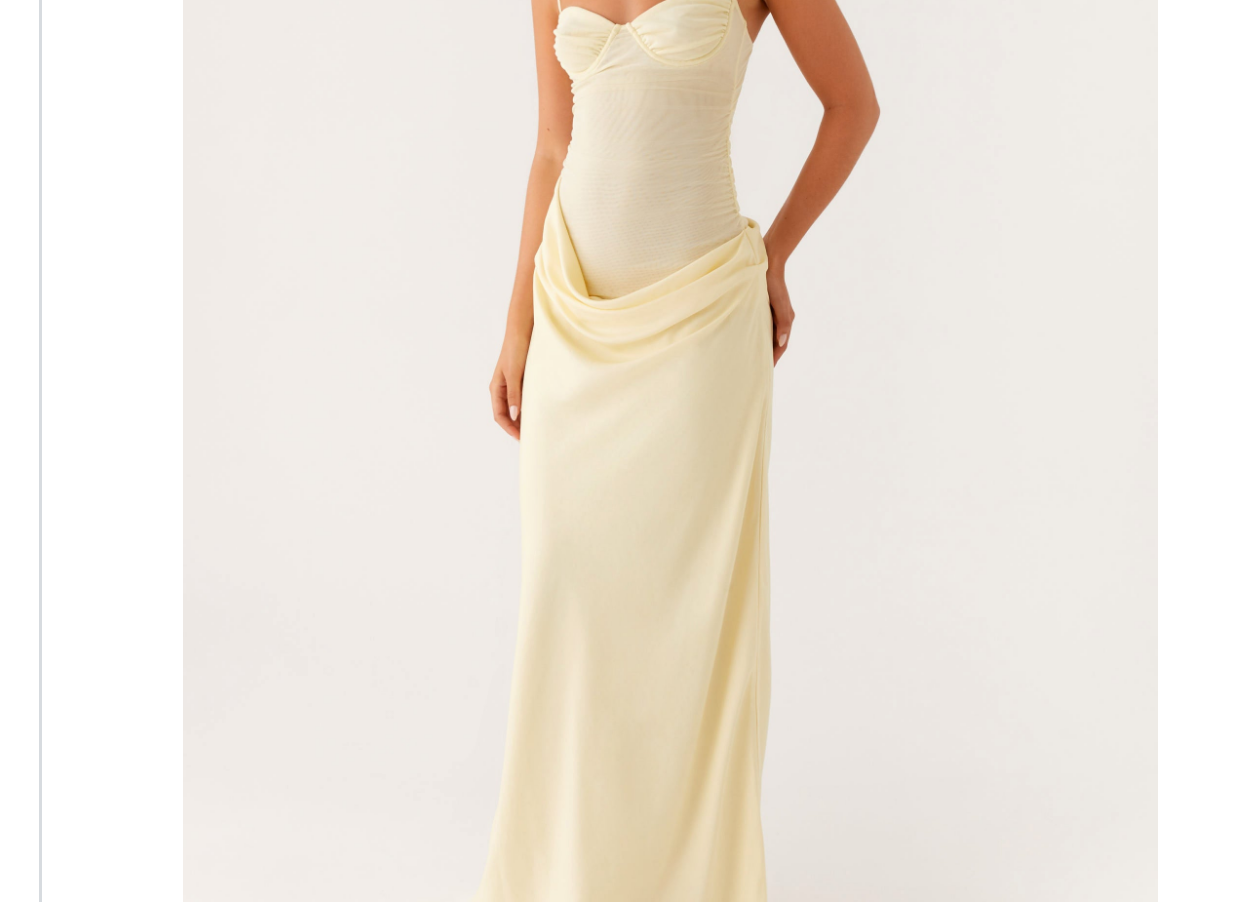scroll, scrollTop: 151, scrollLeft: 0, axis: vertical 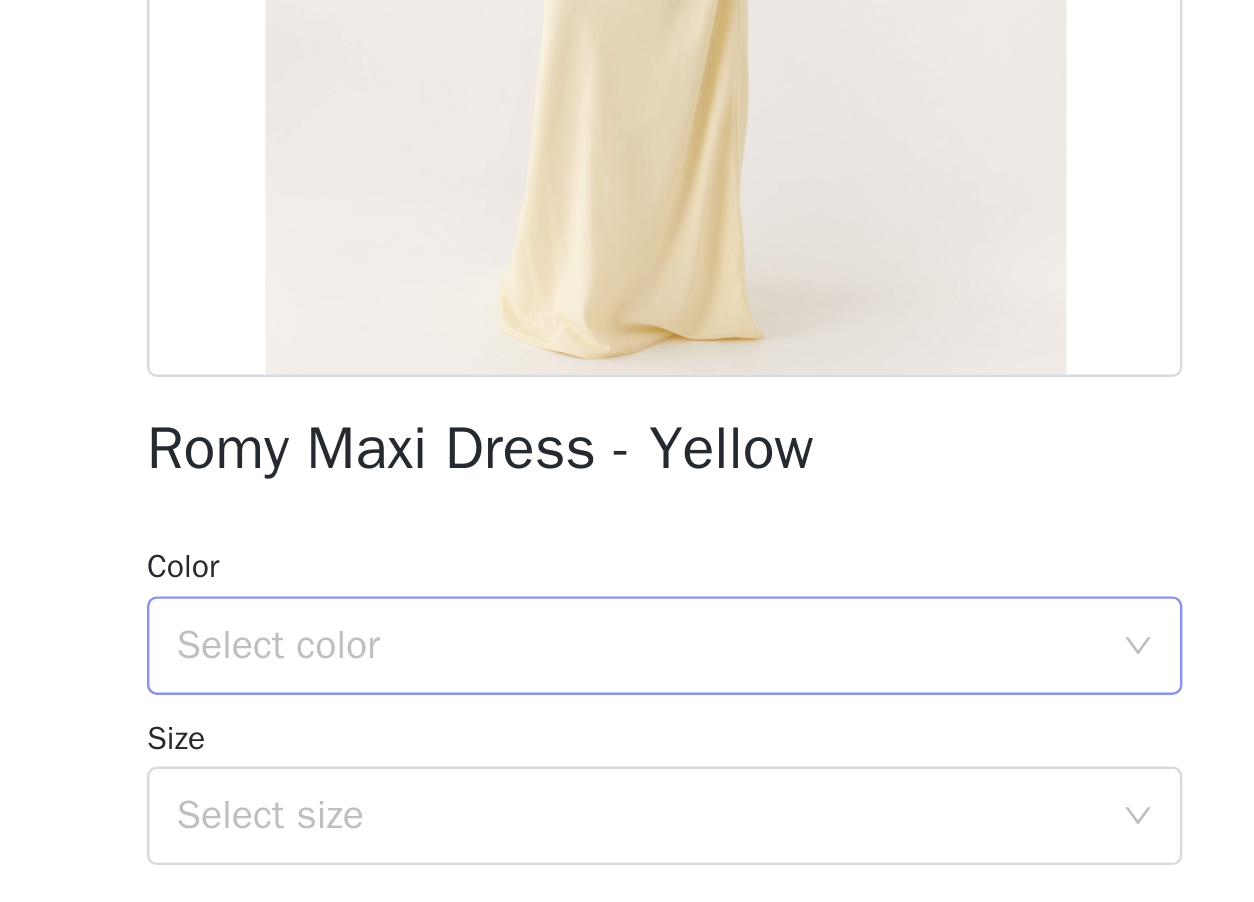 click on "Select color" at bounding box center [616, 508] 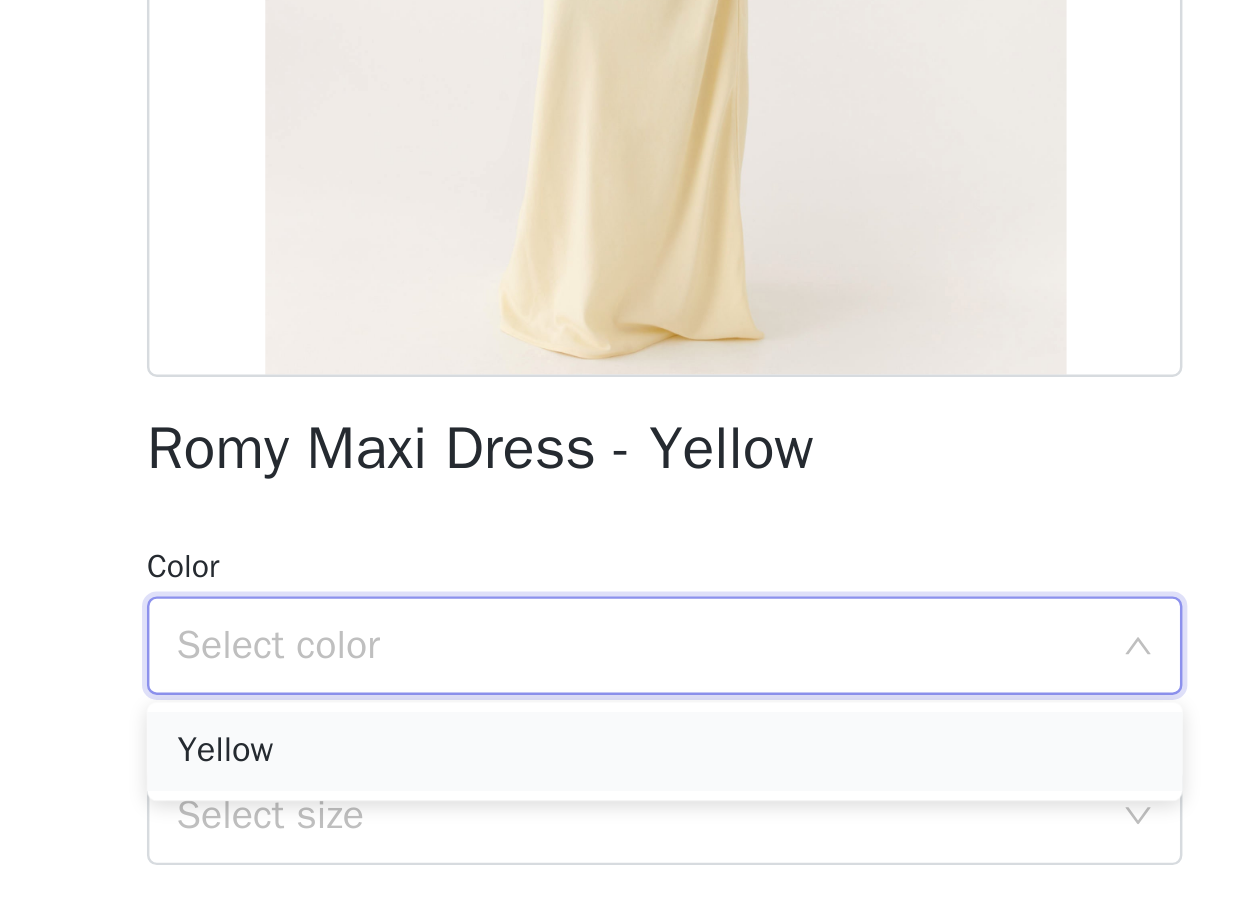 click on "Yellow" at bounding box center [627, 551] 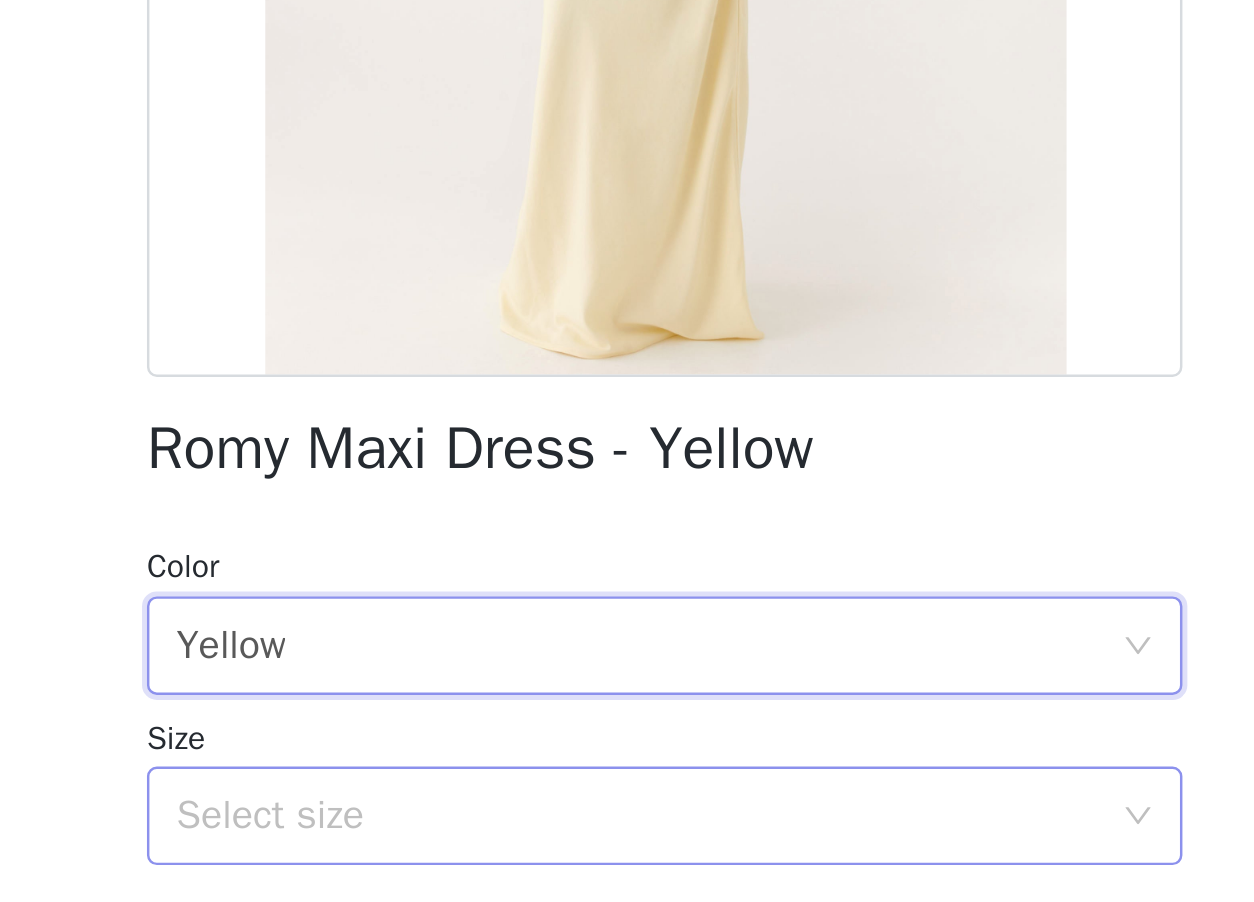 click on "Select size" at bounding box center [616, 577] 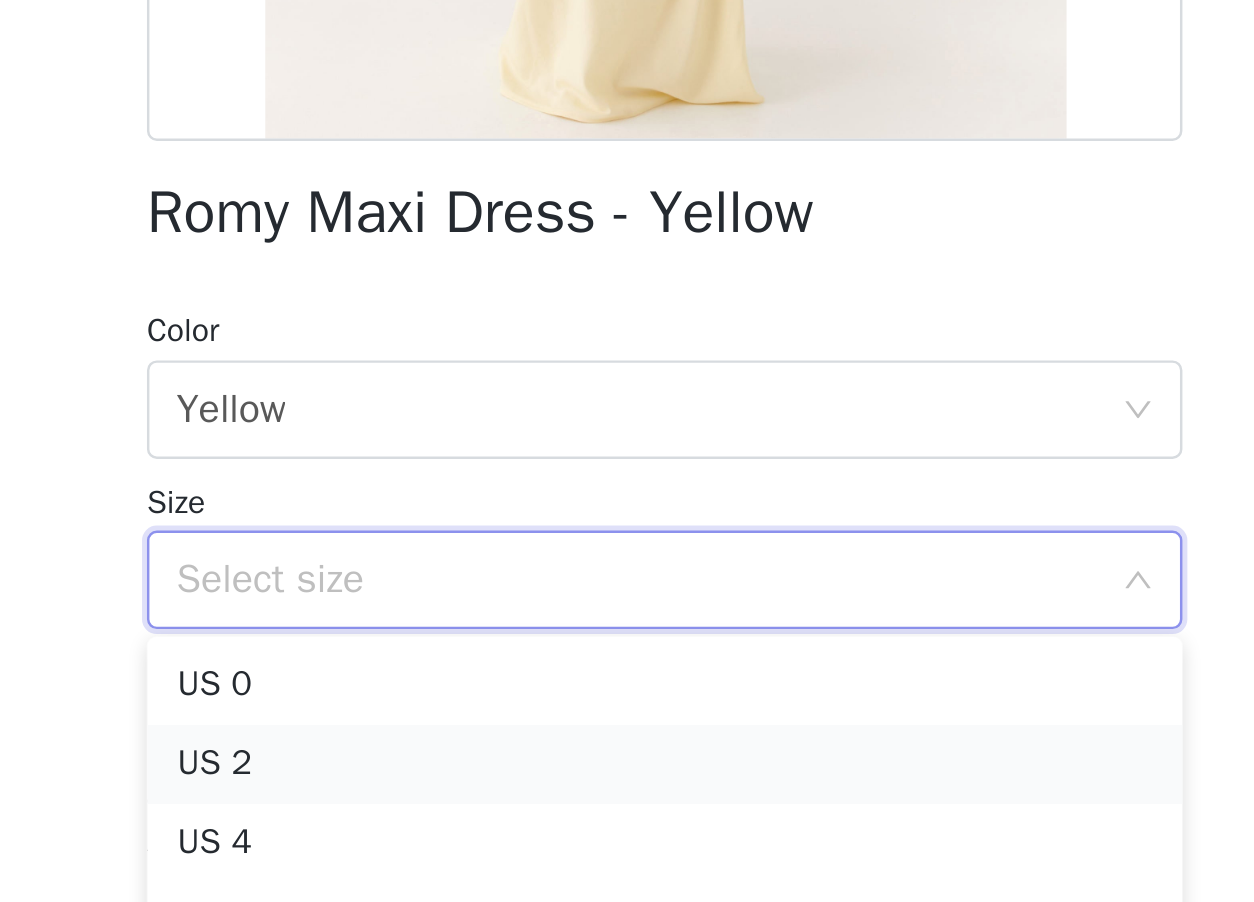 click on "US 2" at bounding box center (627, 652) 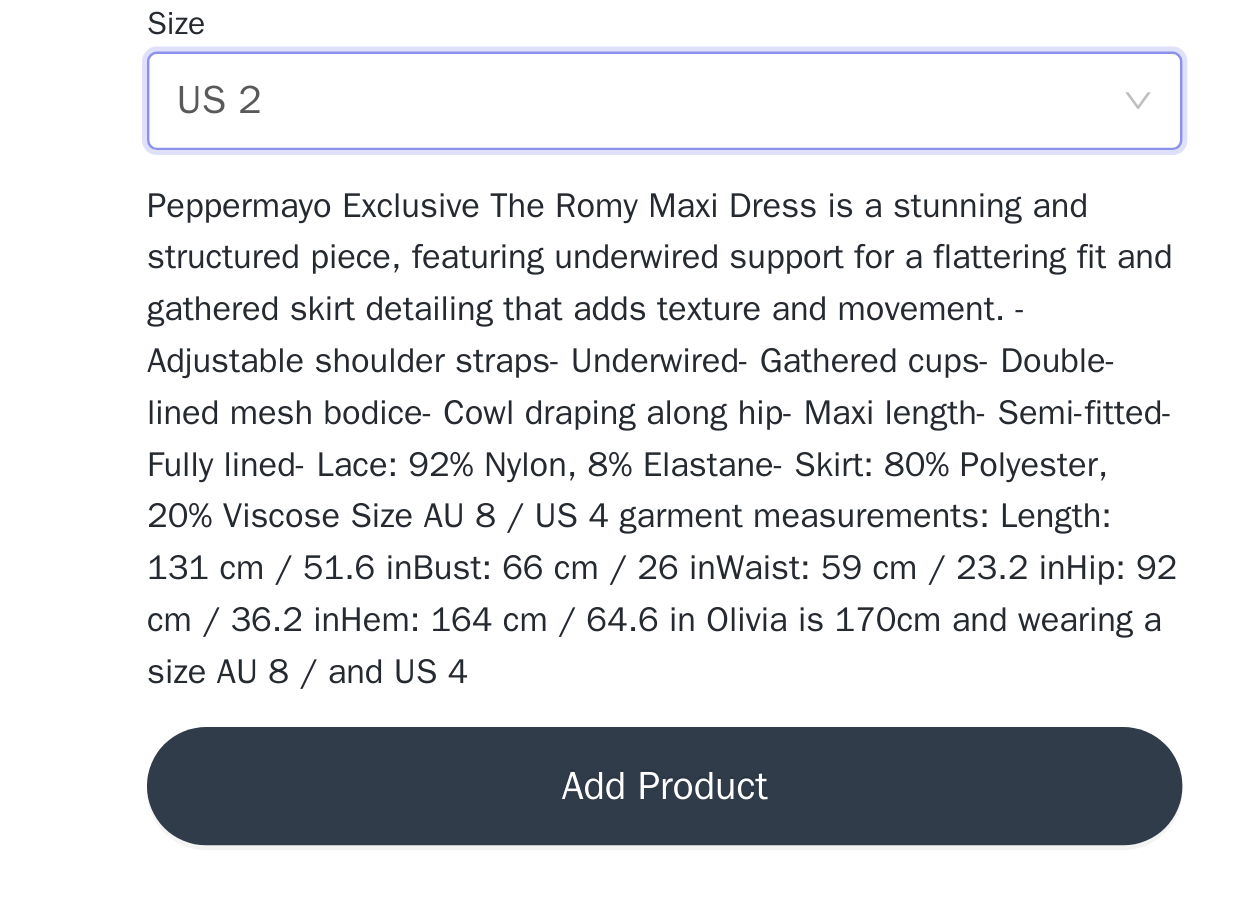 scroll, scrollTop: 2, scrollLeft: 0, axis: vertical 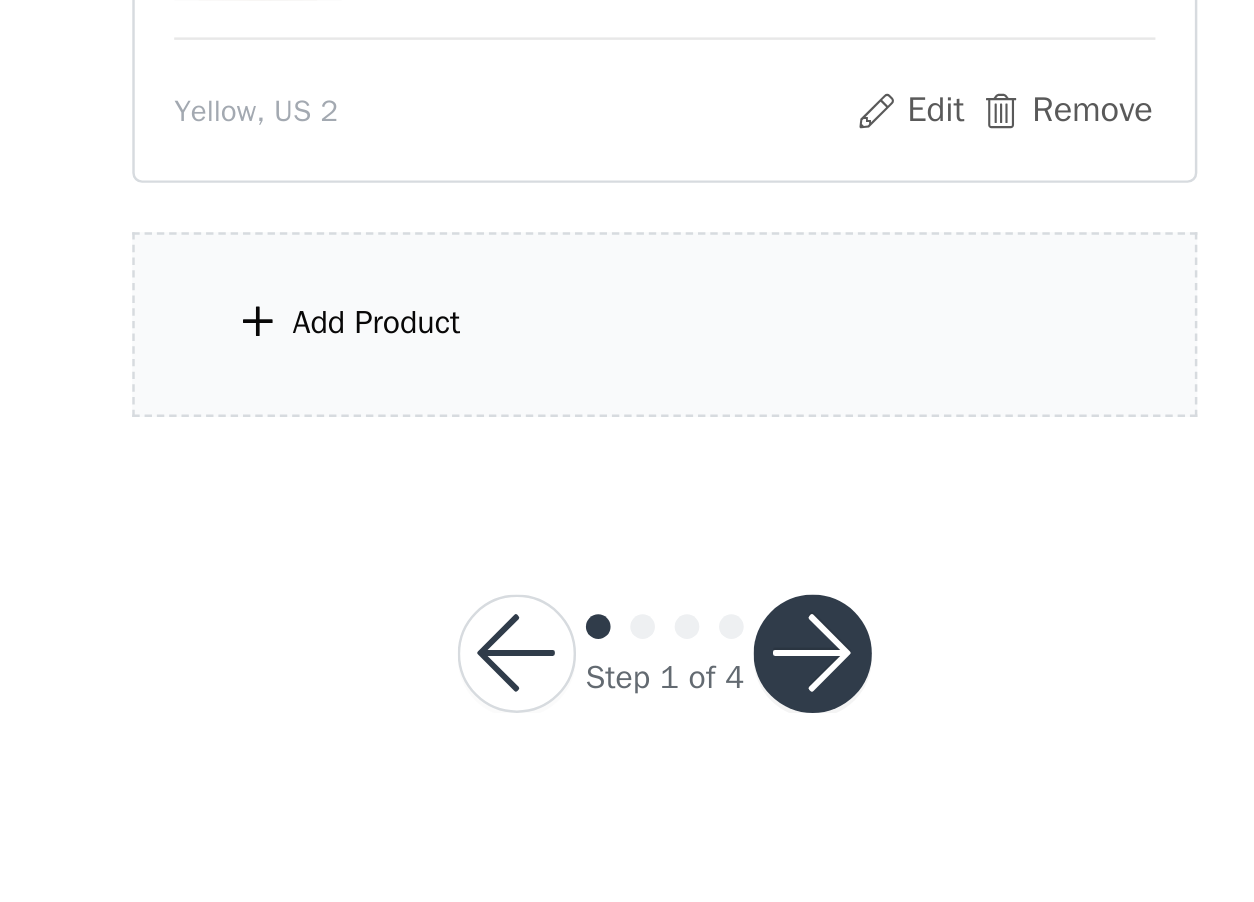 click on "Add Product" at bounding box center (627, 667) 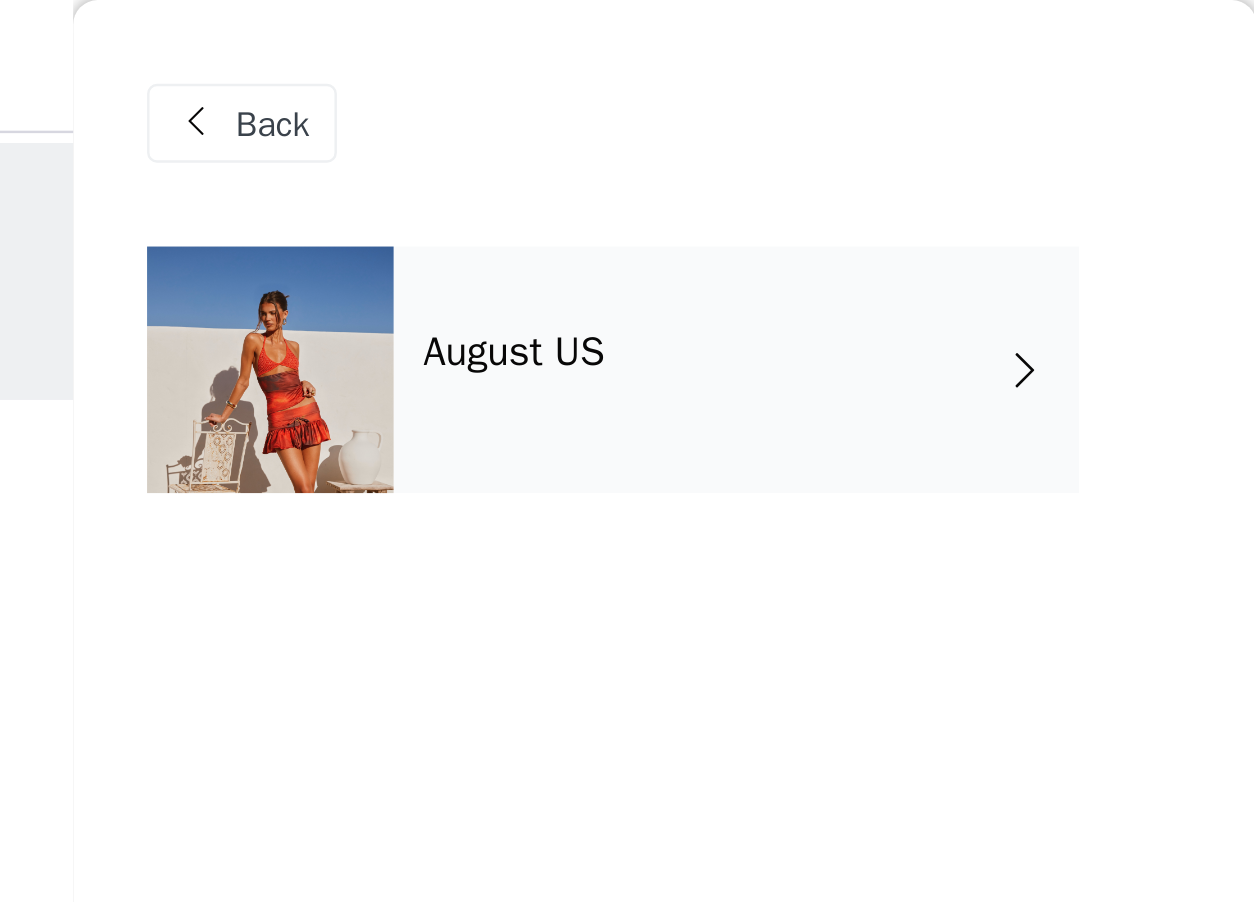 scroll, scrollTop: -2, scrollLeft: 0, axis: vertical 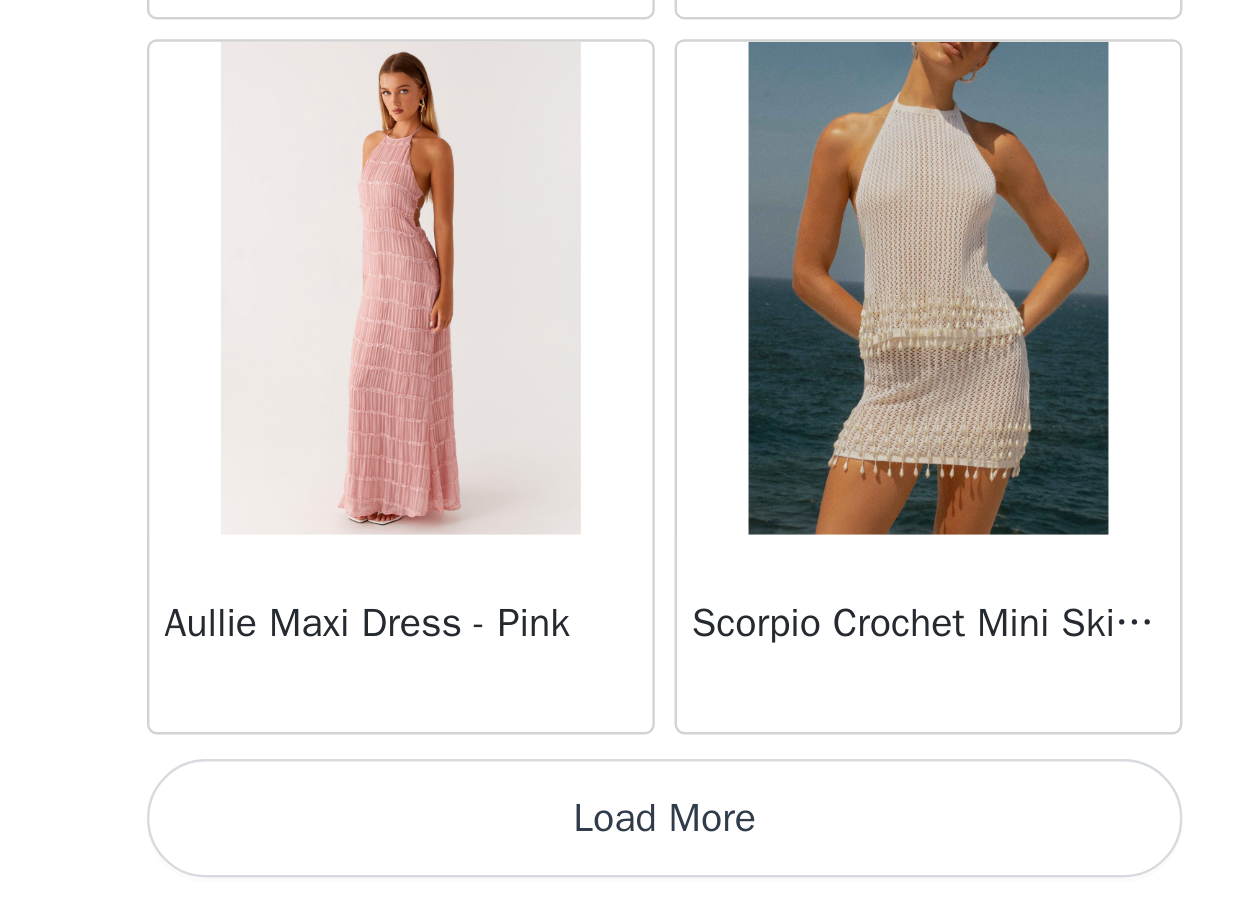 click on "Load More" at bounding box center (627, 868) 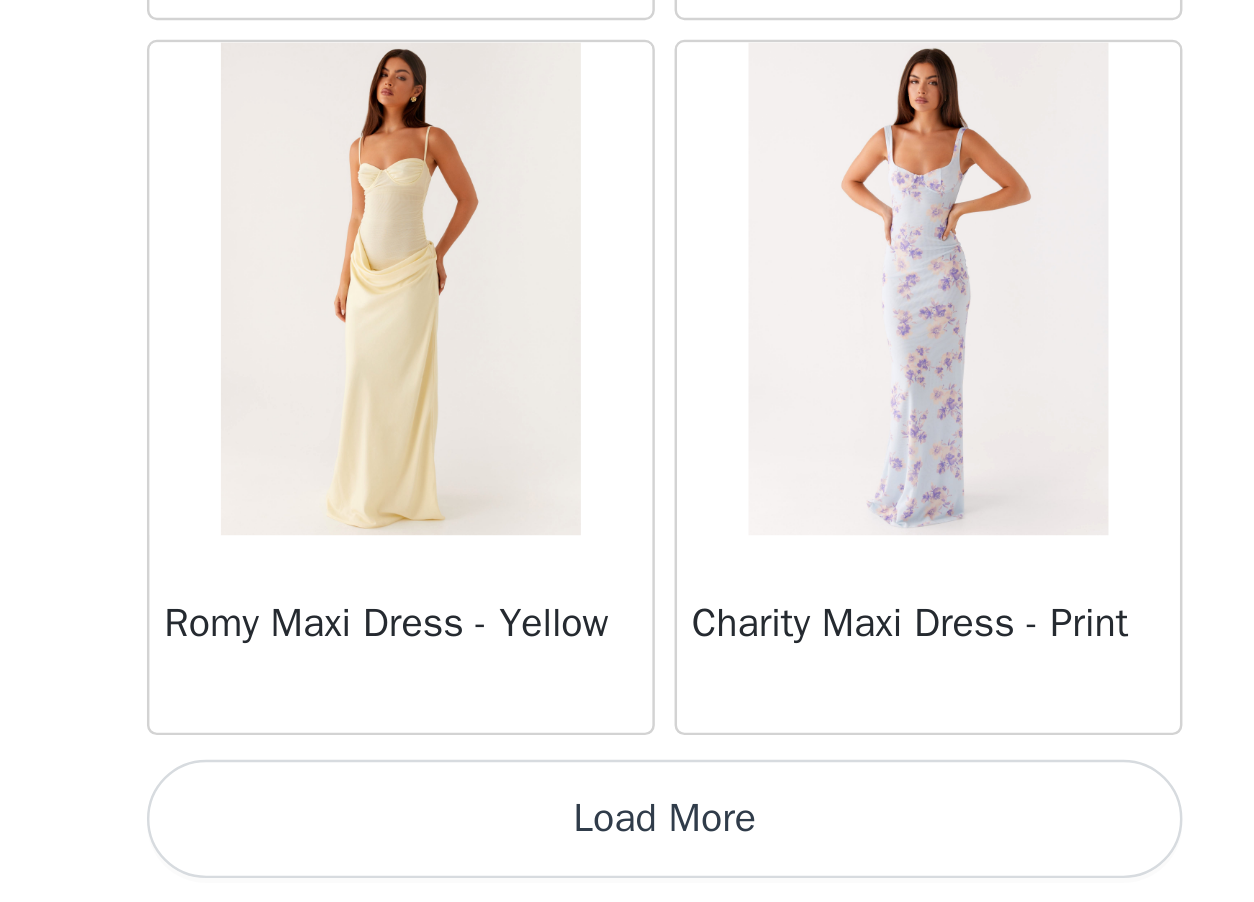 click on "Load More" at bounding box center (627, 868) 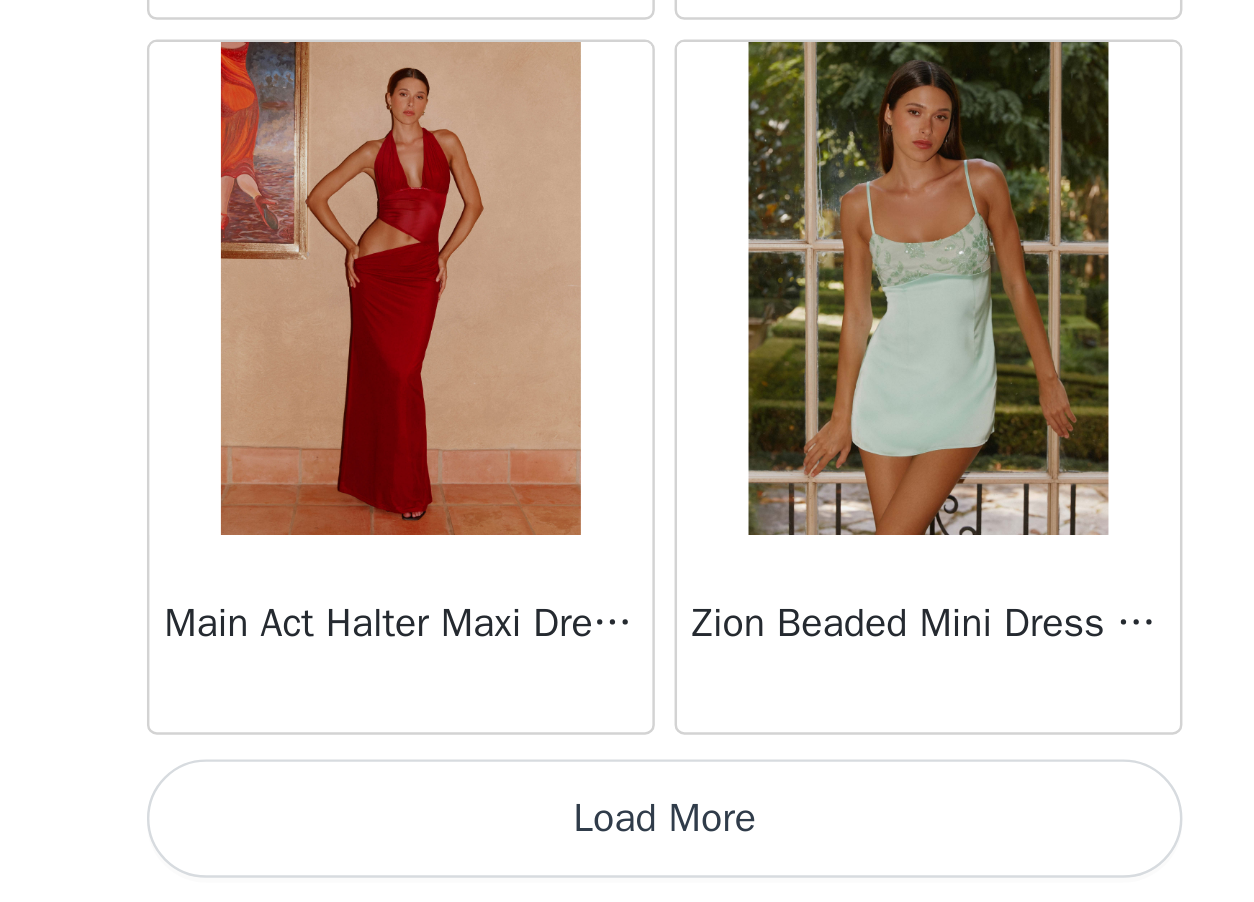 scroll, scrollTop: 7958, scrollLeft: 0, axis: vertical 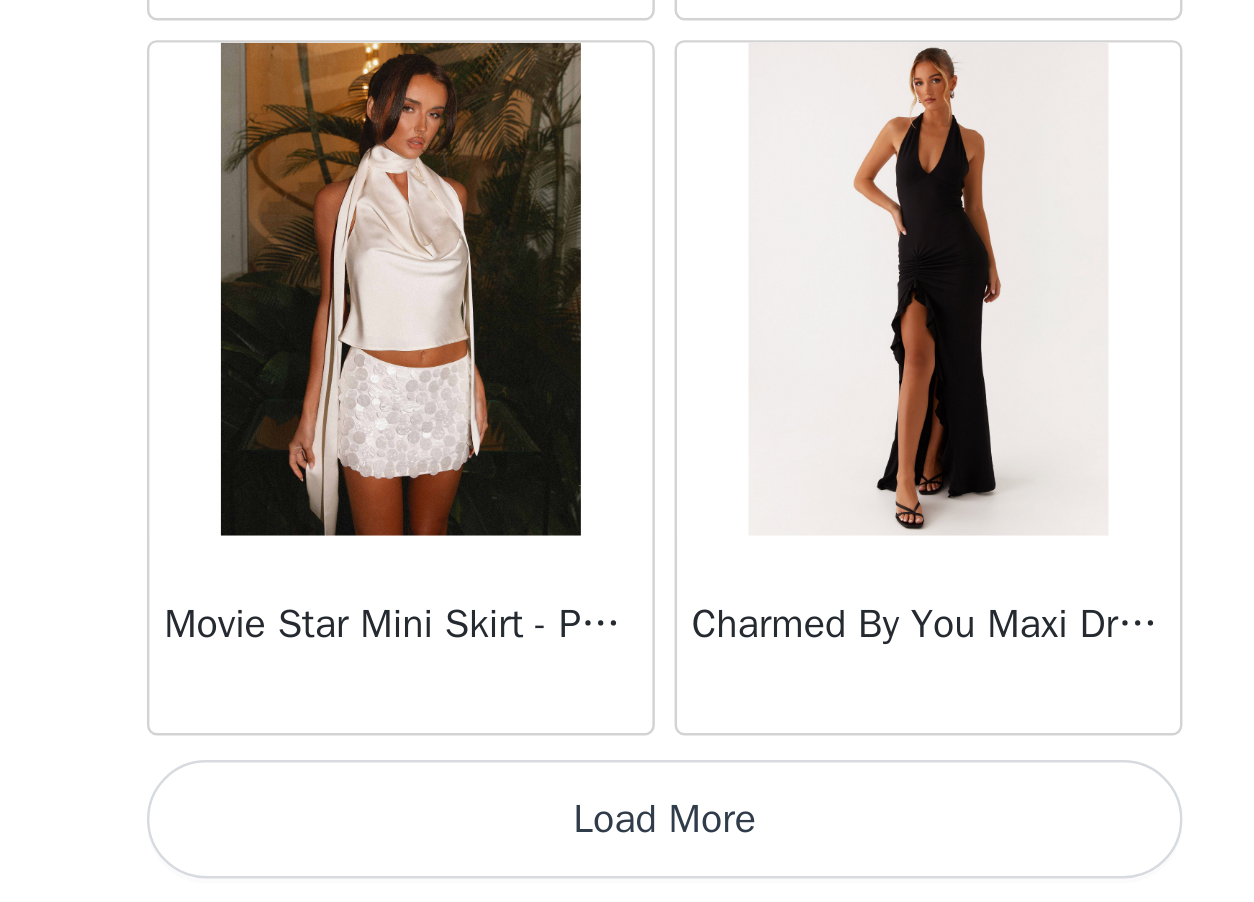 click on "Load More" at bounding box center [627, 868] 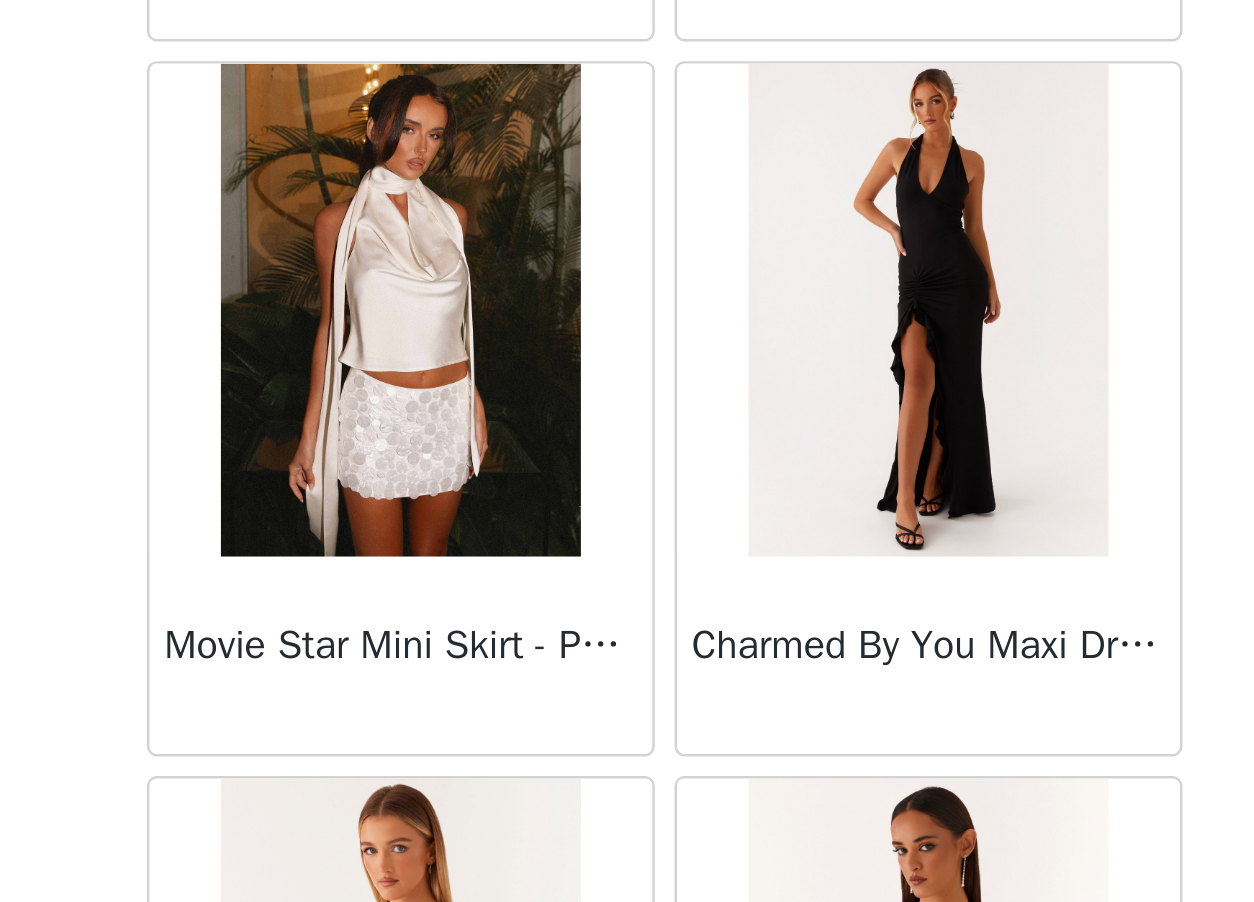 scroll, scrollTop: 0, scrollLeft: 0, axis: both 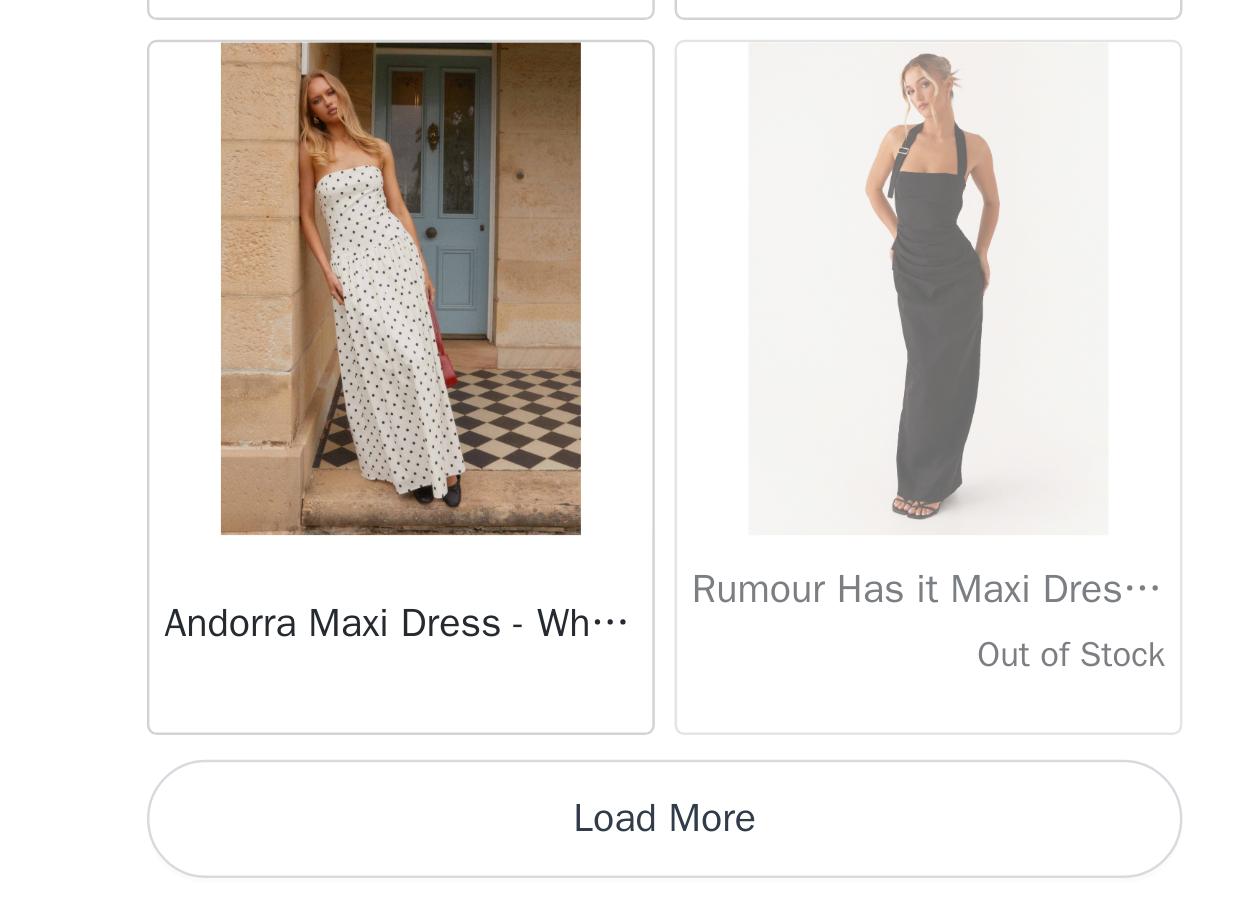 click at bounding box center [519, 653] 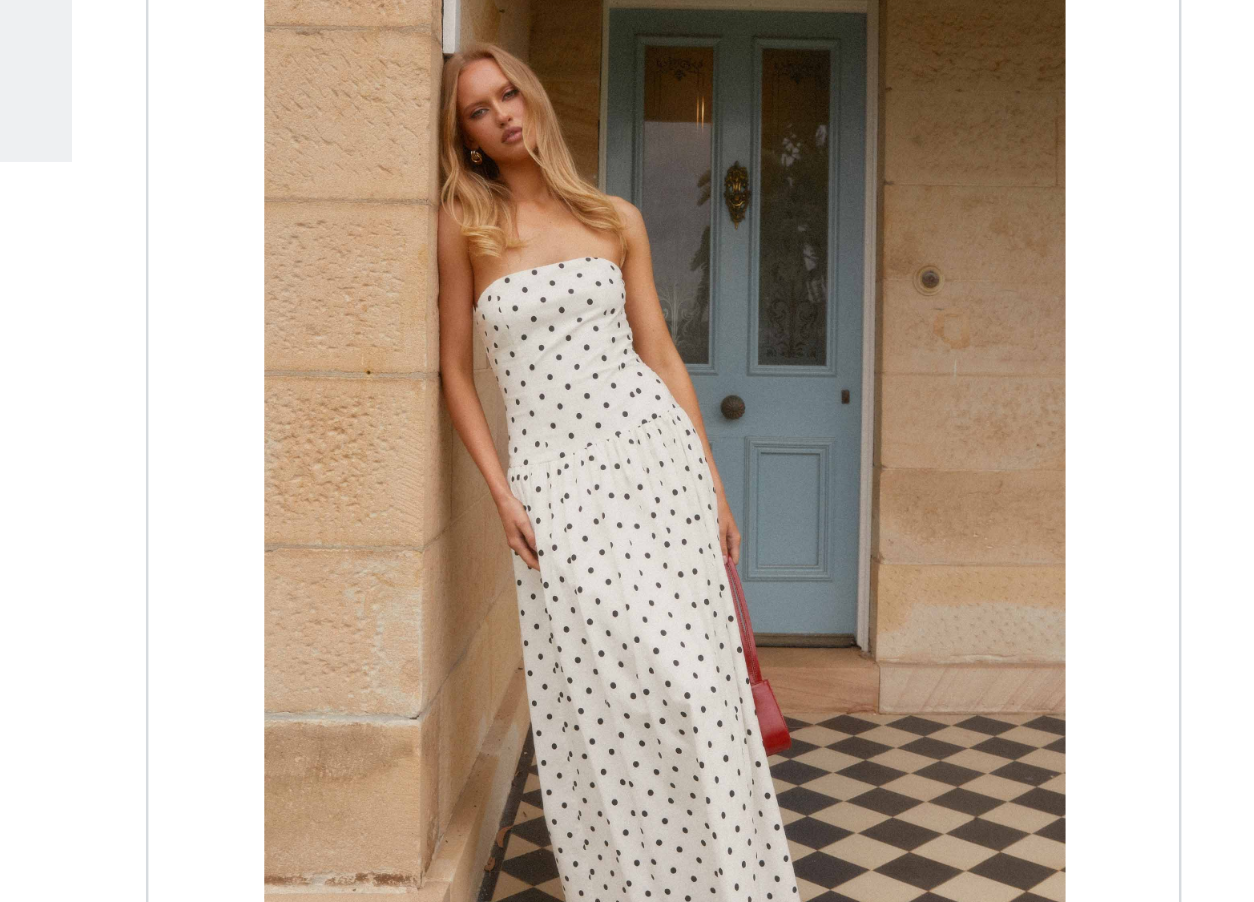 scroll, scrollTop: 193, scrollLeft: 0, axis: vertical 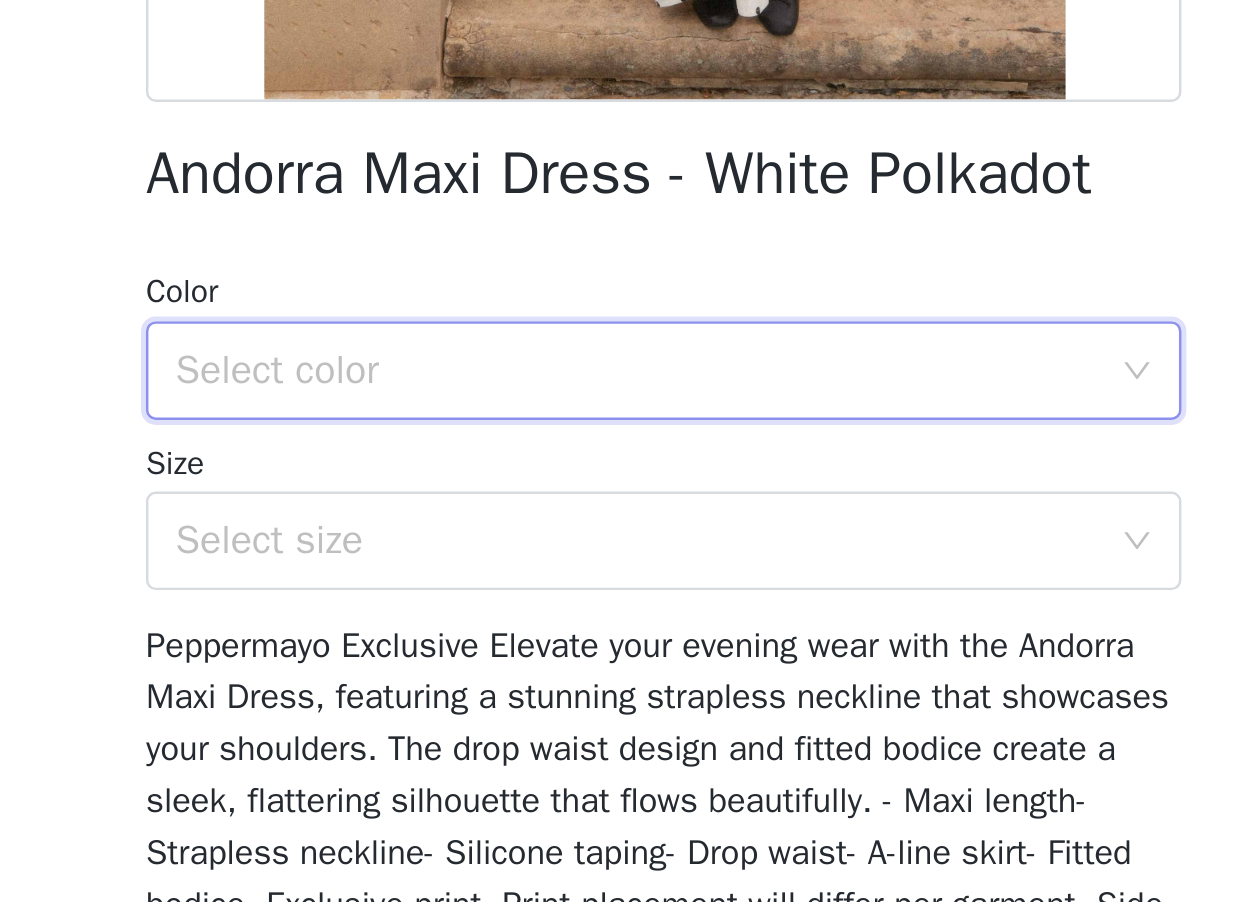 click on "Select color" at bounding box center (620, 466) 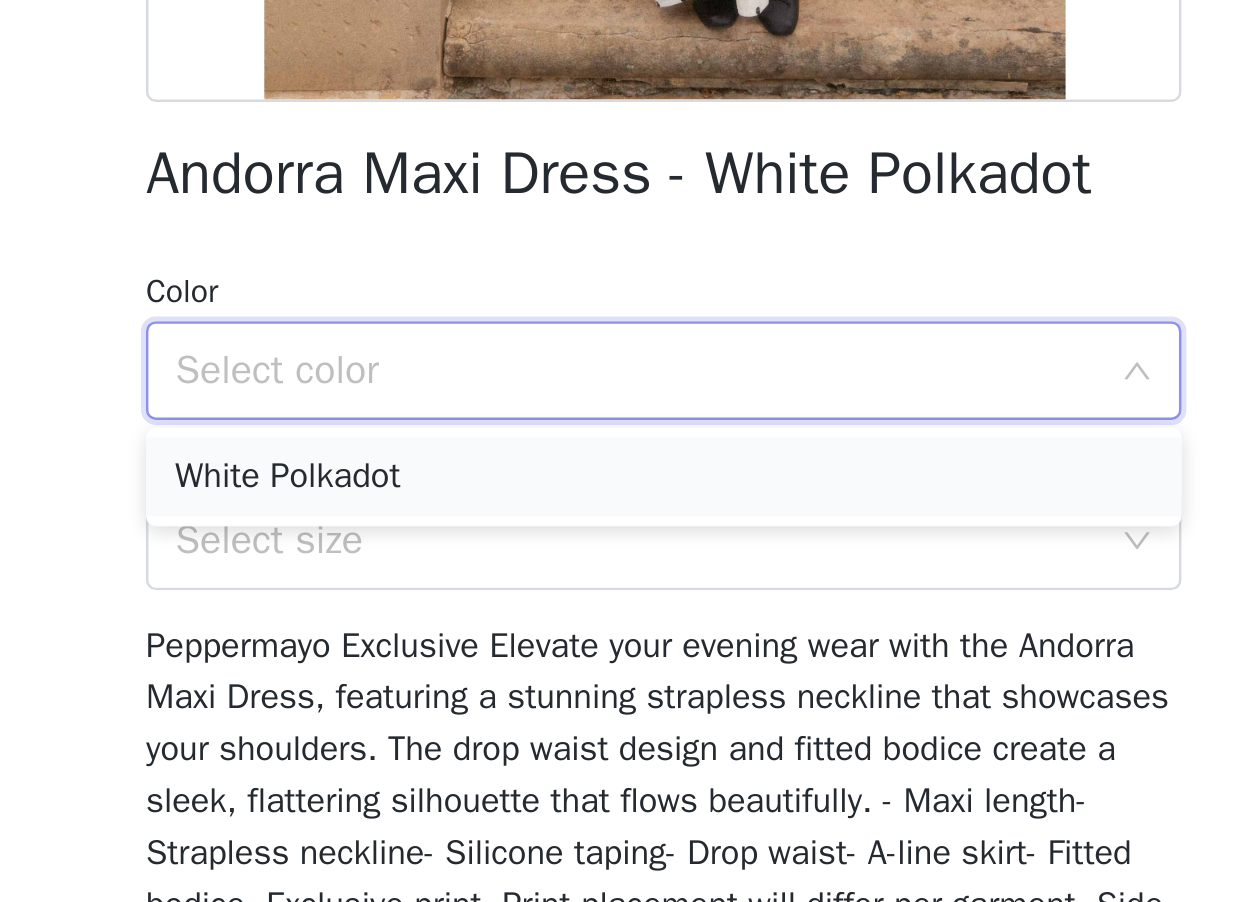 click on "White Polkadot" at bounding box center [627, 509] 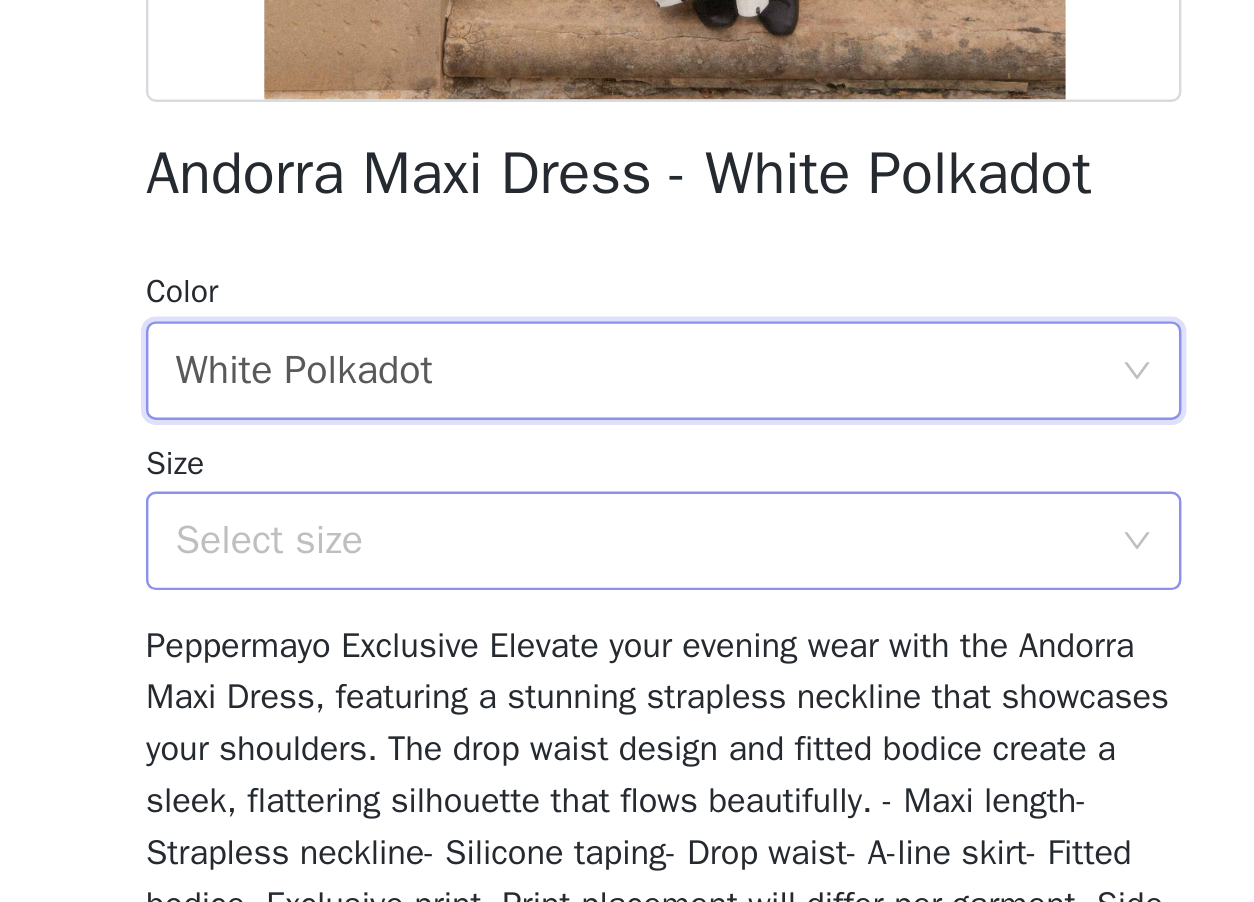 click on "Select size" at bounding box center [616, 535] 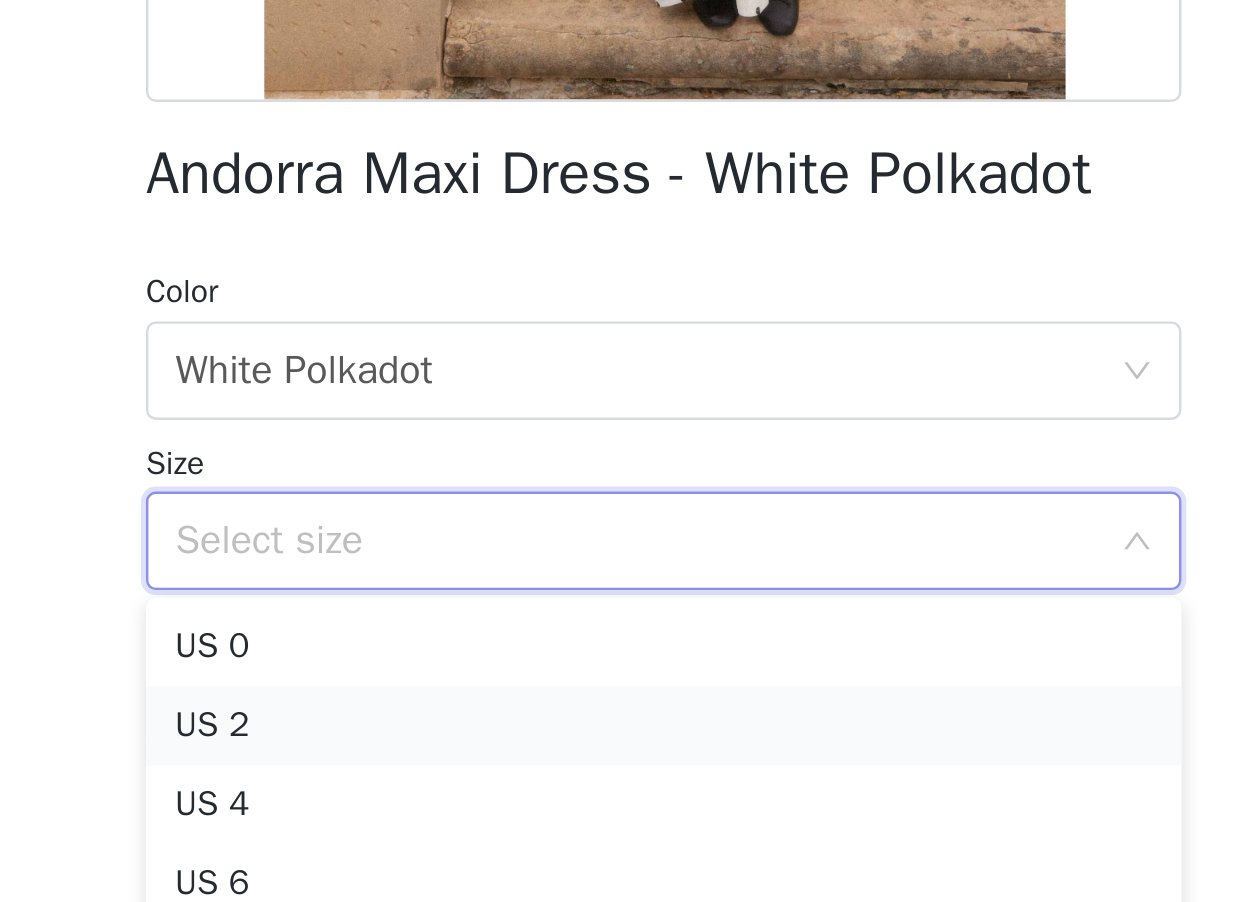 click on "US 2" at bounding box center (627, 610) 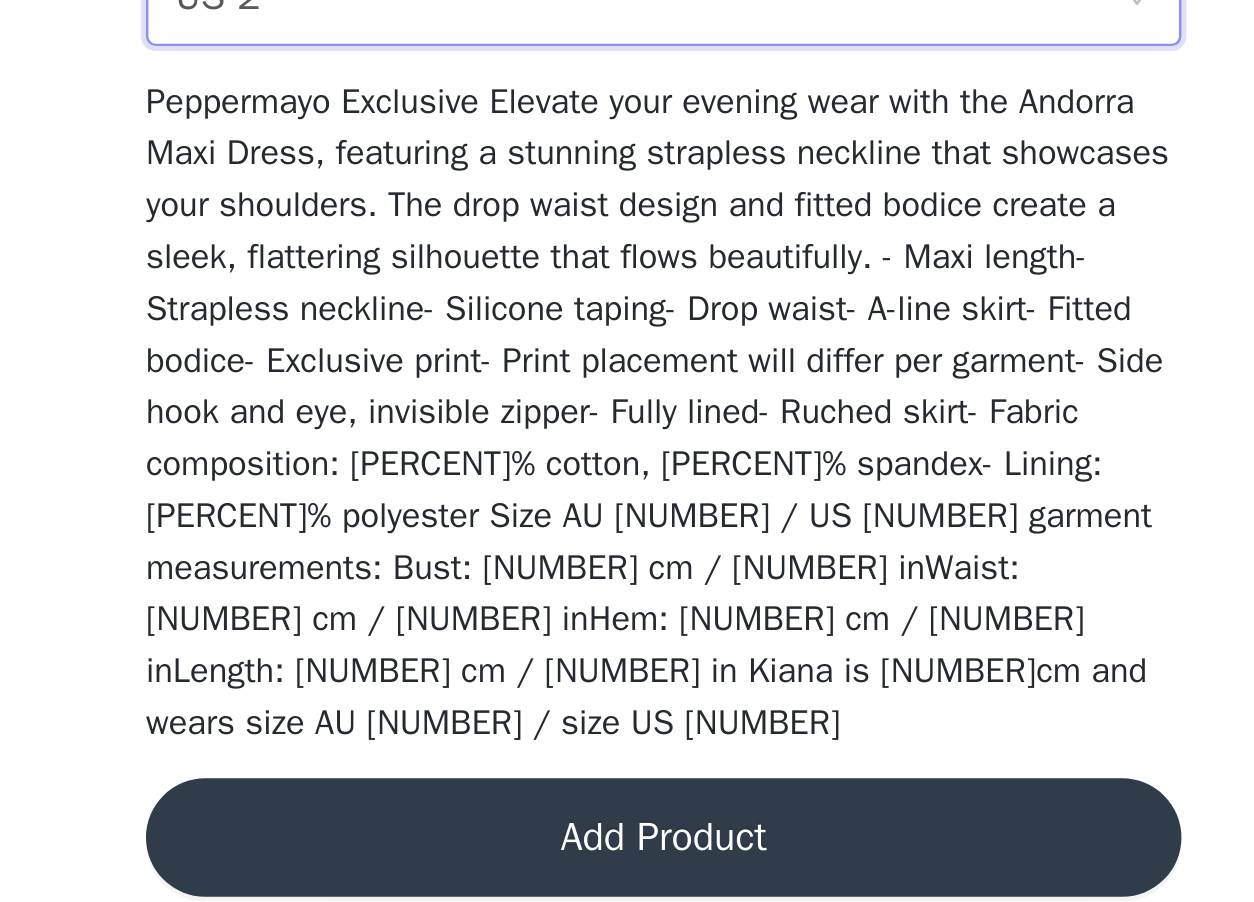 scroll, scrollTop: 0, scrollLeft: 0, axis: both 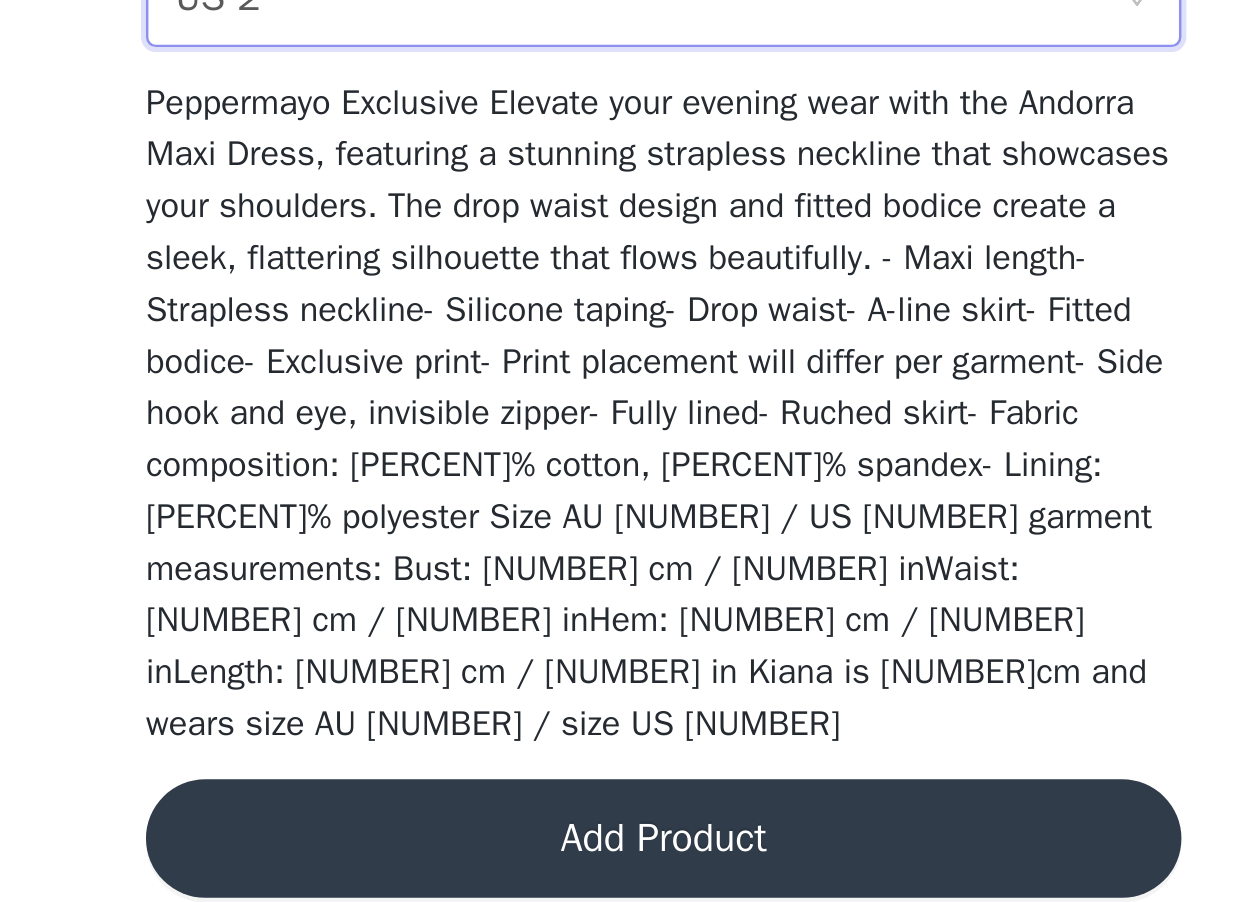 click on "Add Product" at bounding box center (627, 876) 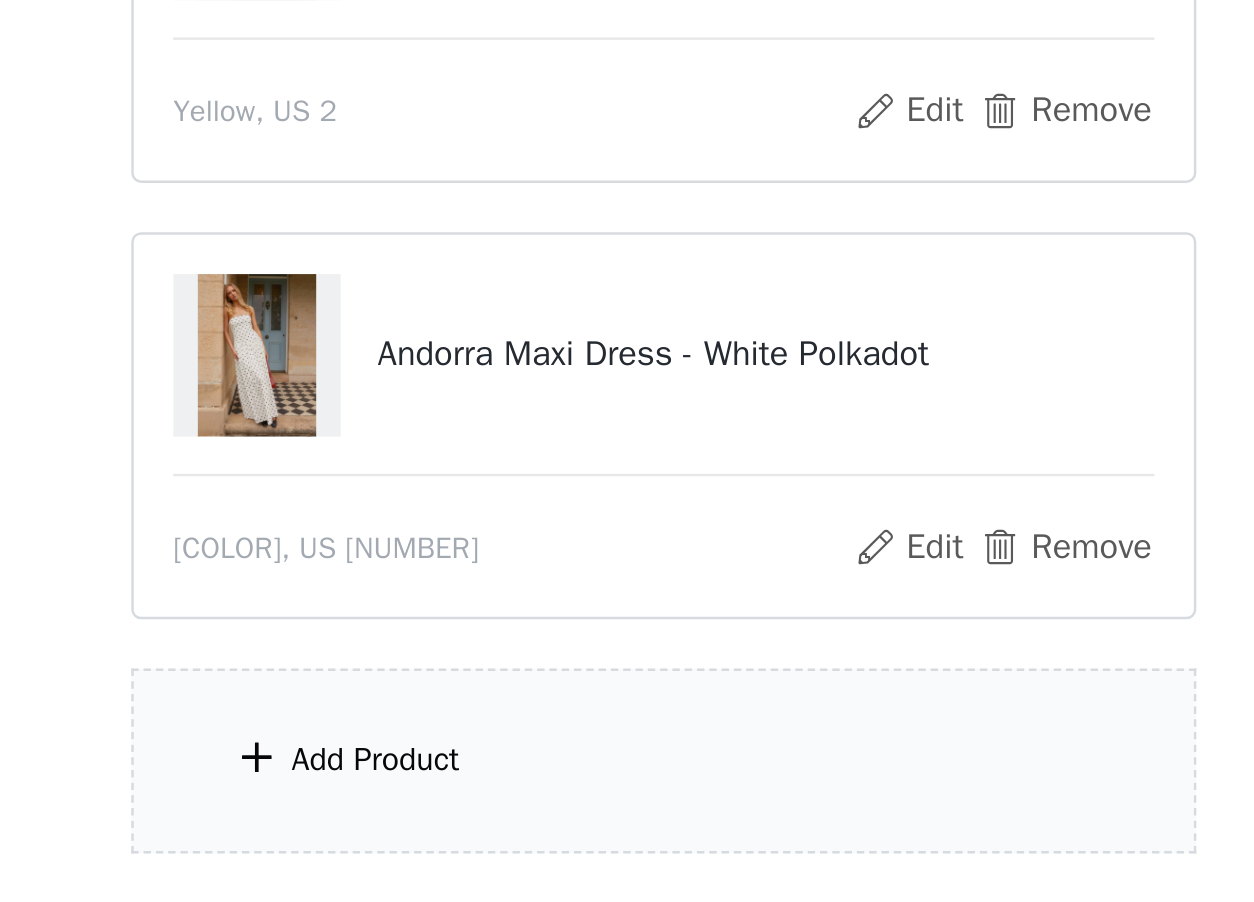 click on "Add Product" at bounding box center (510, 844) 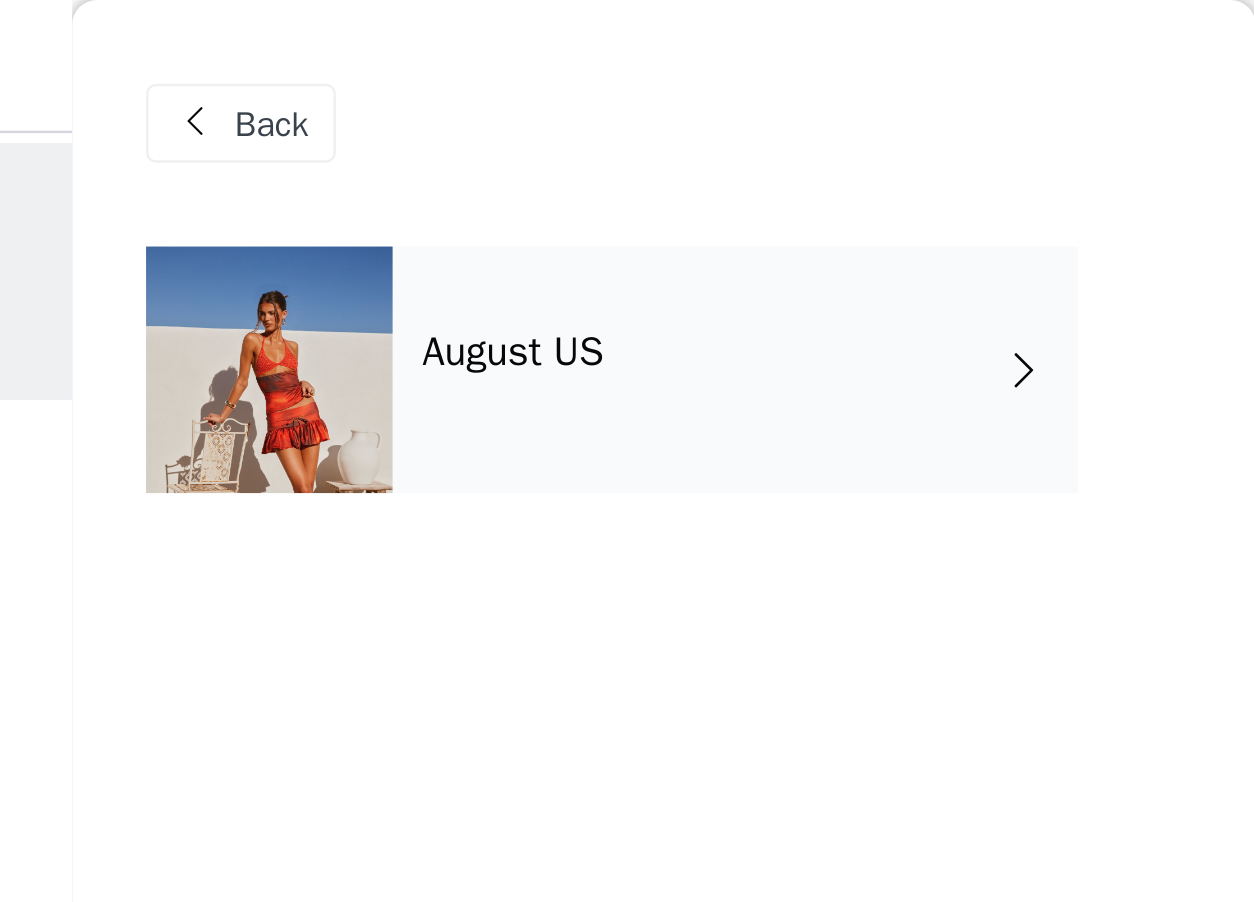 scroll, scrollTop: 0, scrollLeft: 0, axis: both 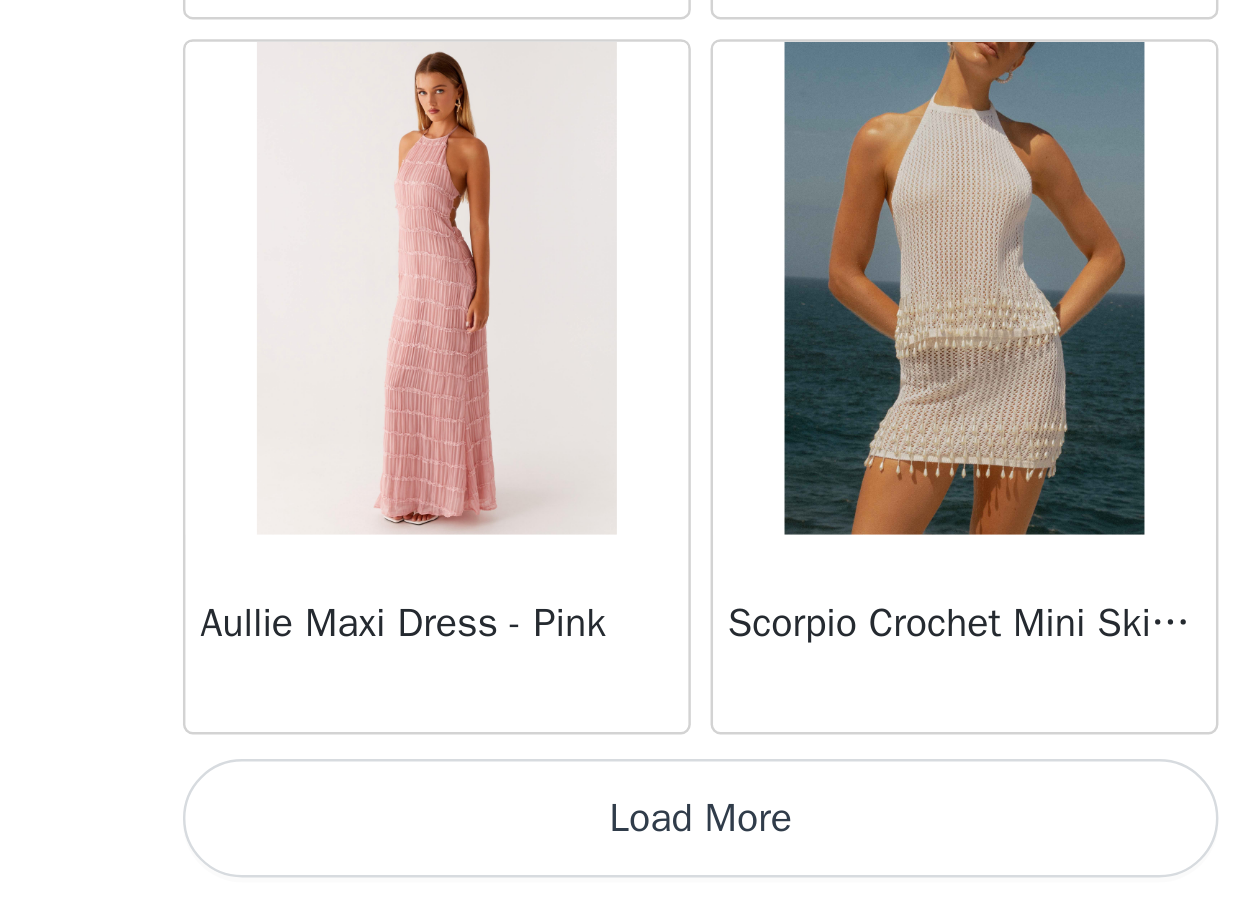 click on "Load More" at bounding box center (627, 868) 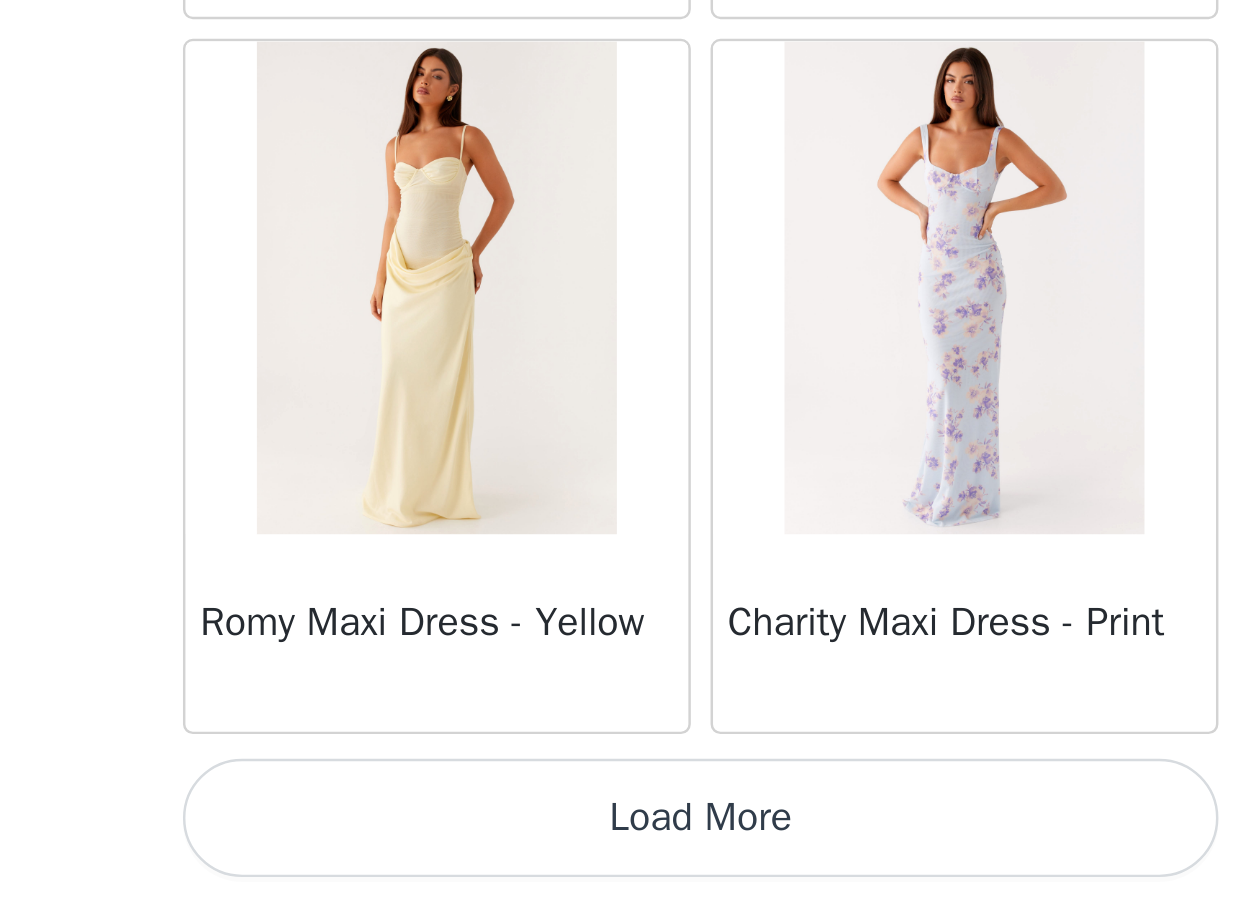 click on "Load More" at bounding box center (627, 868) 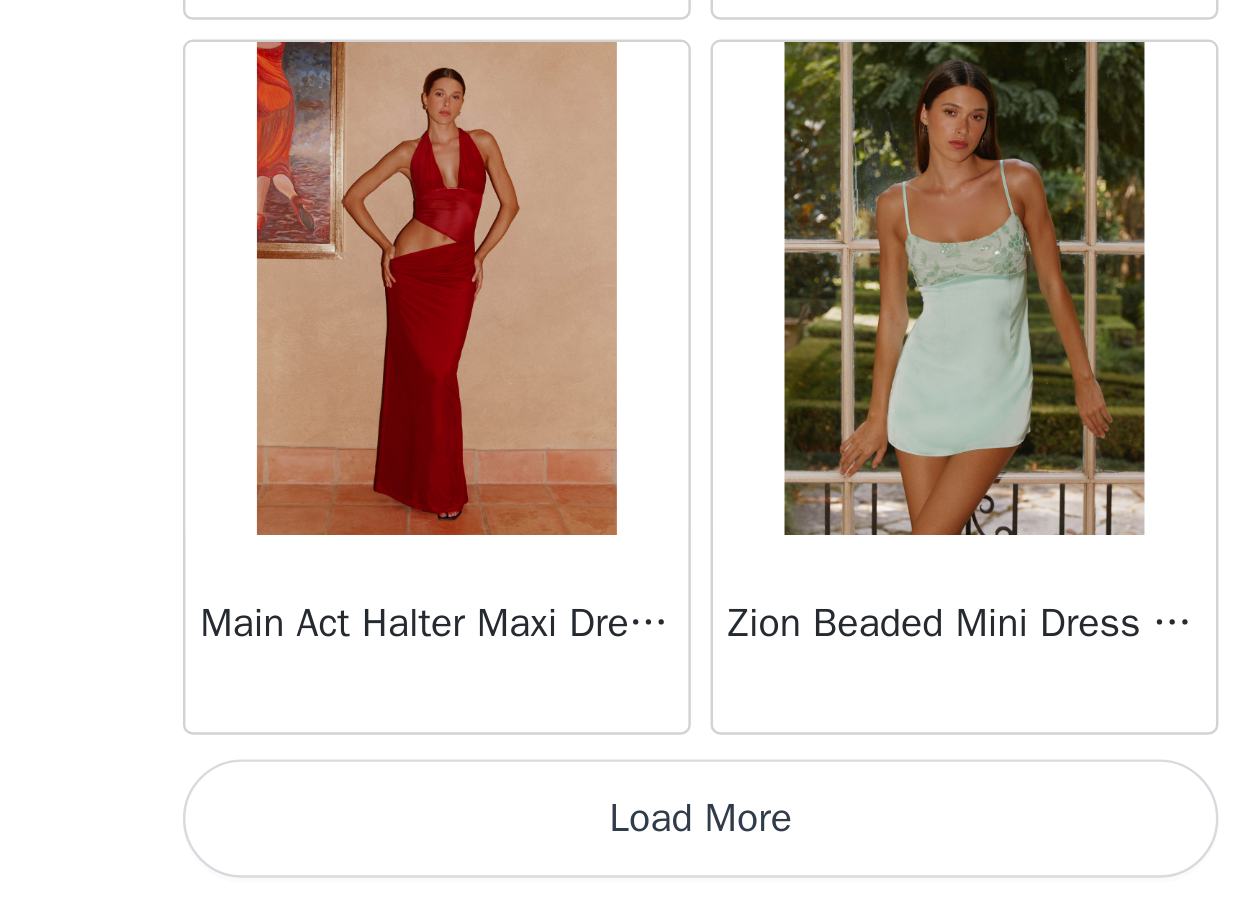 click on "Load More" at bounding box center [627, 868] 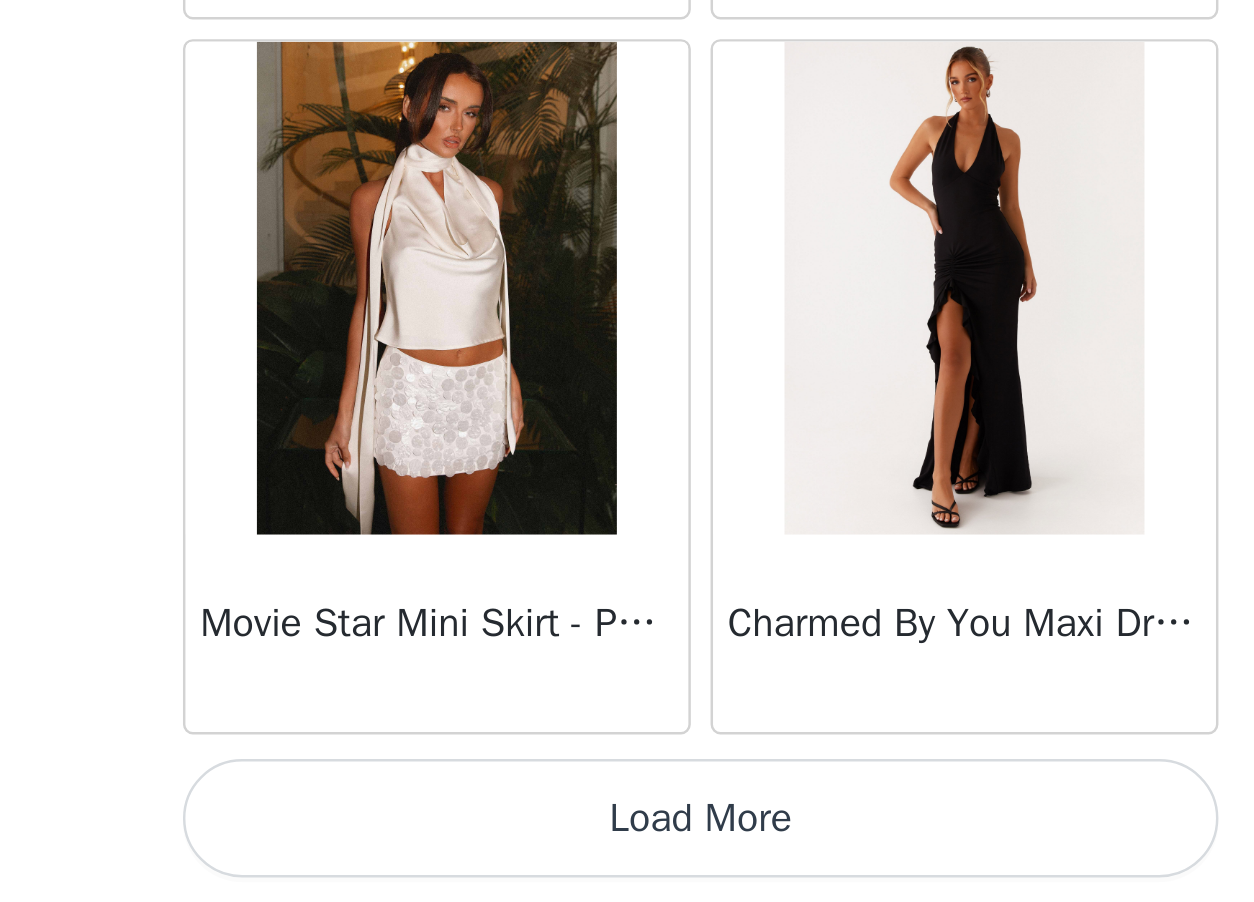 click on "Load More" at bounding box center (627, 868) 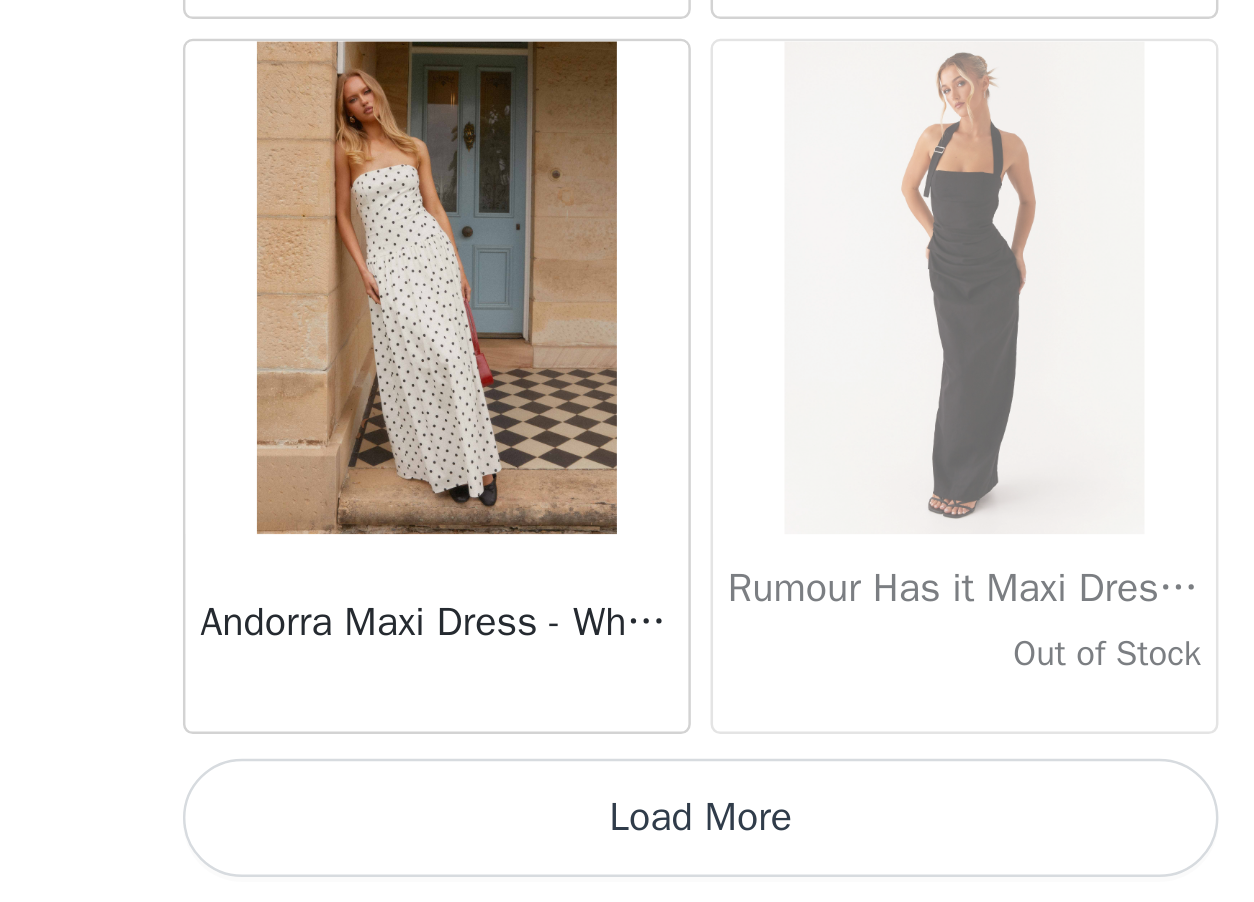 click on "Load More" at bounding box center (627, 868) 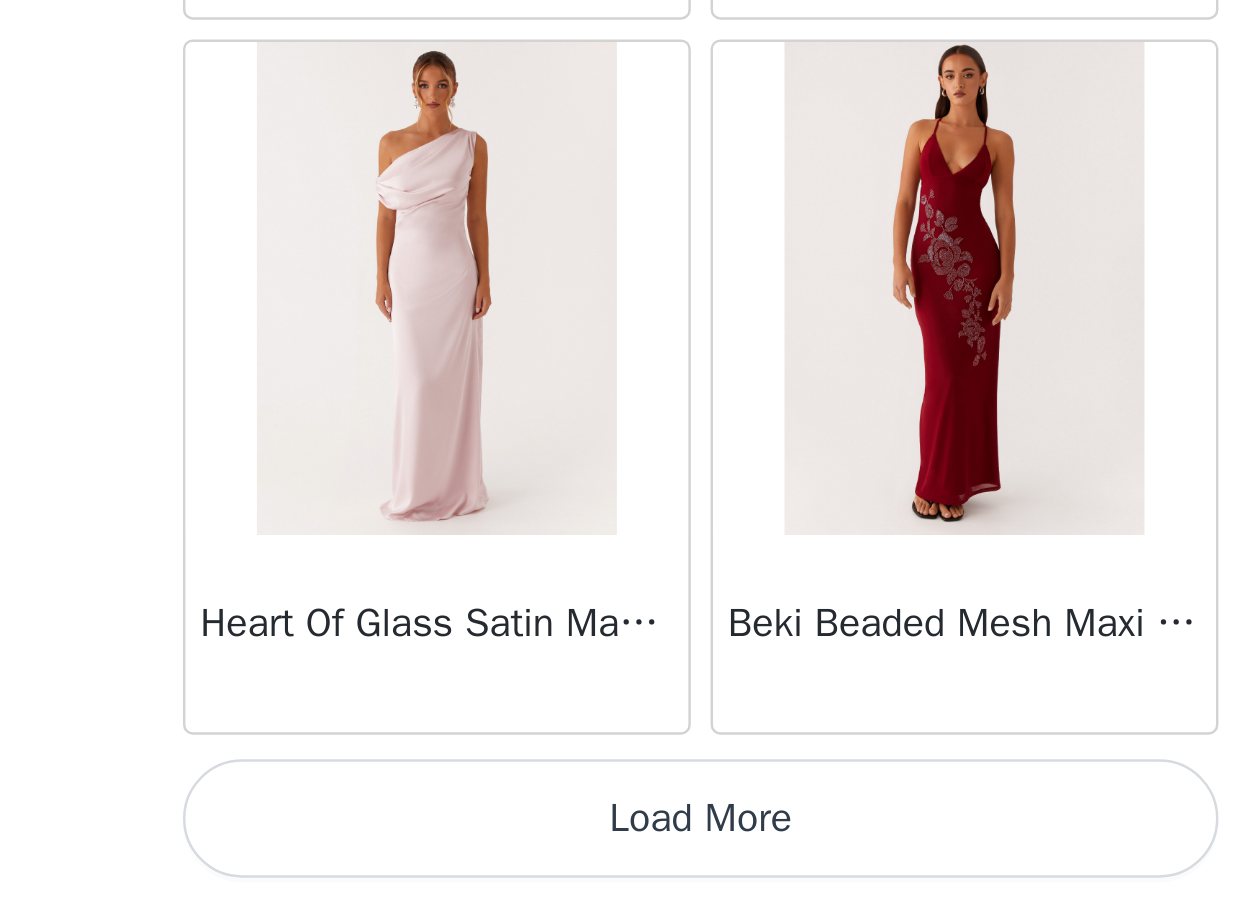 click on "Load More" at bounding box center [627, 868] 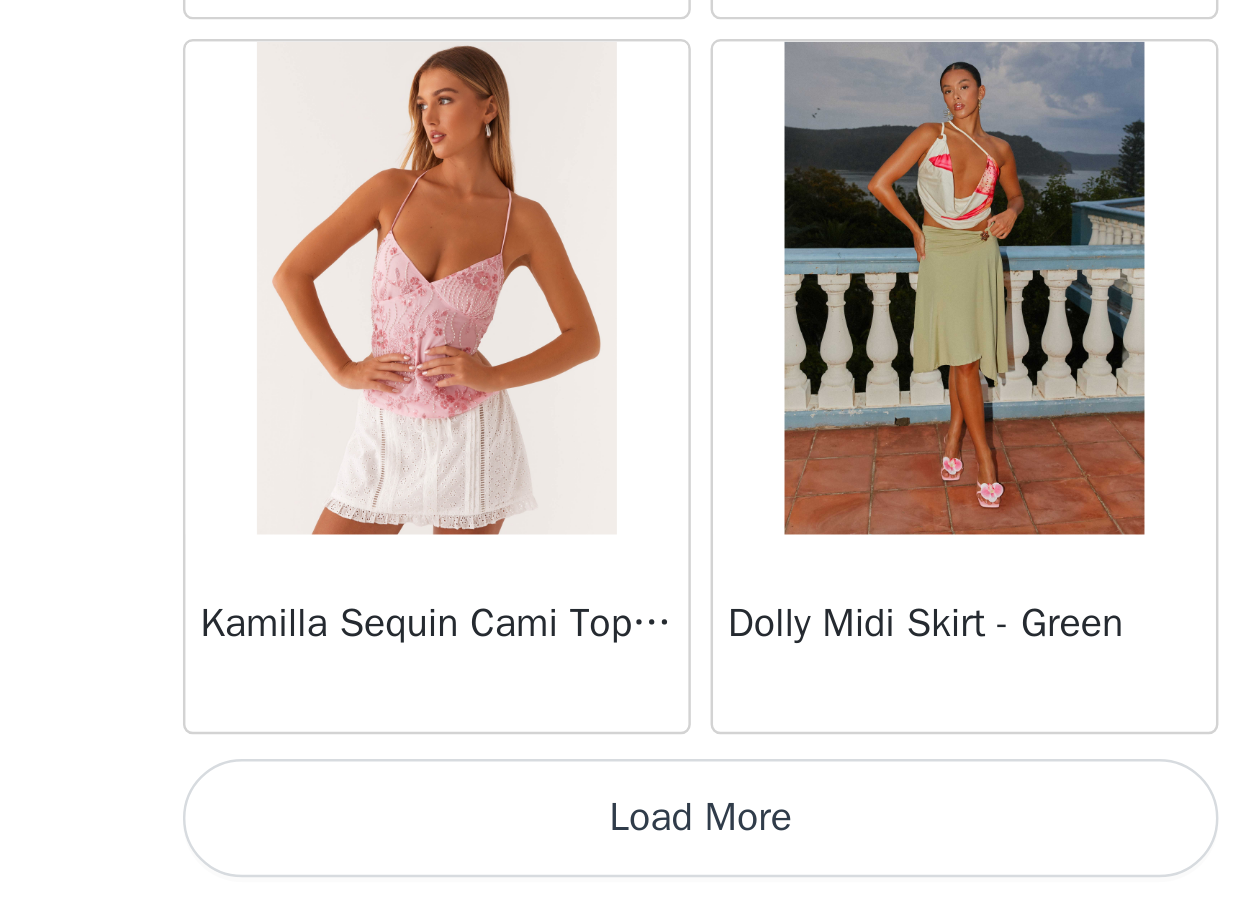 click on "Load More" at bounding box center [627, 868] 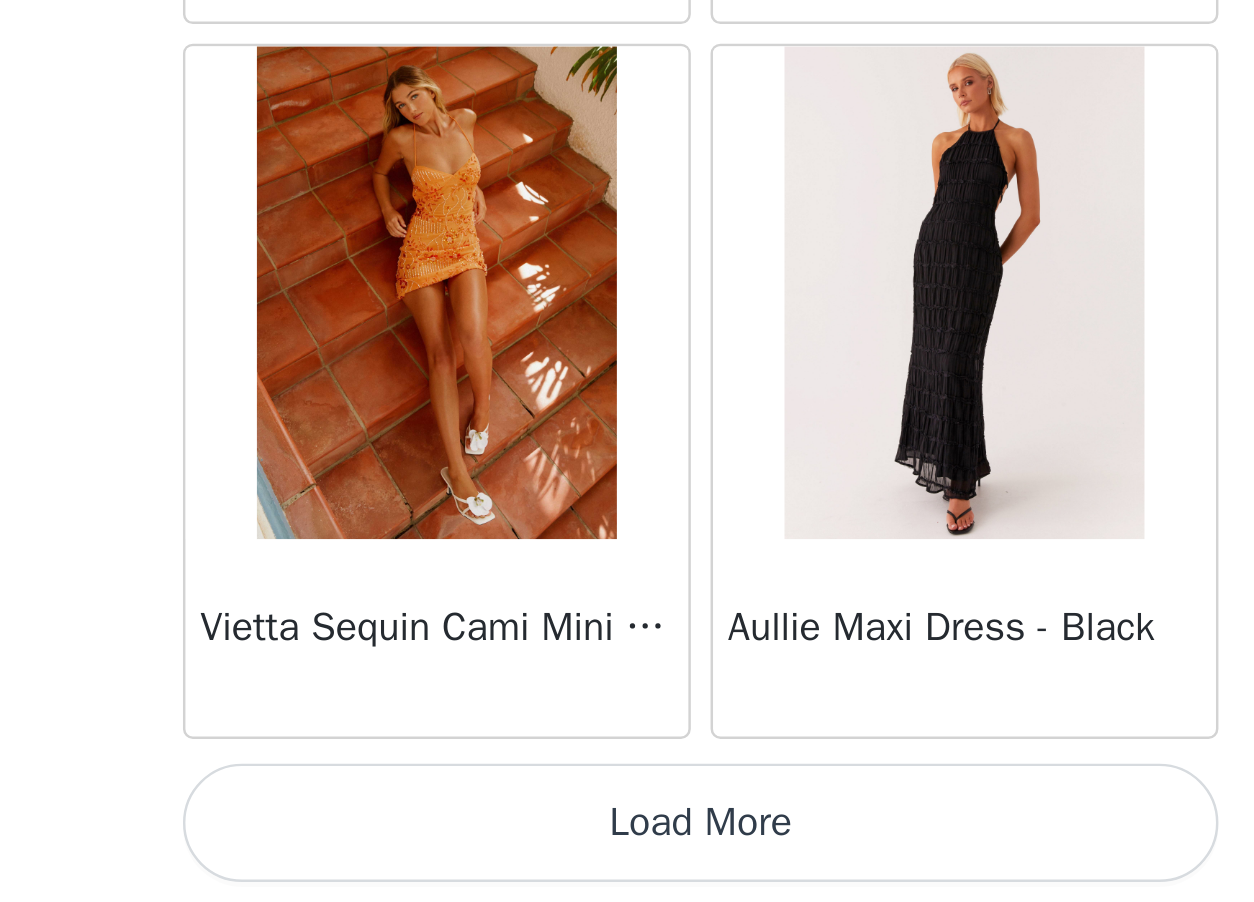 click on "Load More" at bounding box center [627, 870] 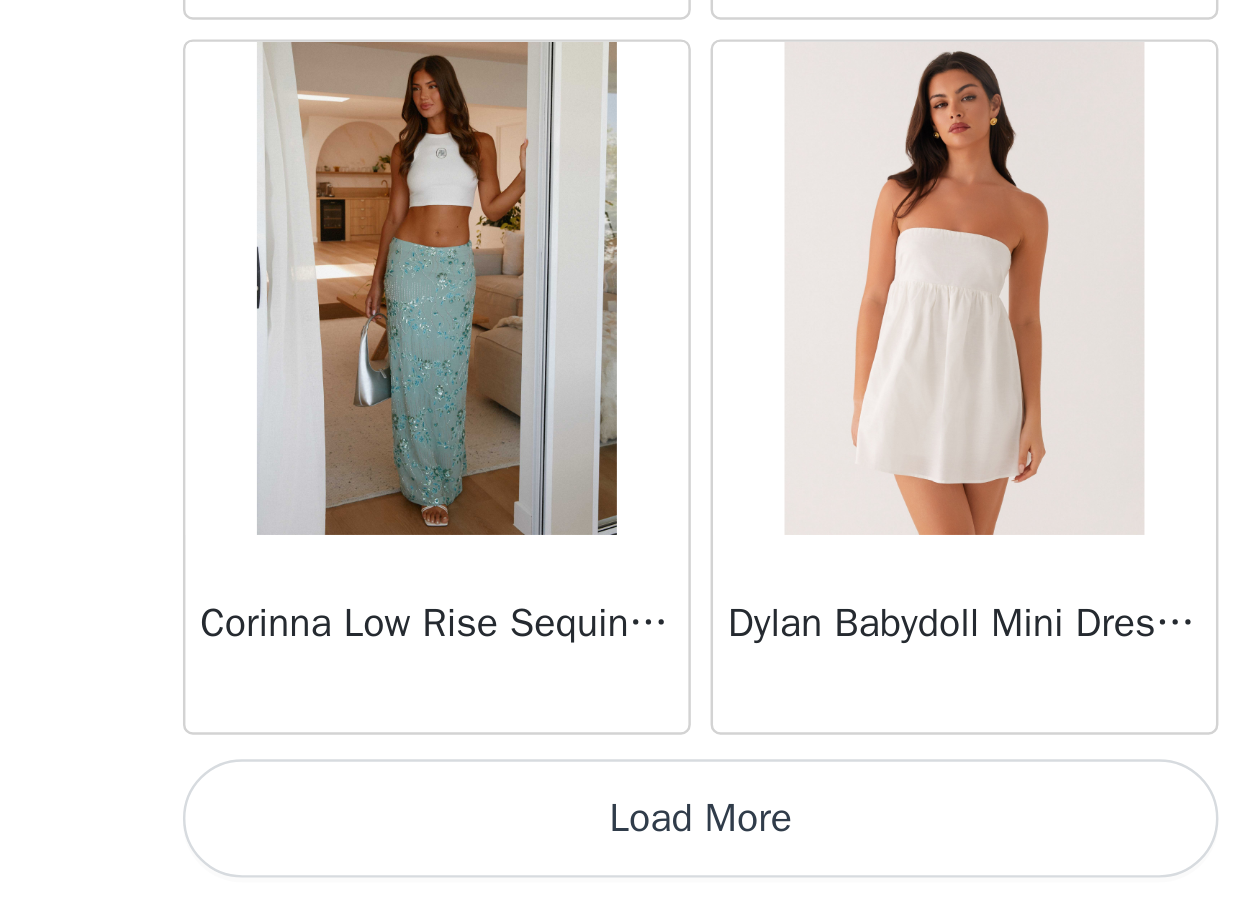 click on "Load More" at bounding box center [627, 868] 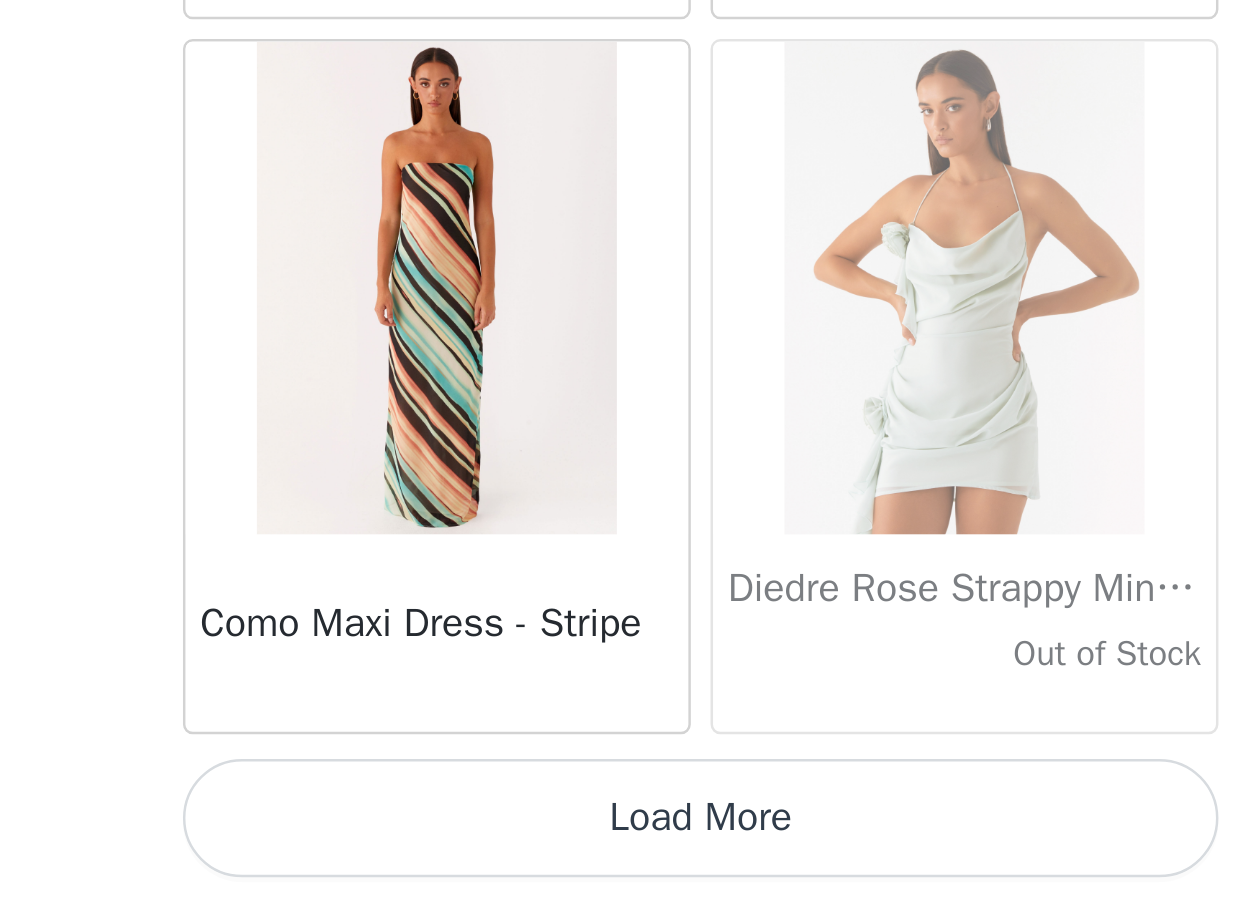 click on "Load More" at bounding box center [627, 868] 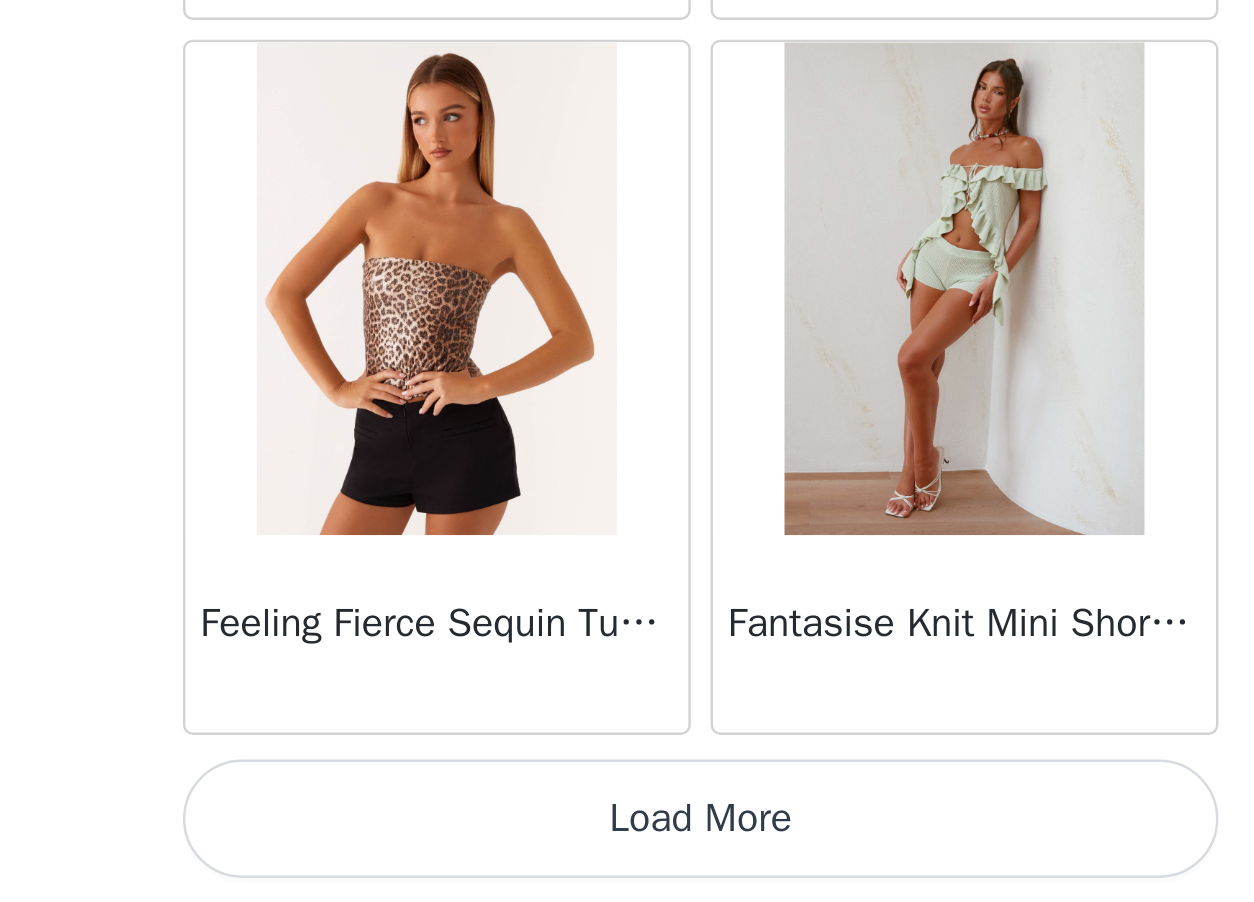click on "Load More" at bounding box center (627, 868) 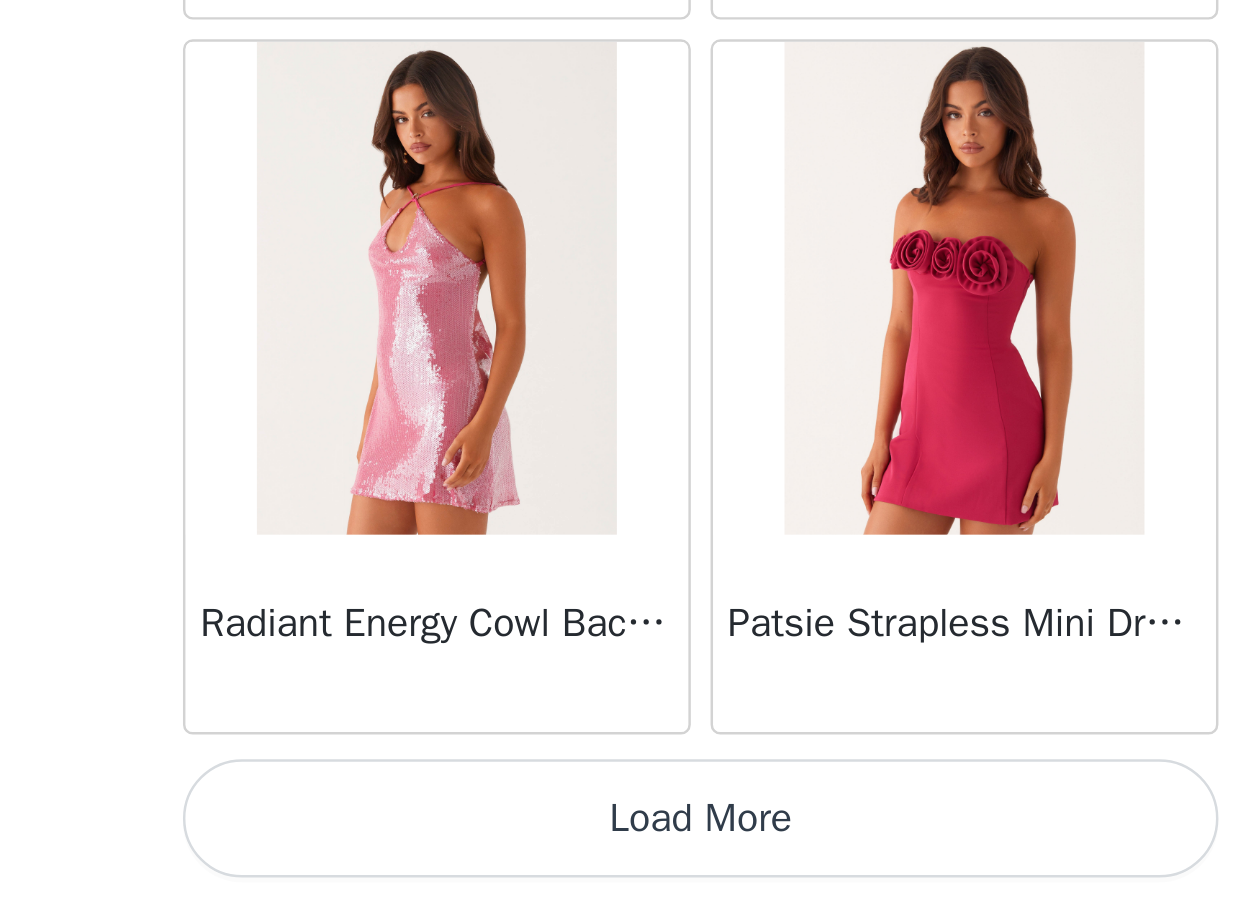 click on "Load More" at bounding box center [627, 868] 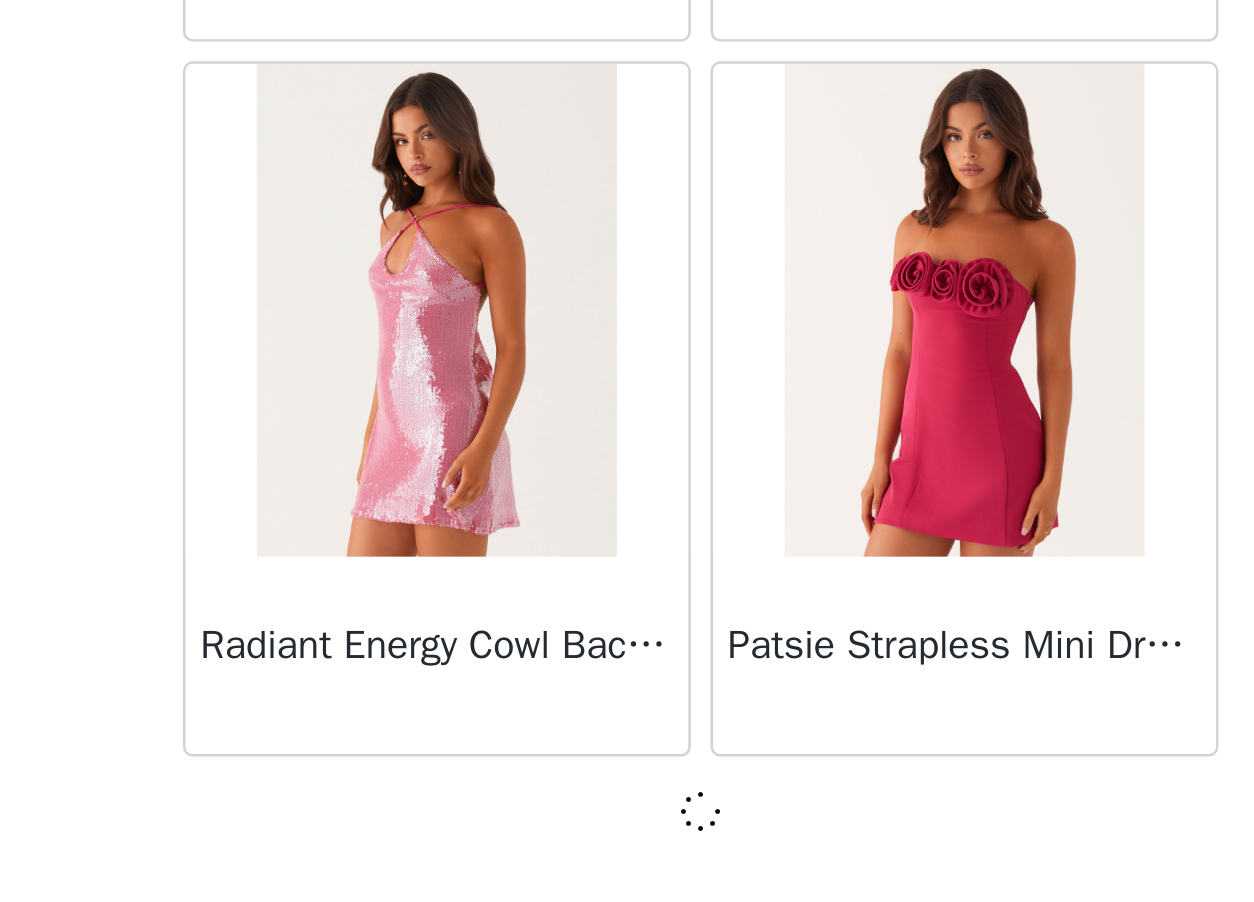 scroll, scrollTop: 34049, scrollLeft: 0, axis: vertical 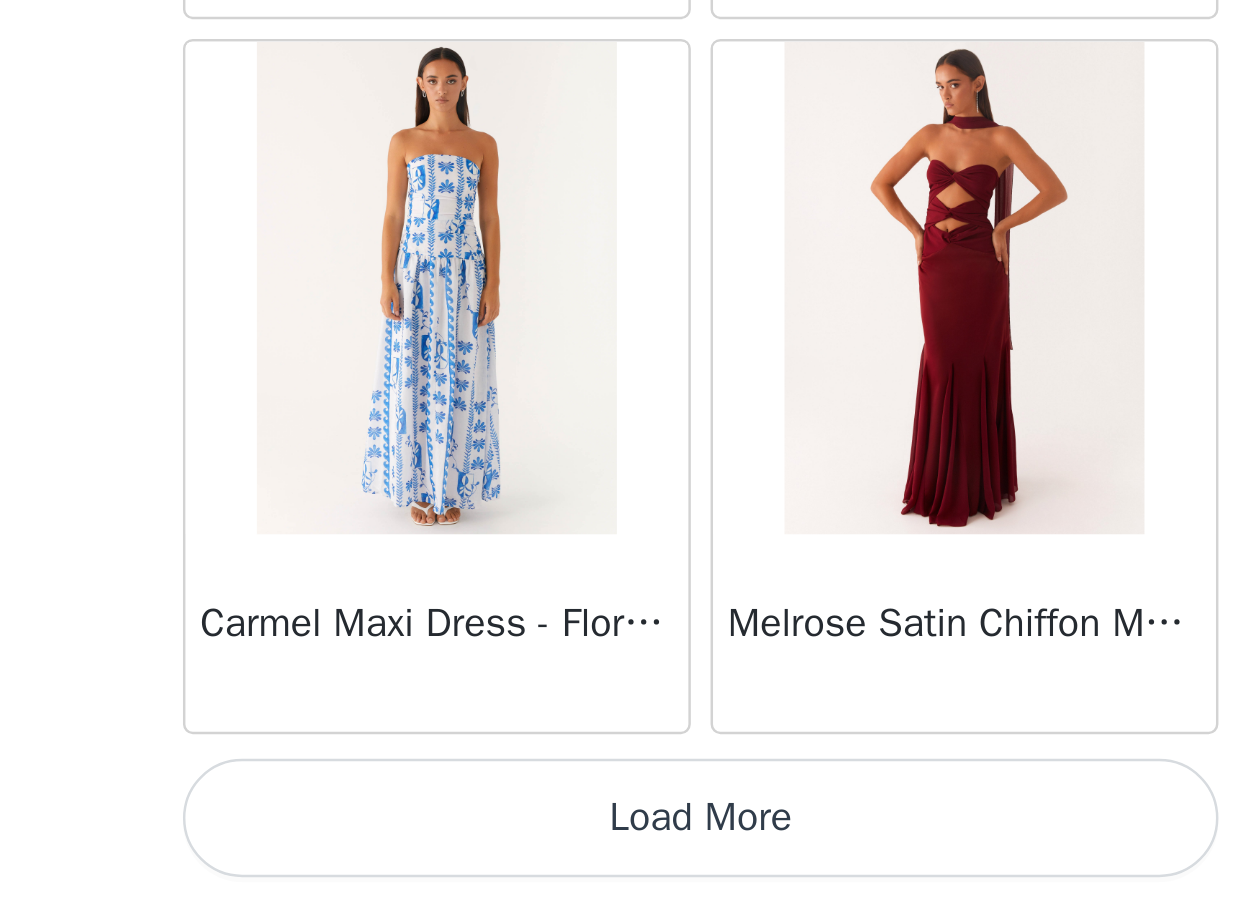 click on "Load More" at bounding box center [627, 868] 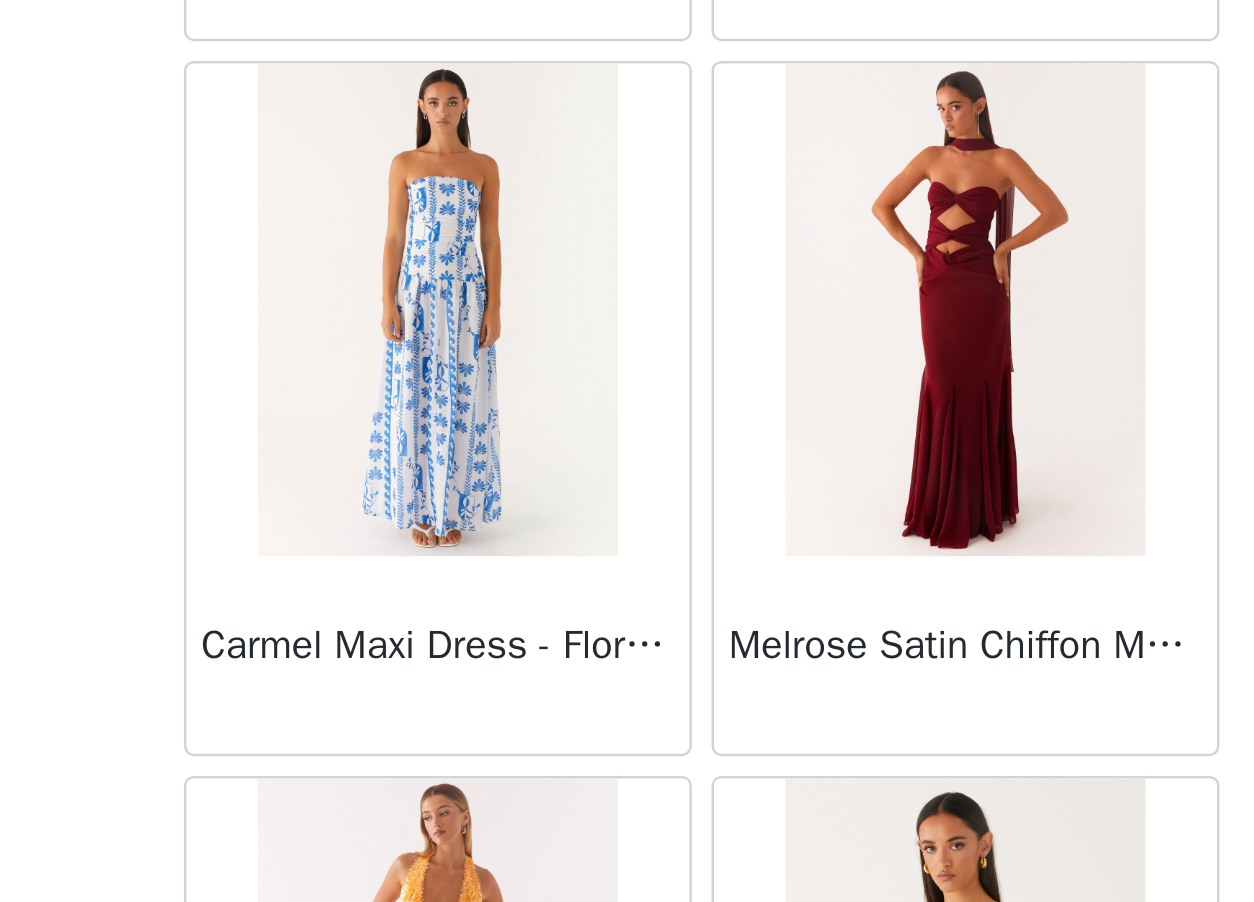 scroll, scrollTop: 150, scrollLeft: 0, axis: vertical 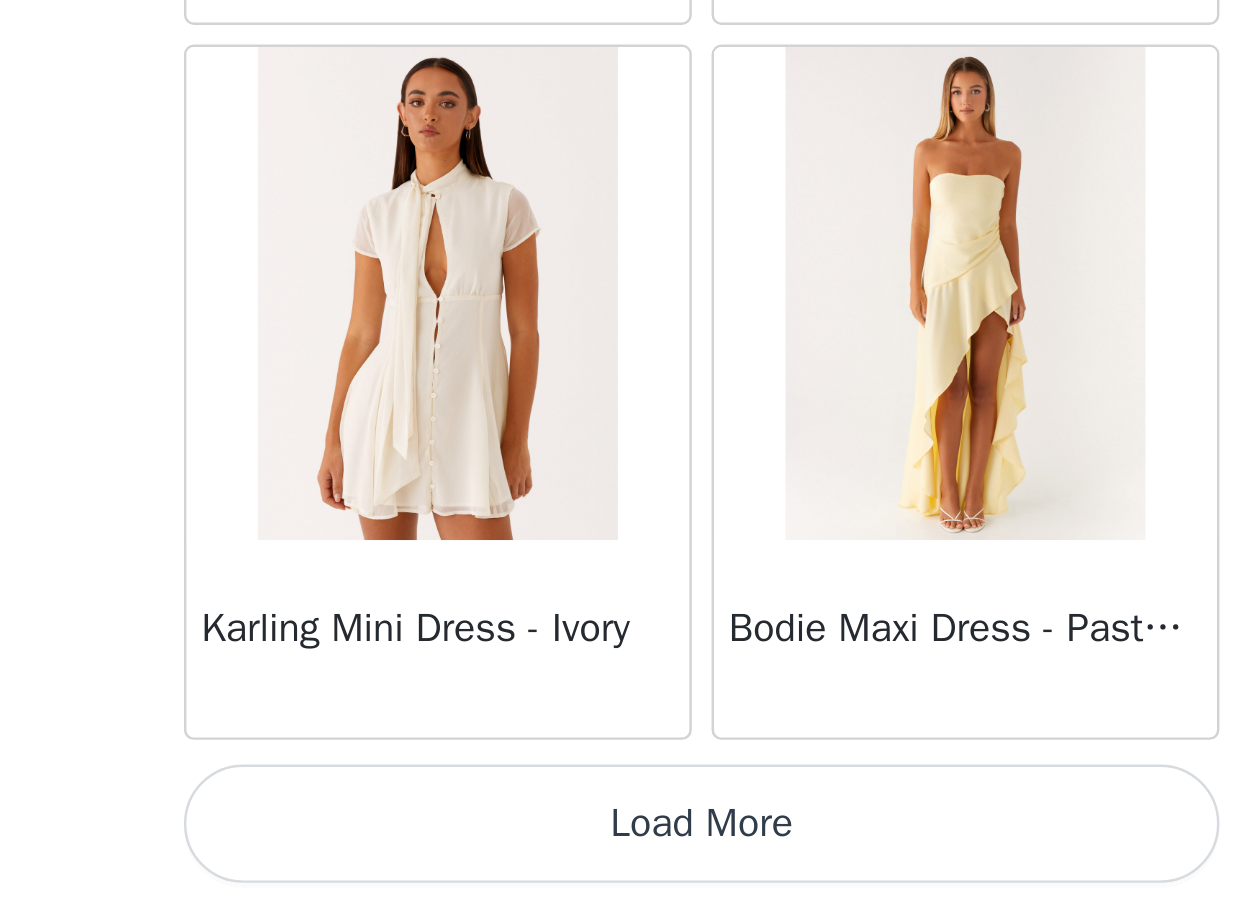 click on "Load More" at bounding box center (627, 870) 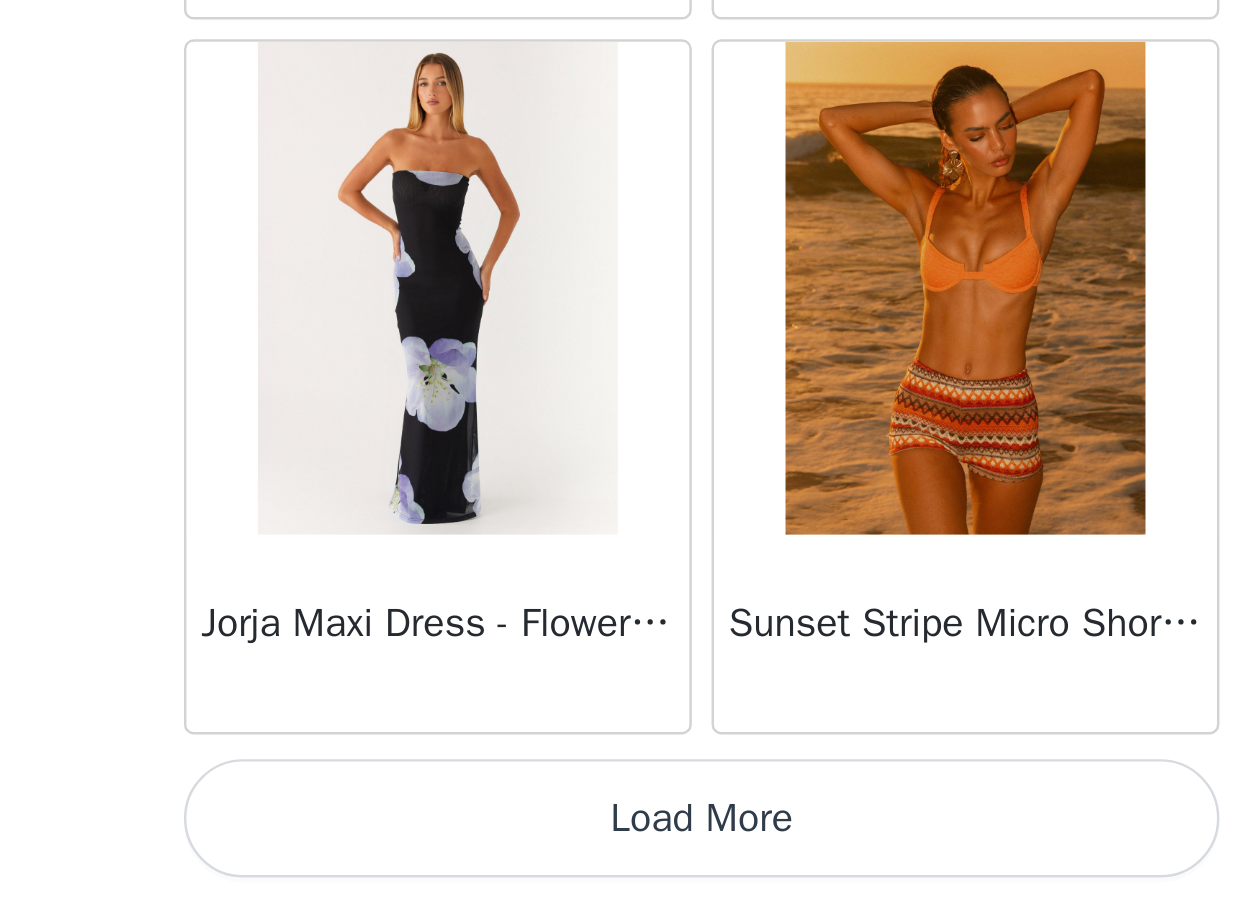 click on "Load More" at bounding box center [627, 868] 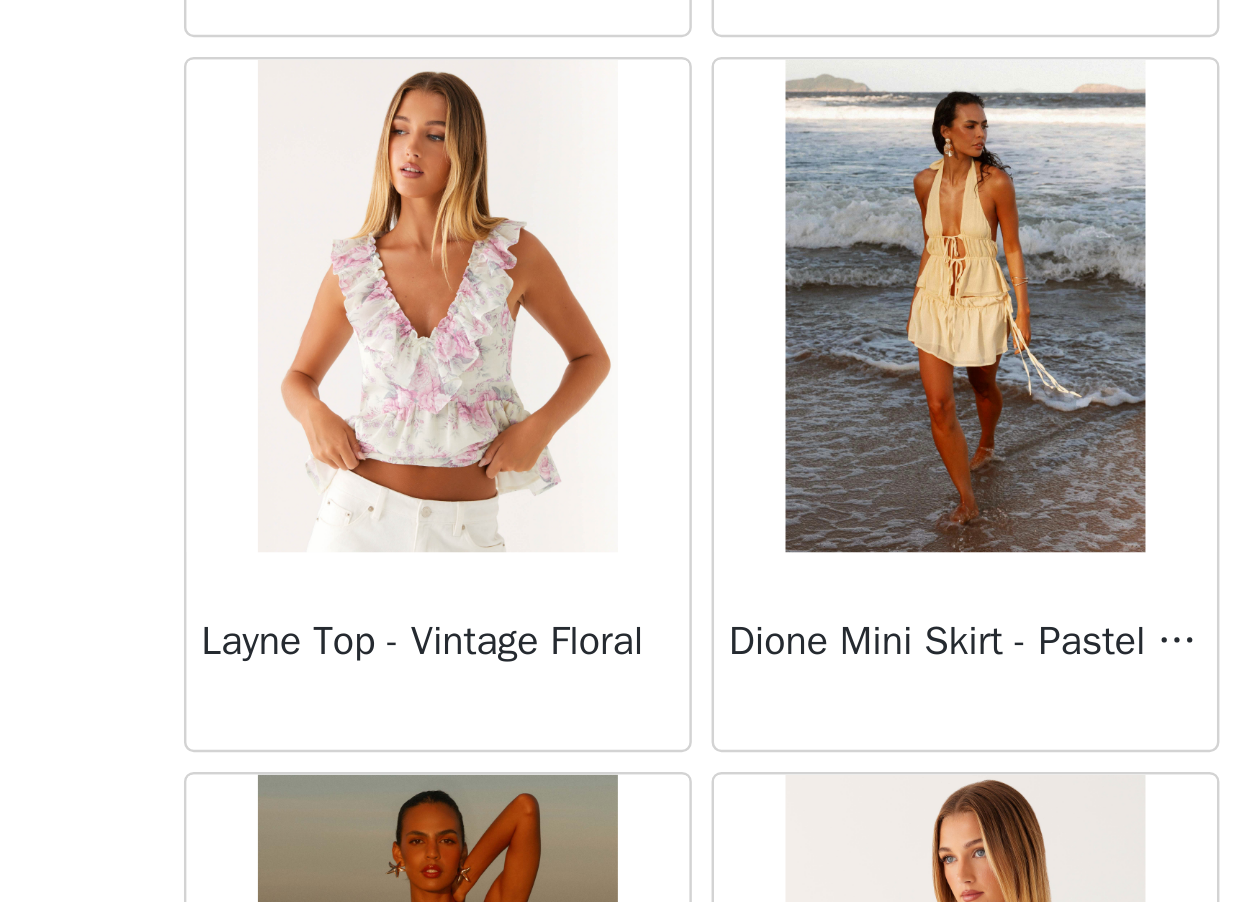 scroll, scrollTop: 45658, scrollLeft: 0, axis: vertical 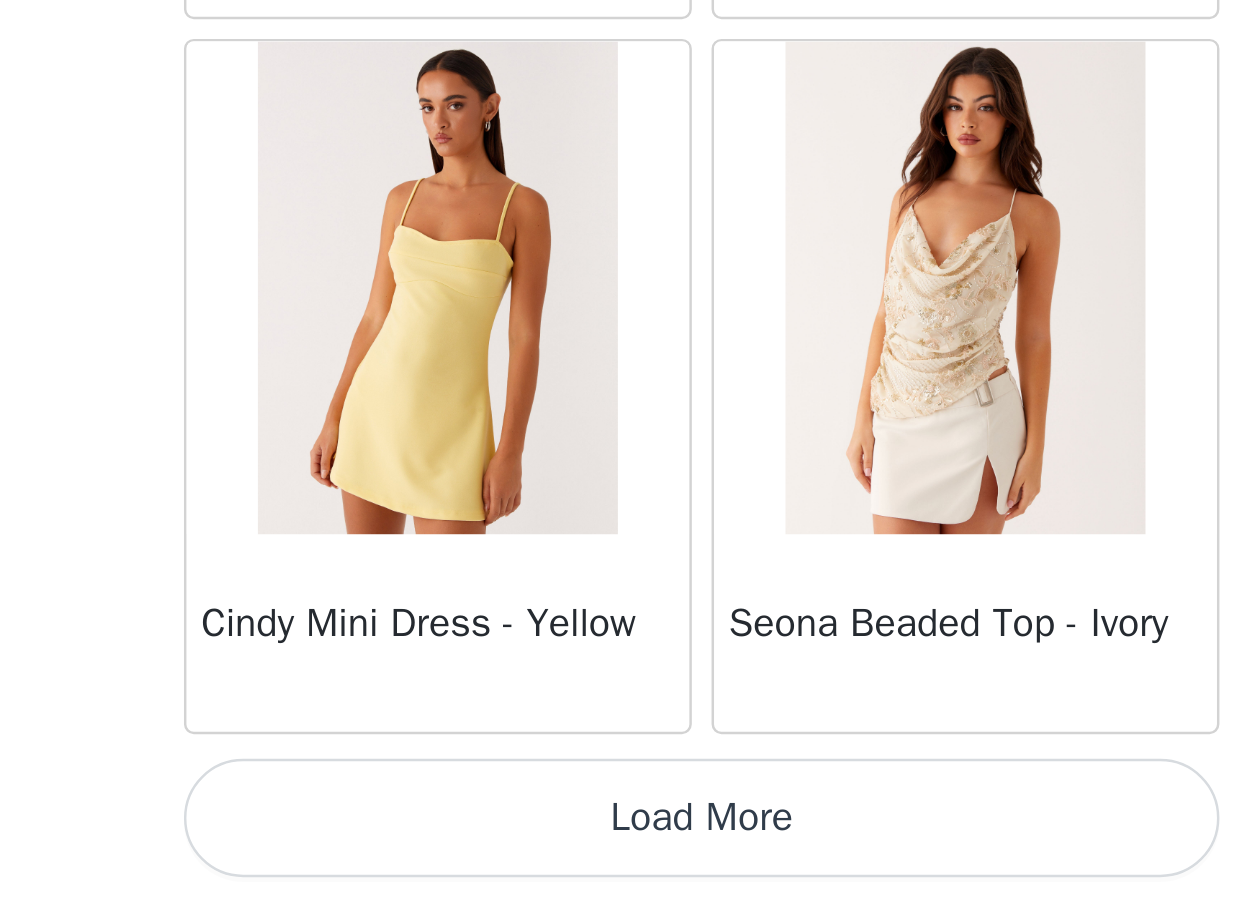 click on "Load More" at bounding box center [627, 868] 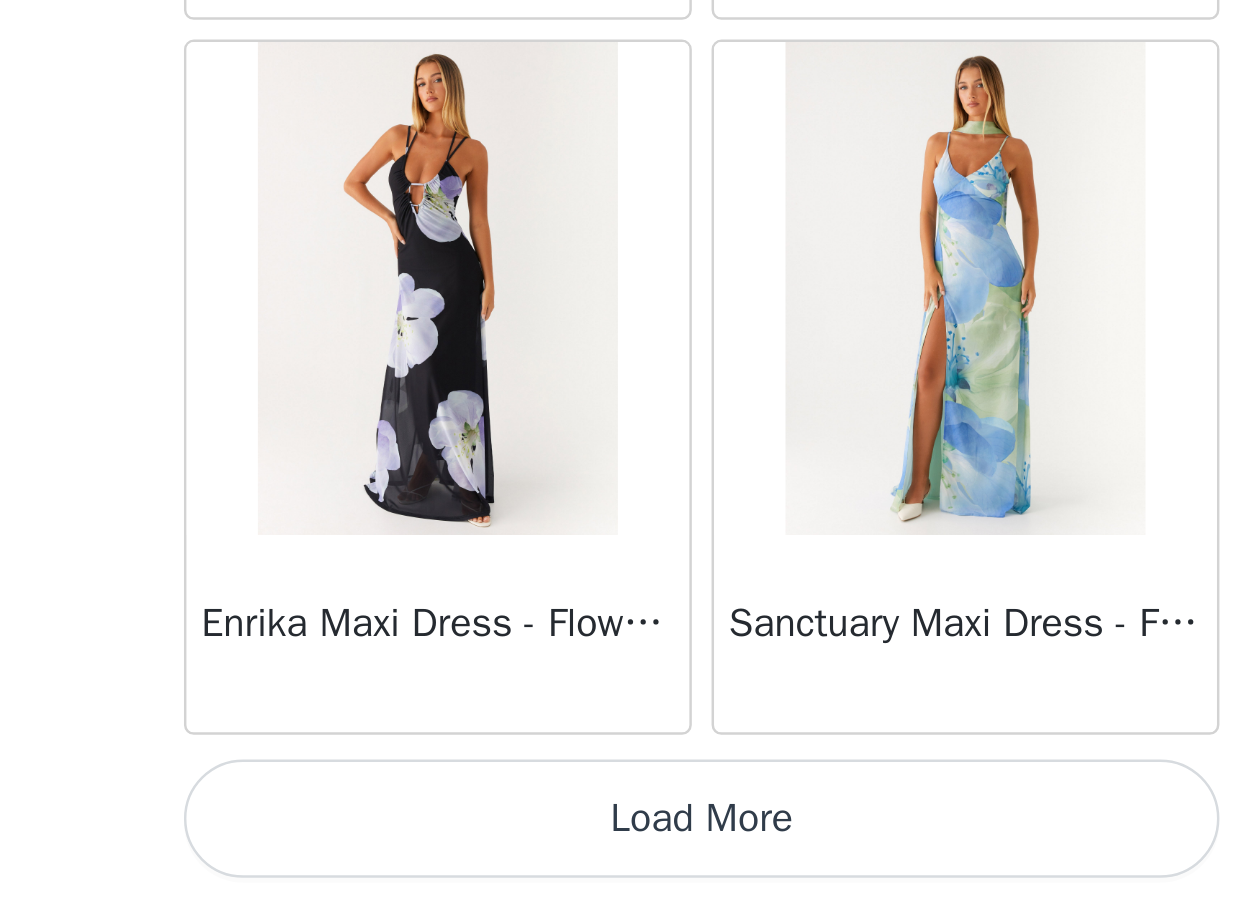 click on "Load More" at bounding box center (627, 868) 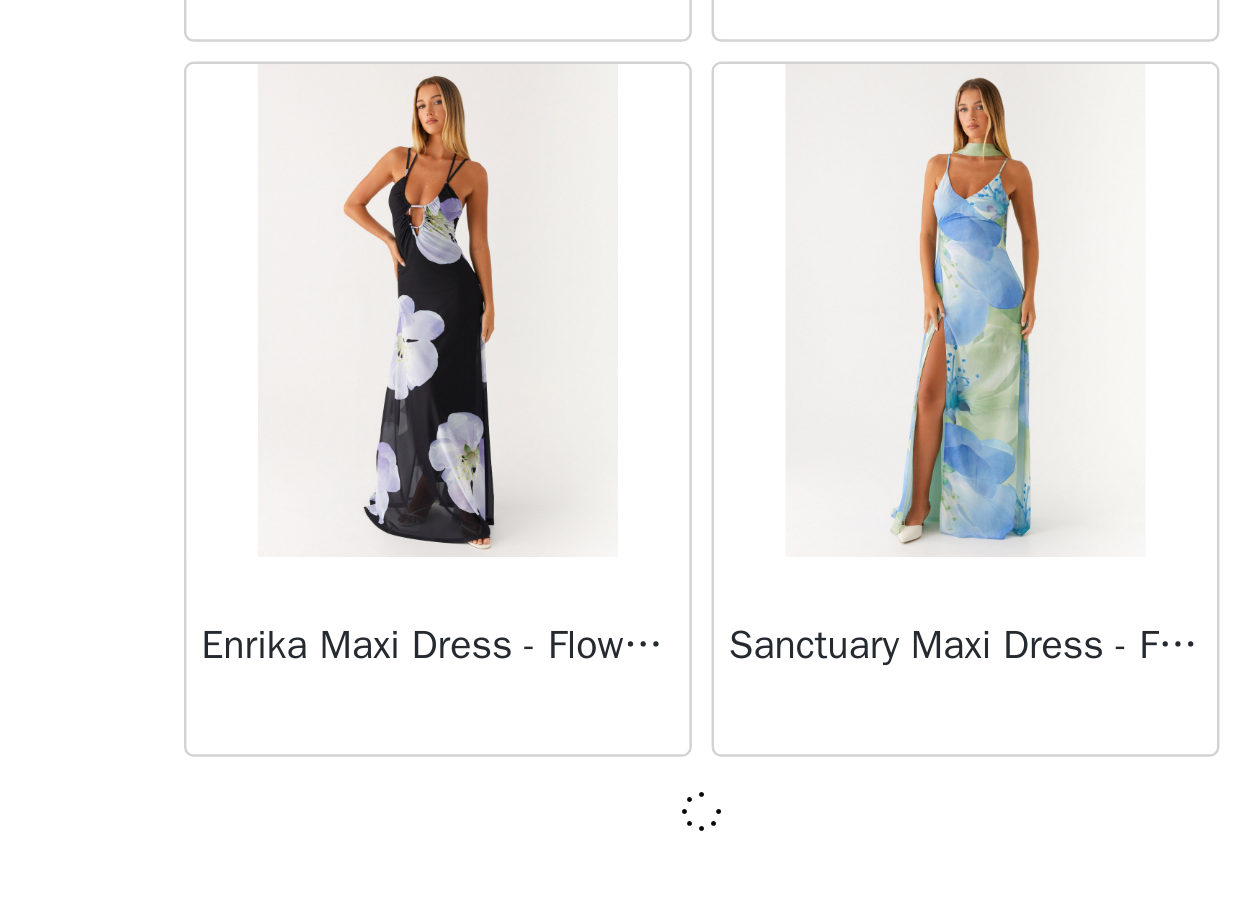 scroll, scrollTop: 48549, scrollLeft: 0, axis: vertical 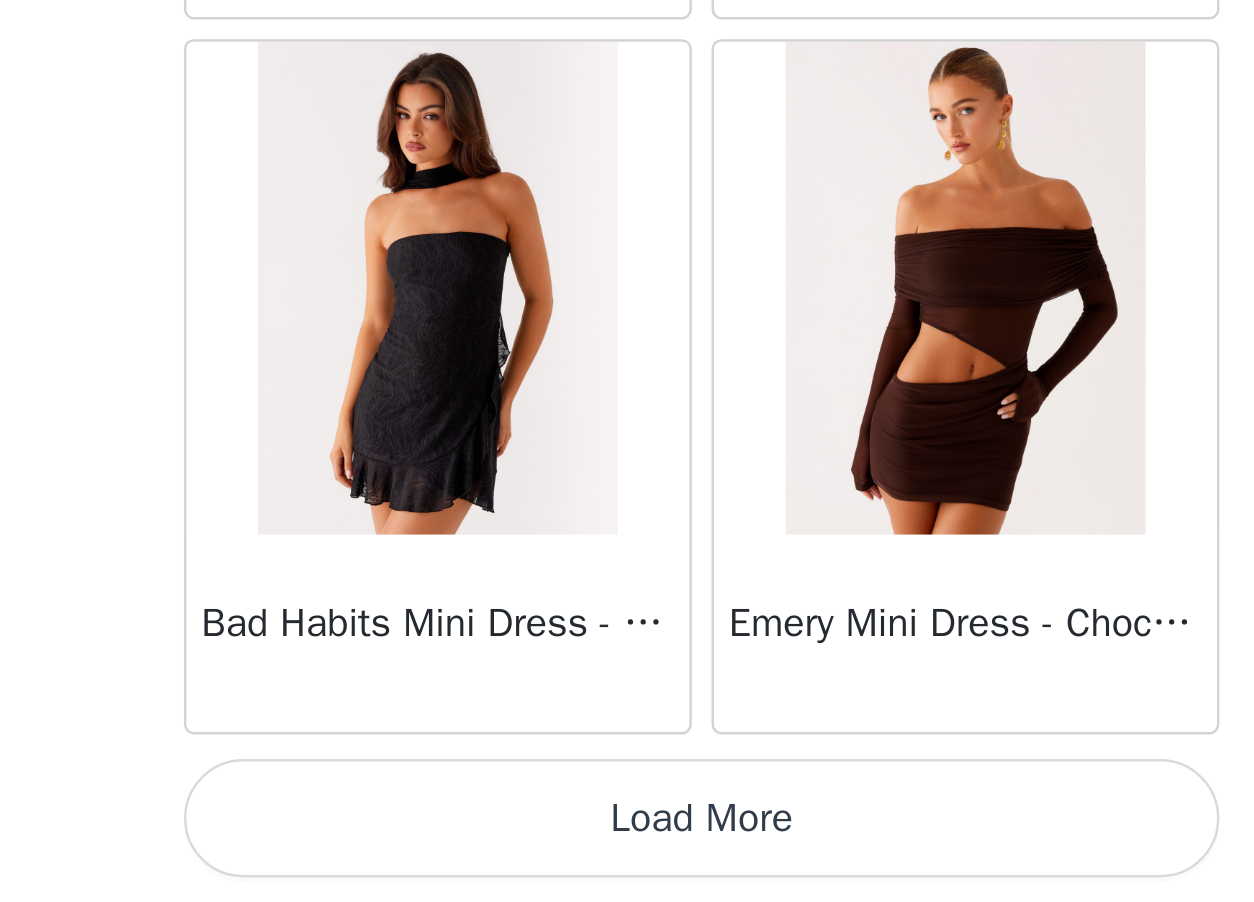 click on "Load More" at bounding box center (627, 868) 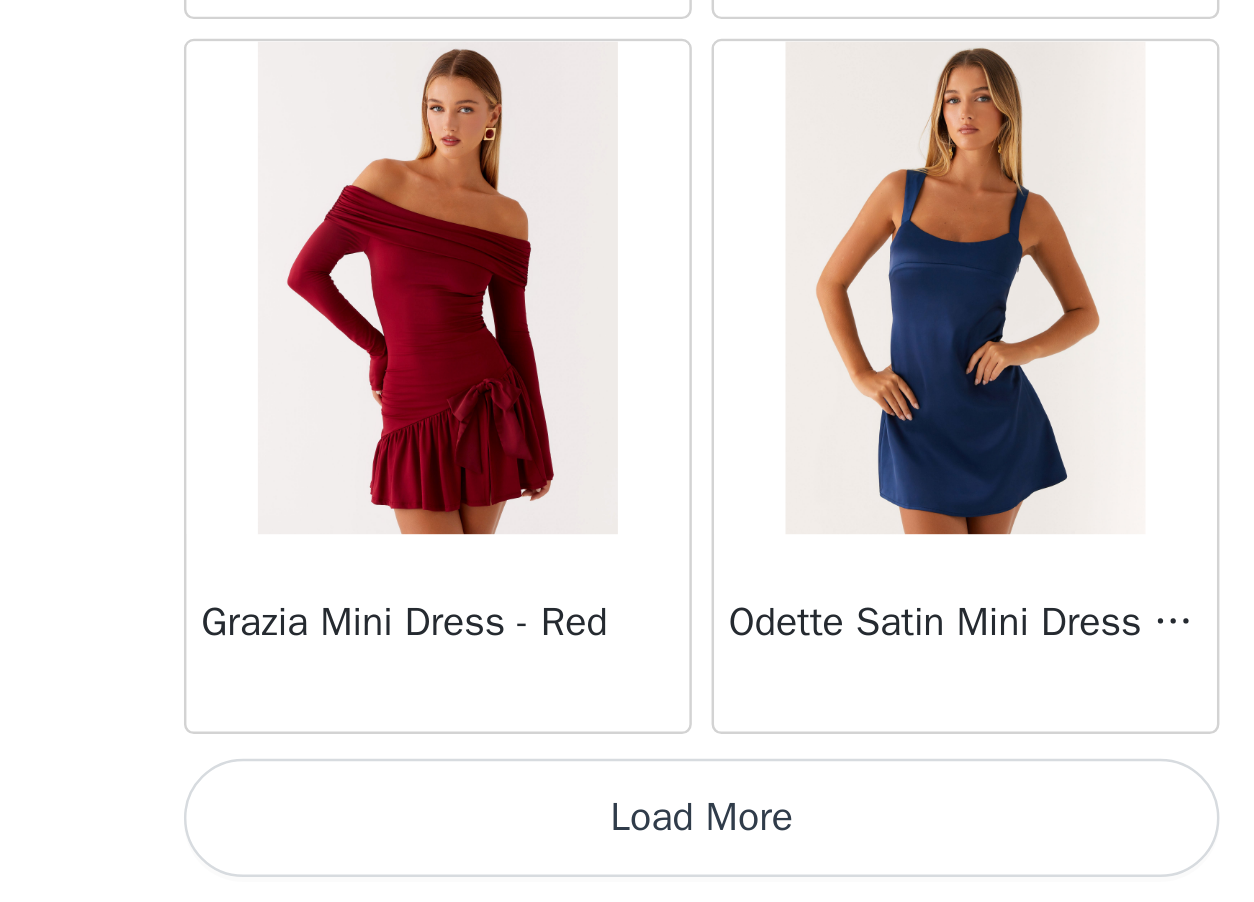 click on "Load More" at bounding box center [627, 868] 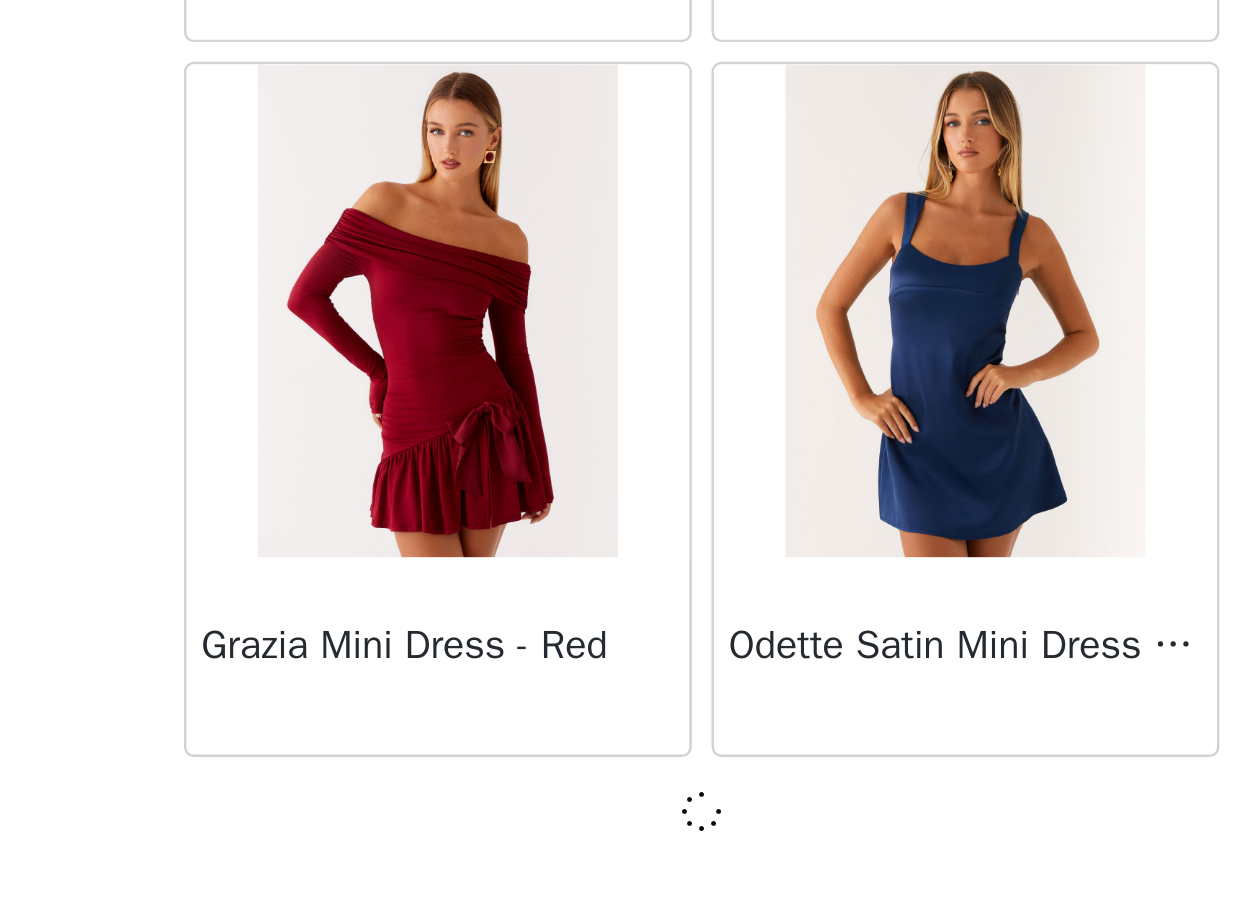 scroll, scrollTop: 54349, scrollLeft: 0, axis: vertical 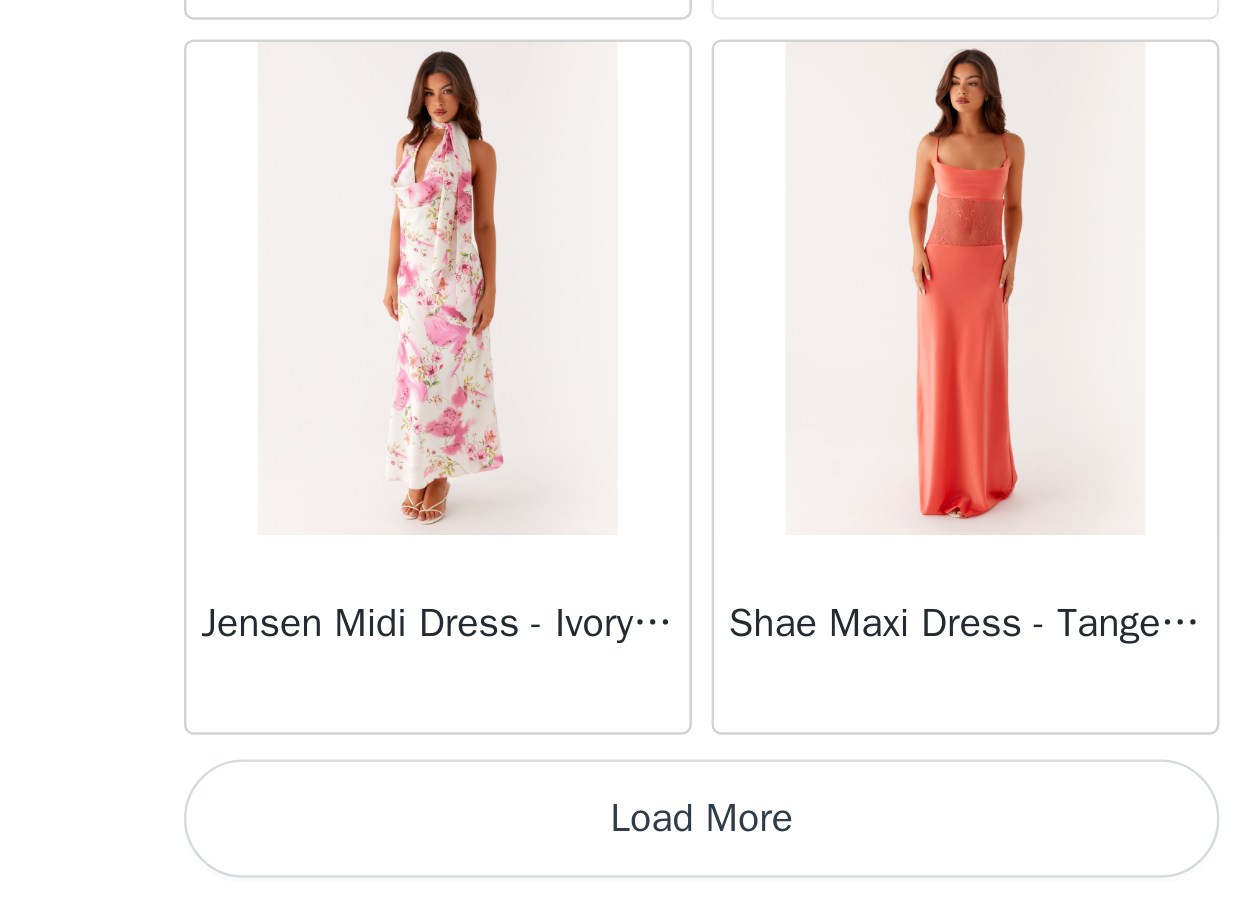 click on "Load More" at bounding box center [627, 868] 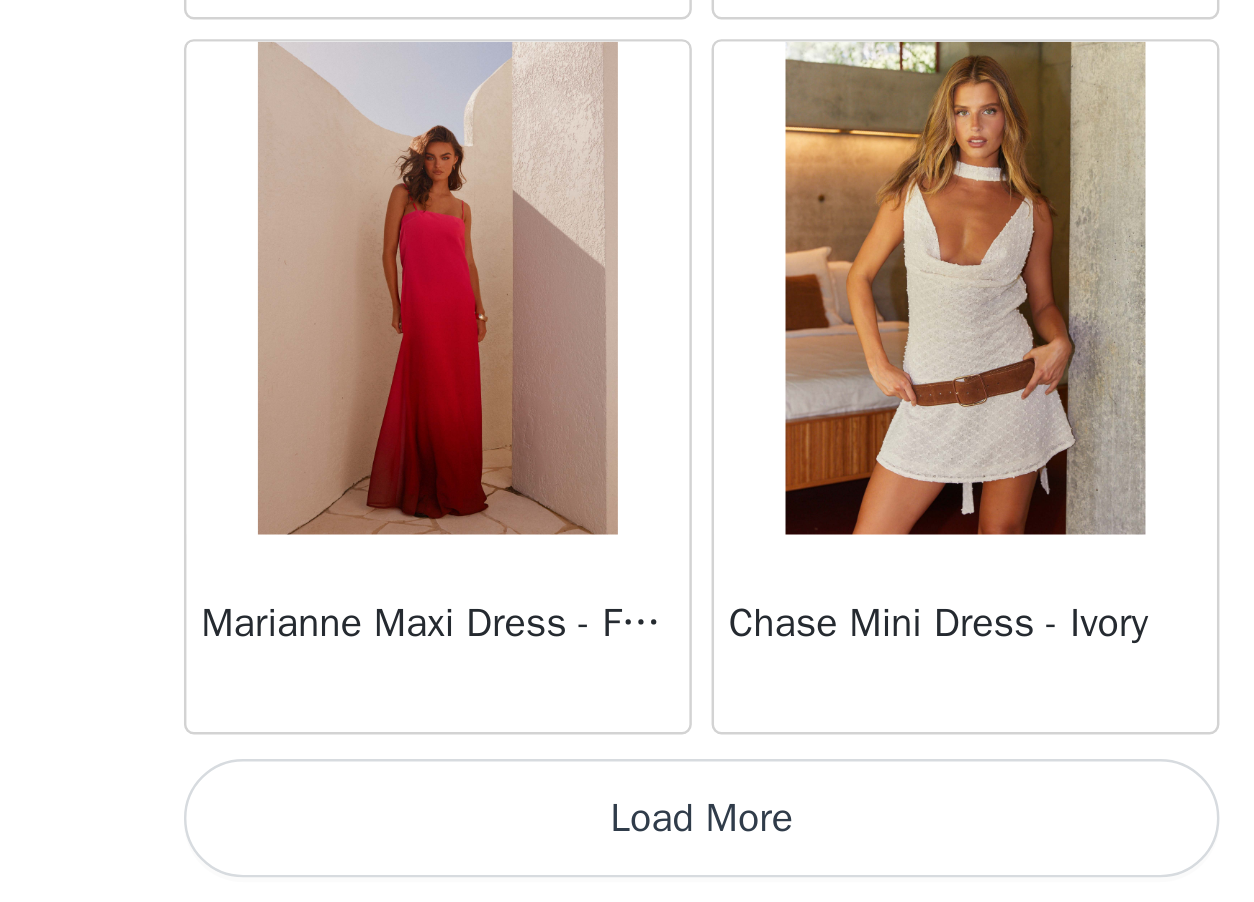 scroll, scrollTop: 60158, scrollLeft: 0, axis: vertical 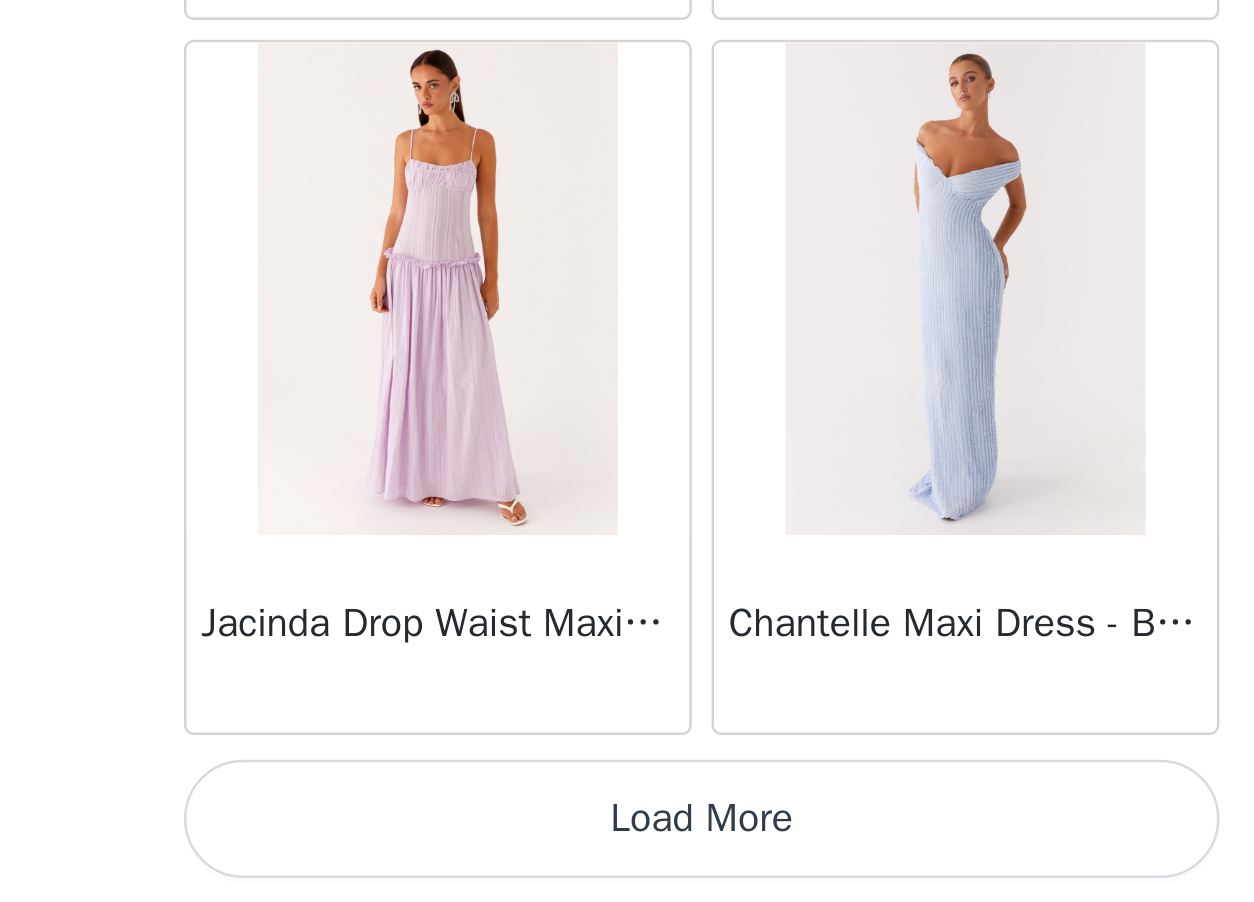 click on "Load More" at bounding box center [627, 868] 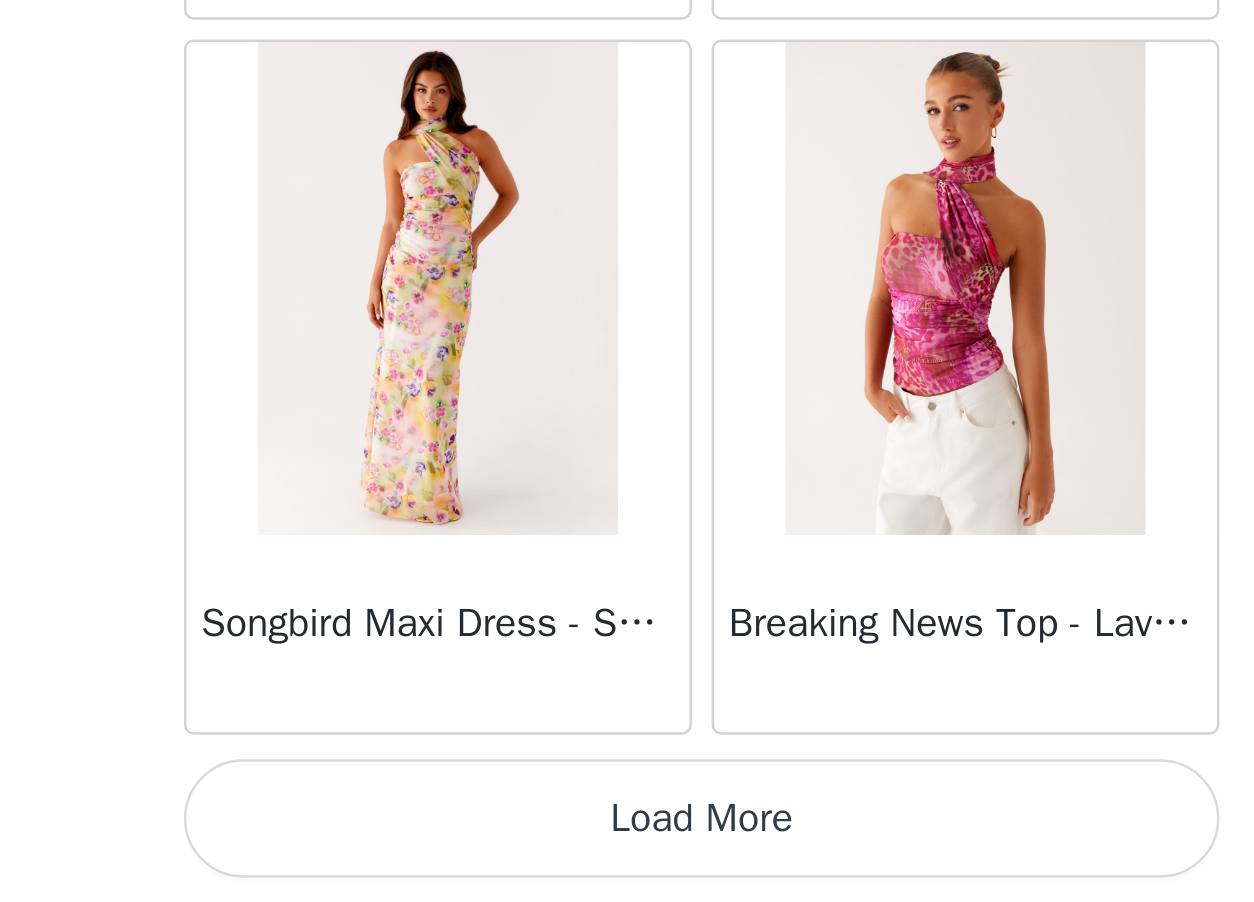 click on "Load More" at bounding box center (627, 868) 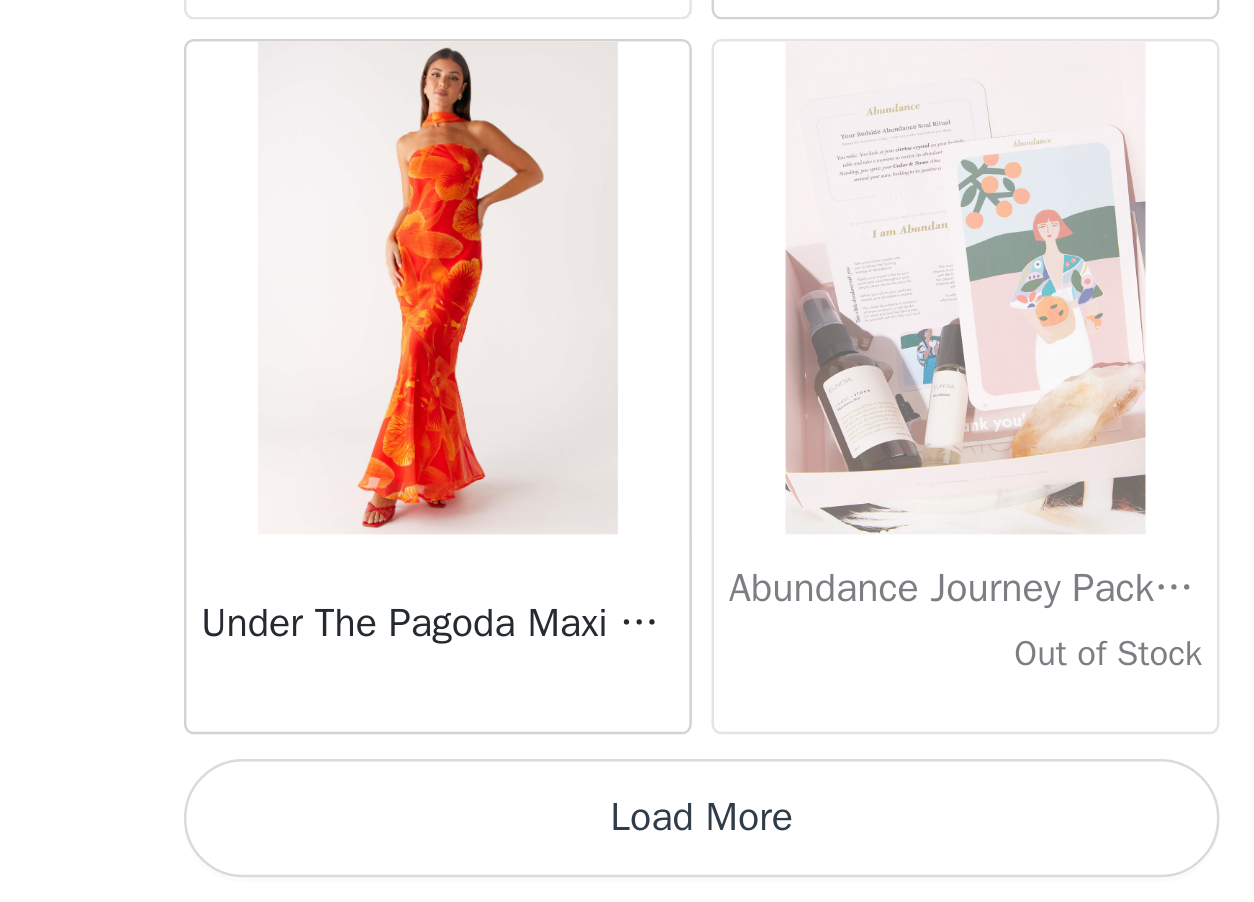scroll, scrollTop: 68858, scrollLeft: 0, axis: vertical 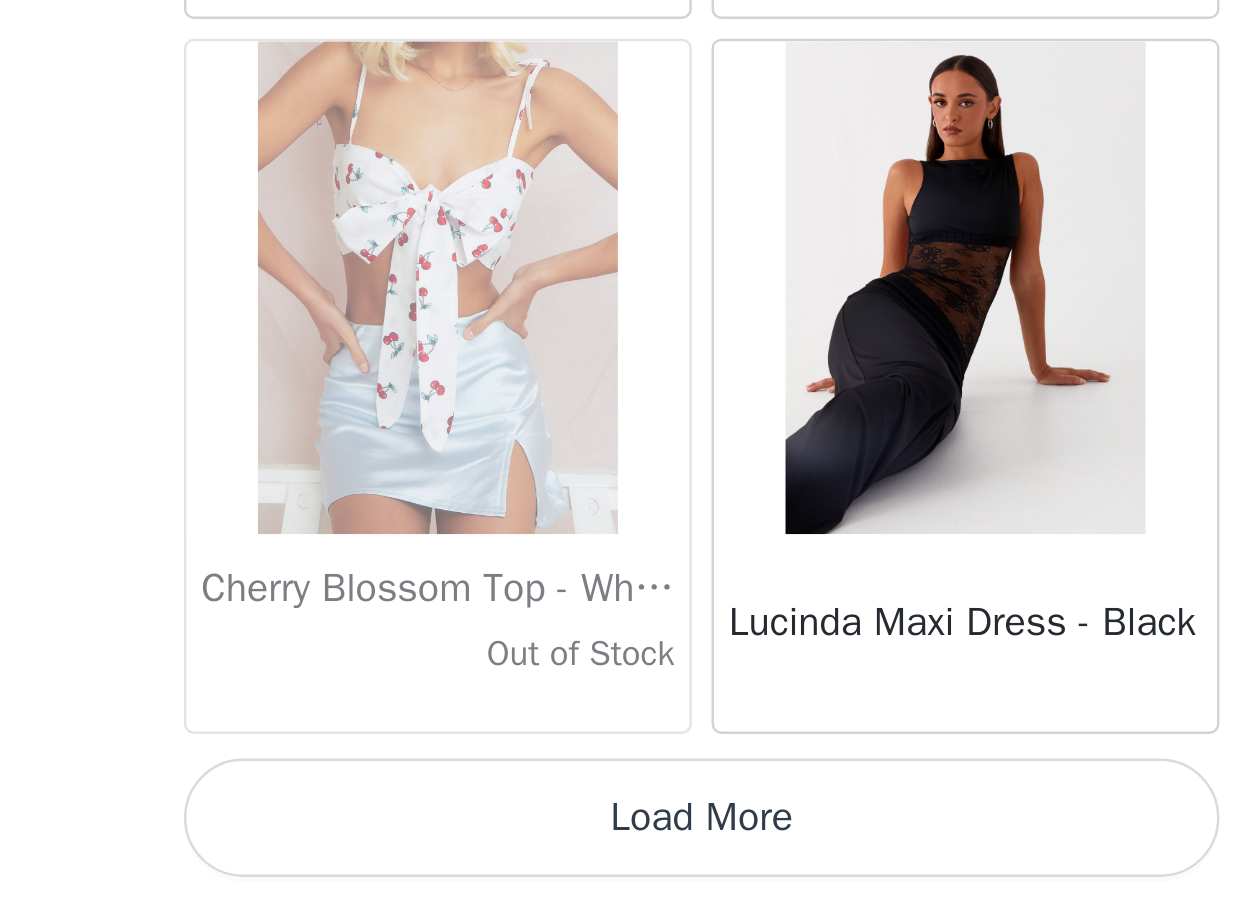 click on "Load More" at bounding box center (627, 868) 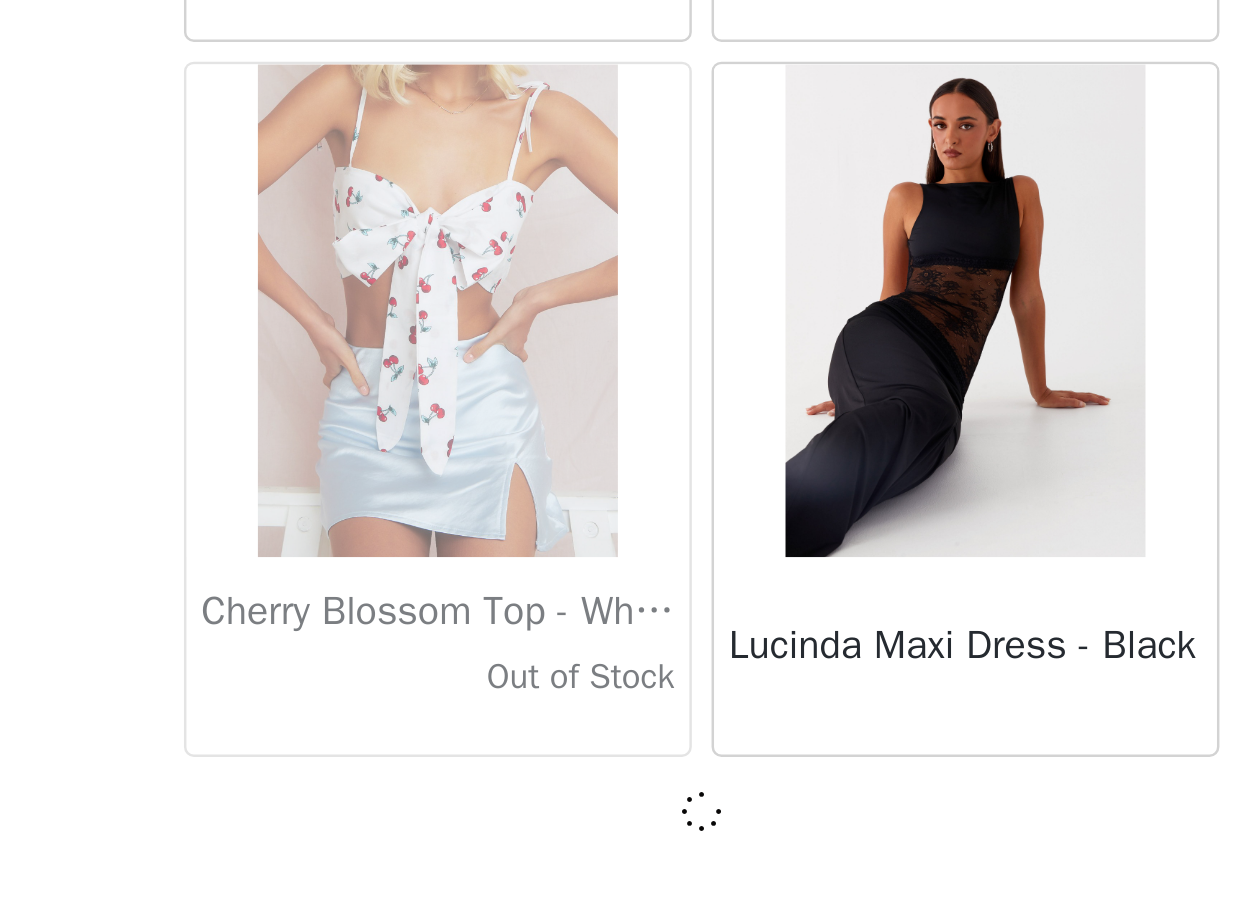 scroll, scrollTop: 147, scrollLeft: 0, axis: vertical 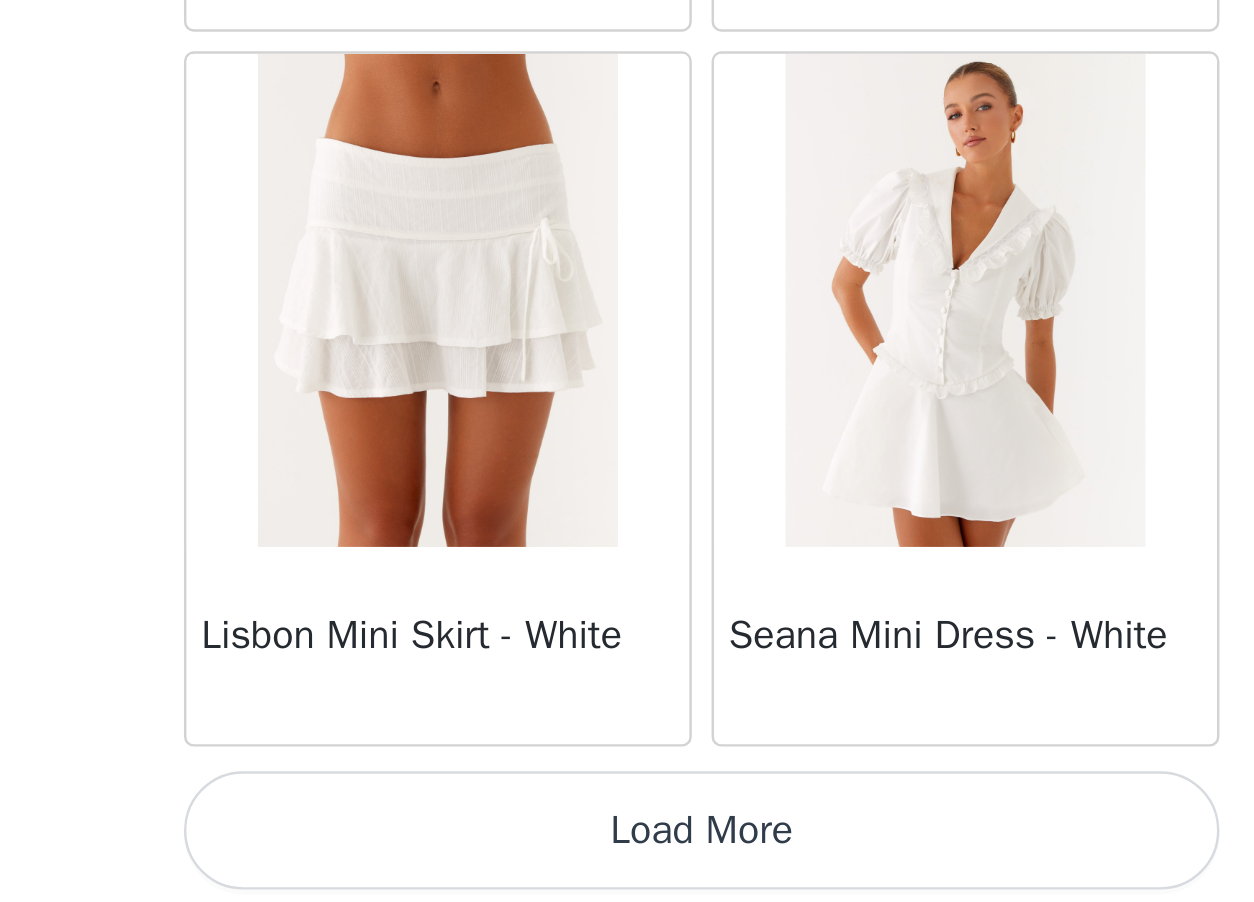 click on "Load More" at bounding box center (627, 873) 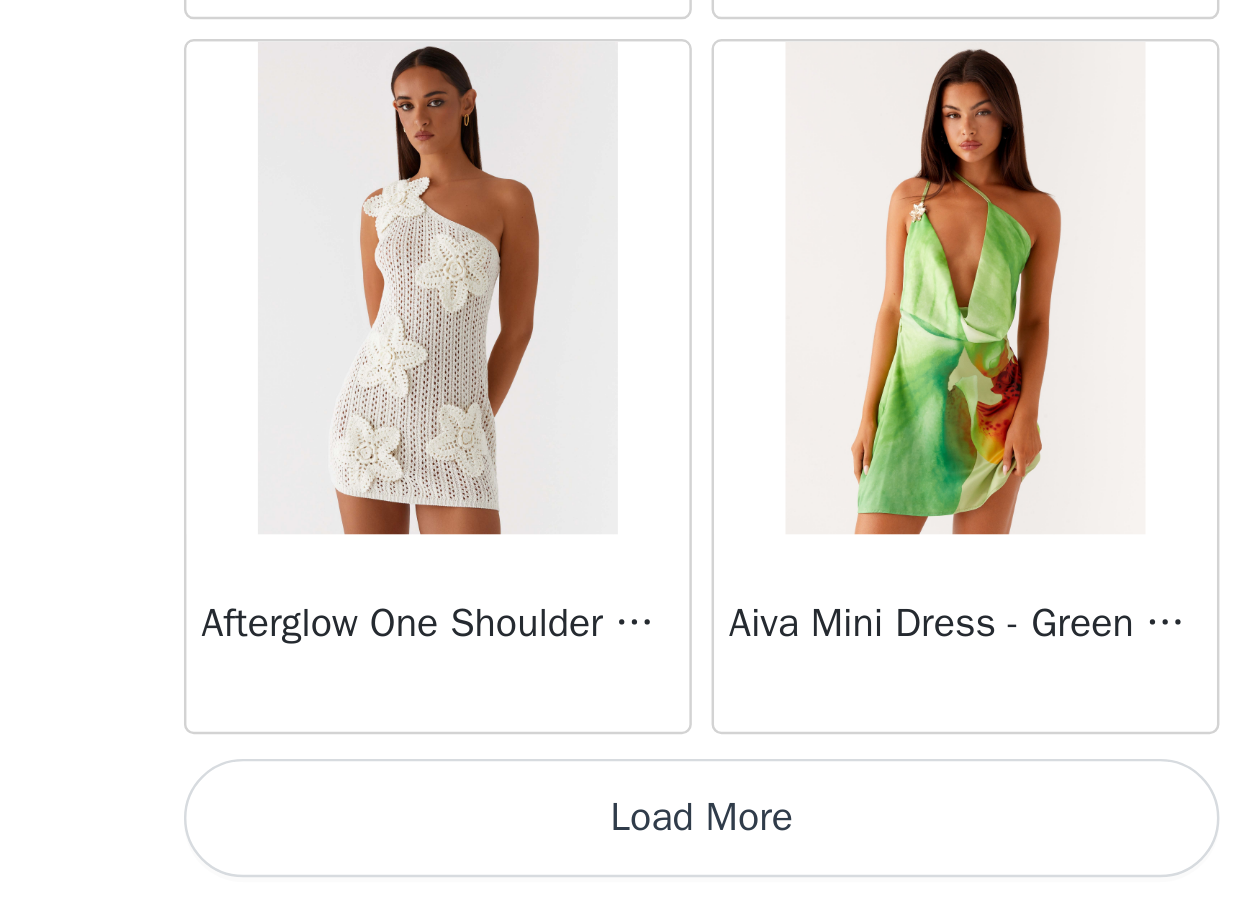 click on "Load More" at bounding box center [627, 868] 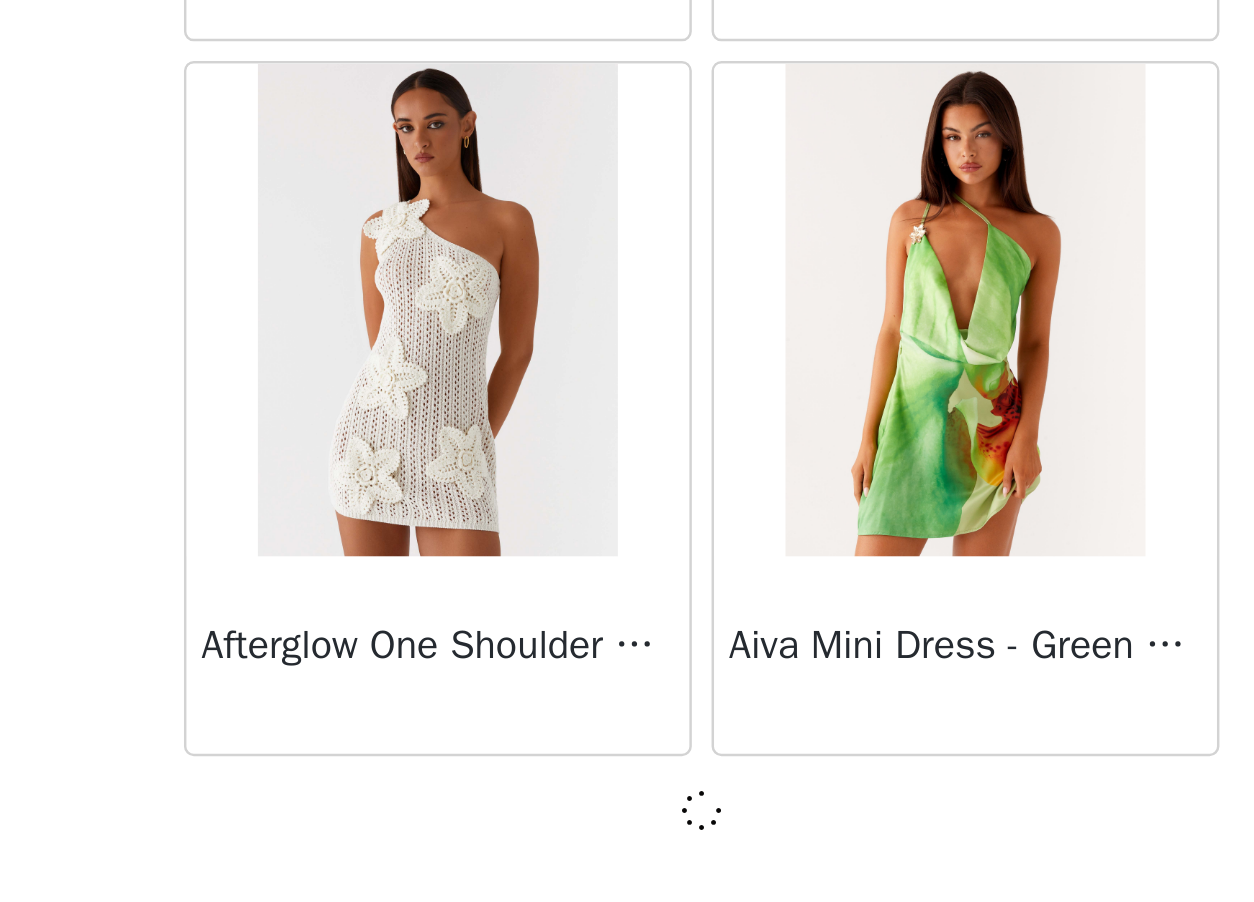 scroll, scrollTop: 77549, scrollLeft: 0, axis: vertical 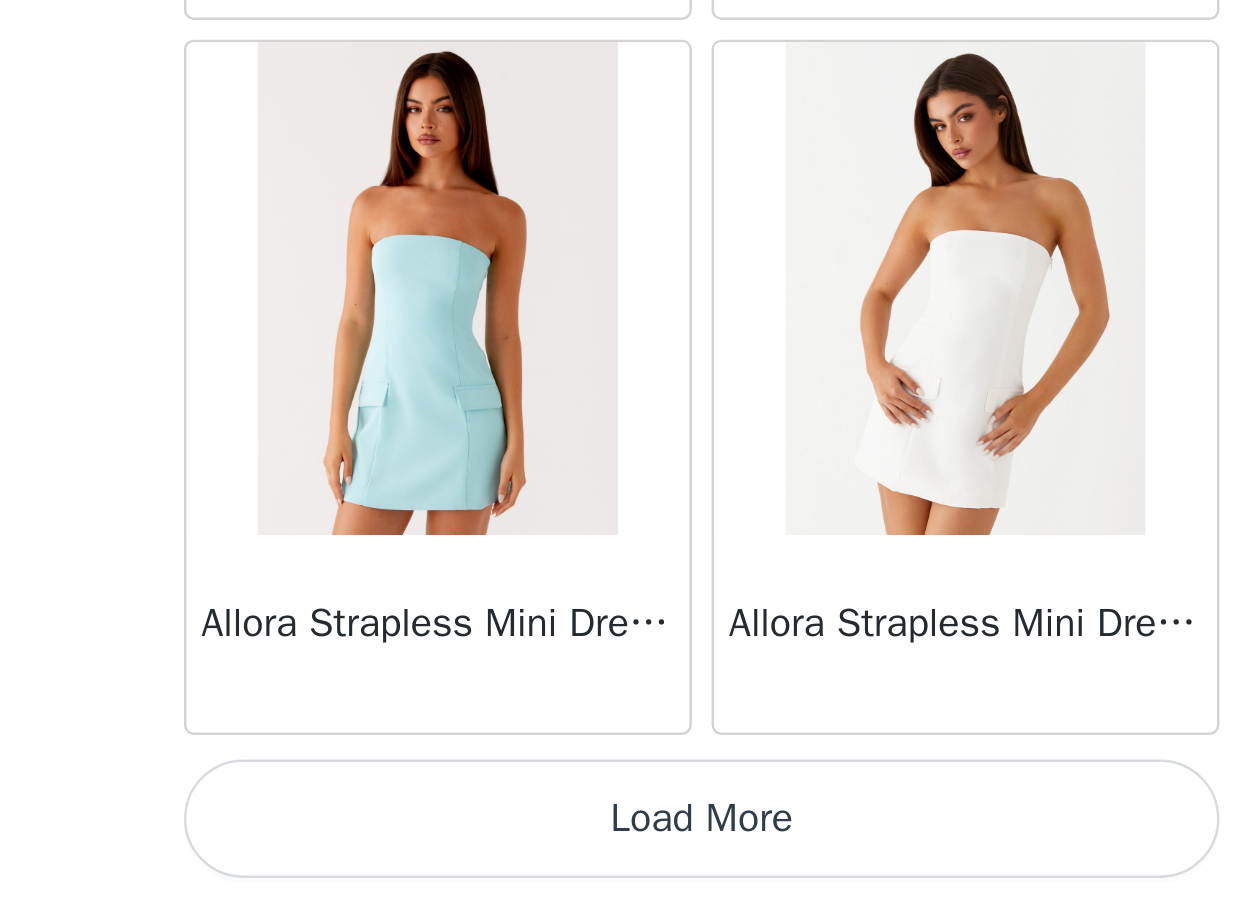 click on "Load More" at bounding box center [627, 868] 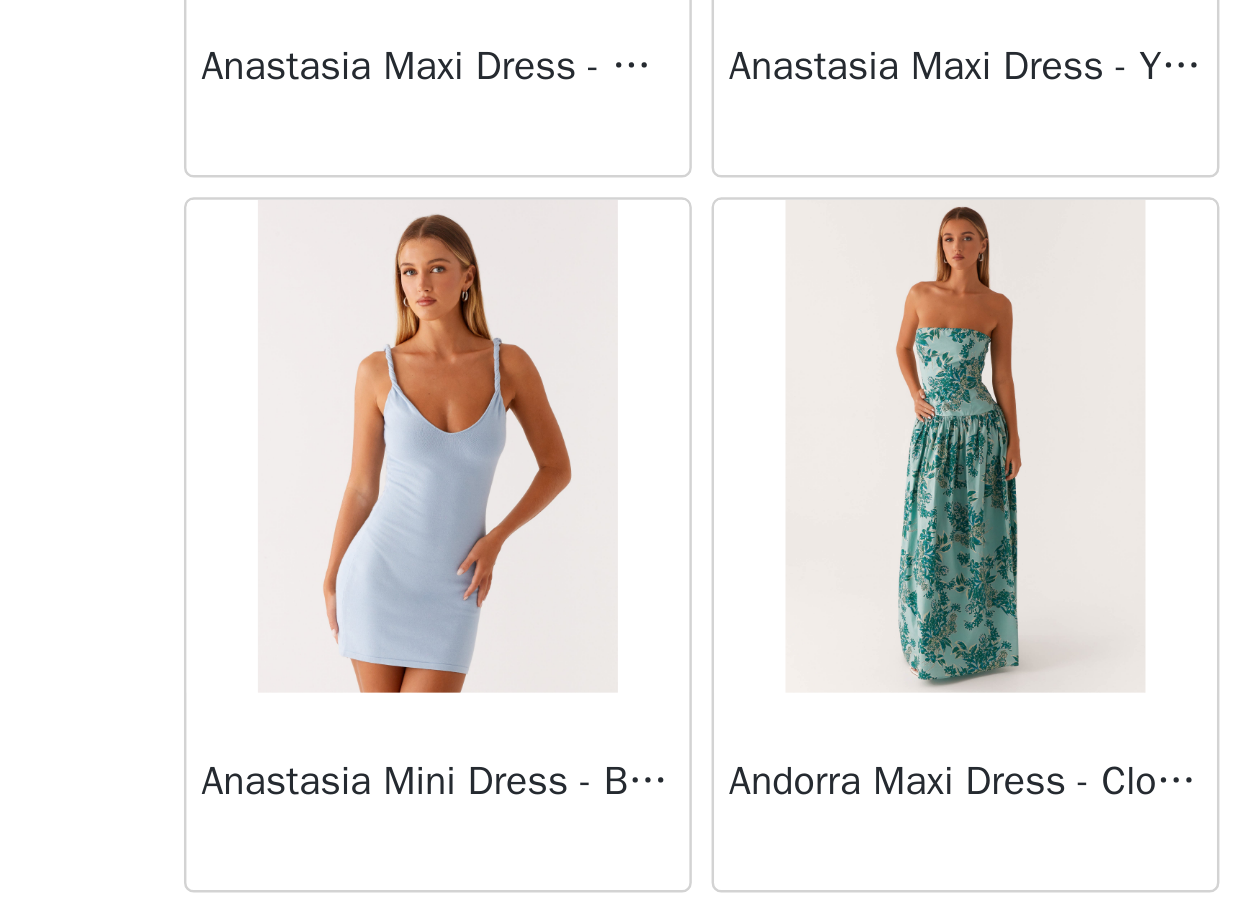 scroll, scrollTop: 83294, scrollLeft: 0, axis: vertical 